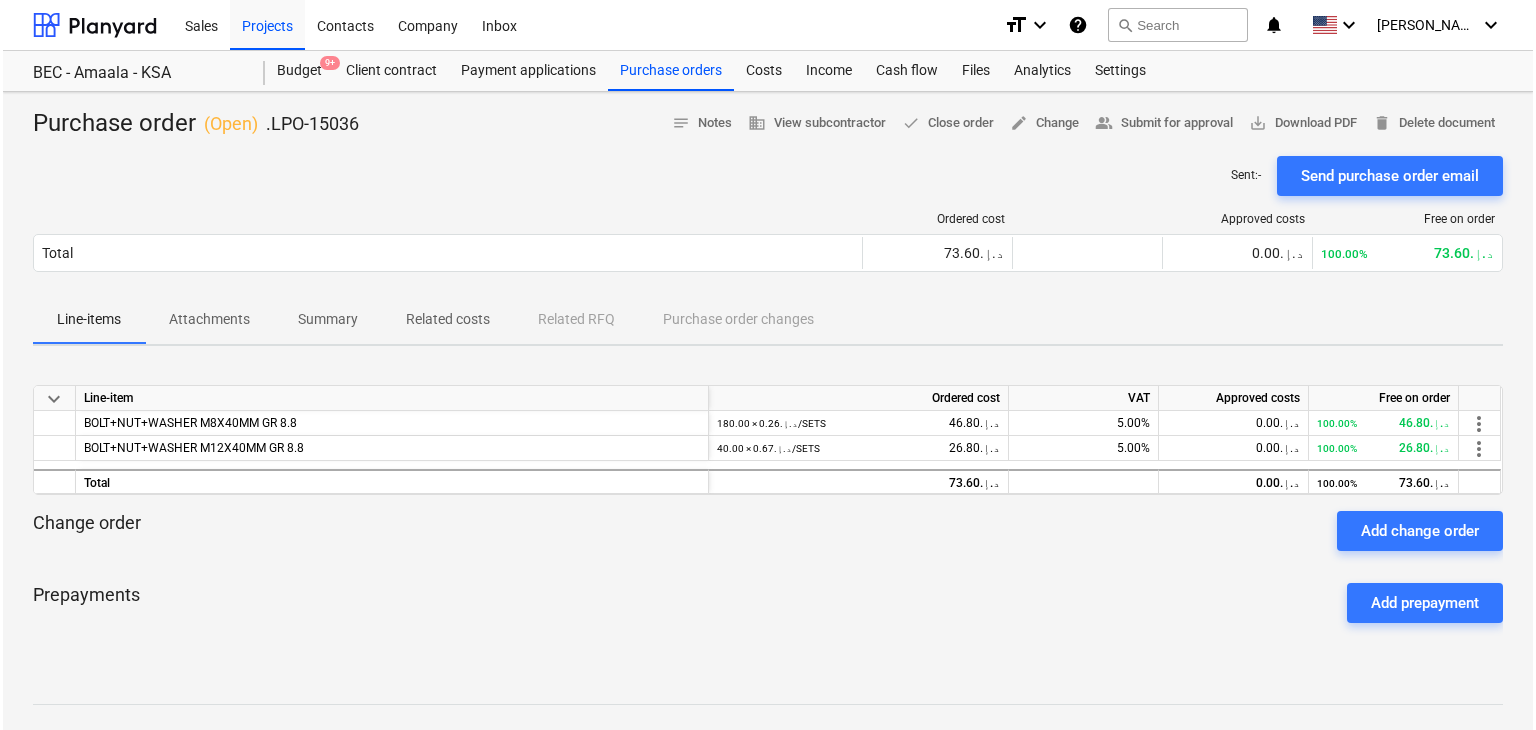 scroll, scrollTop: 0, scrollLeft: 0, axis: both 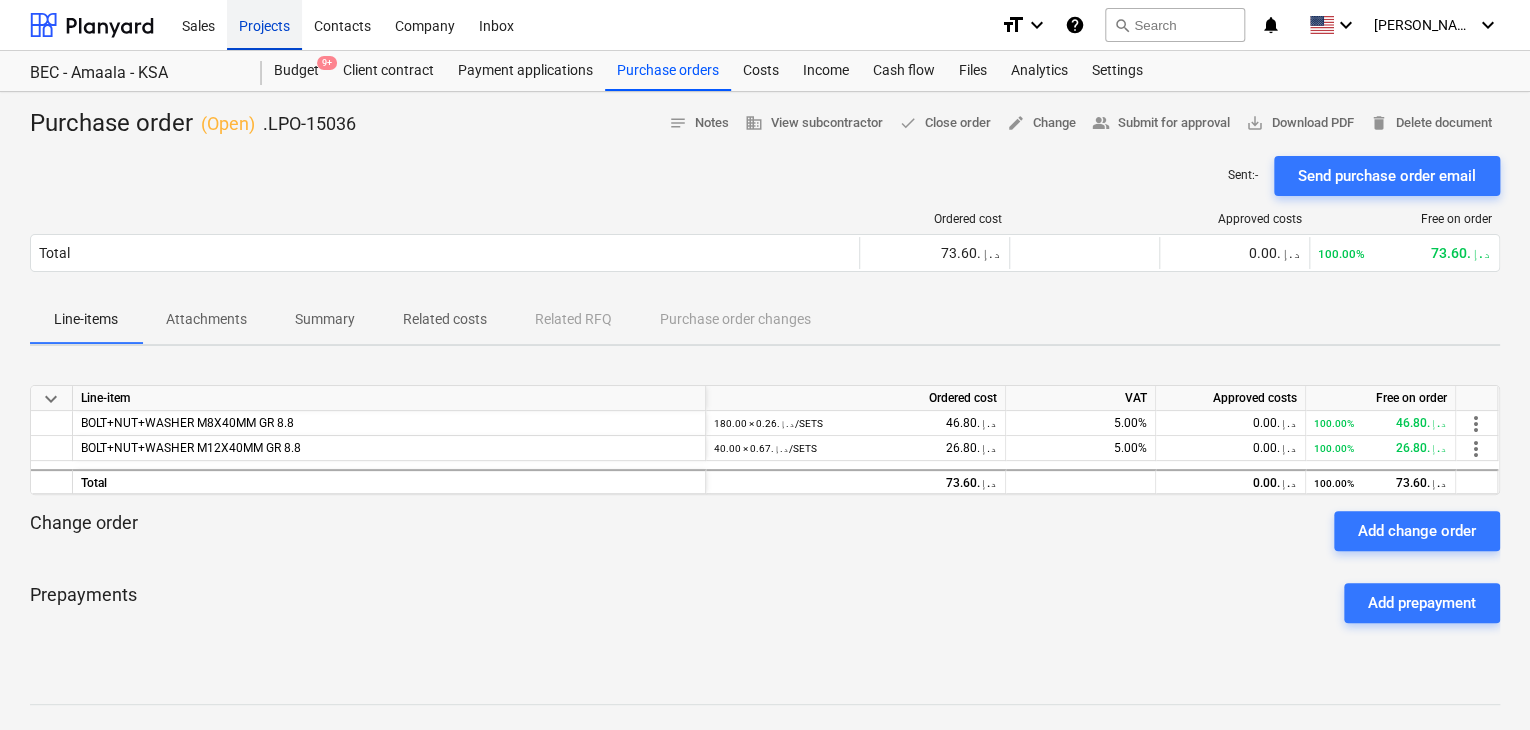 click on "Projects" at bounding box center (264, 24) 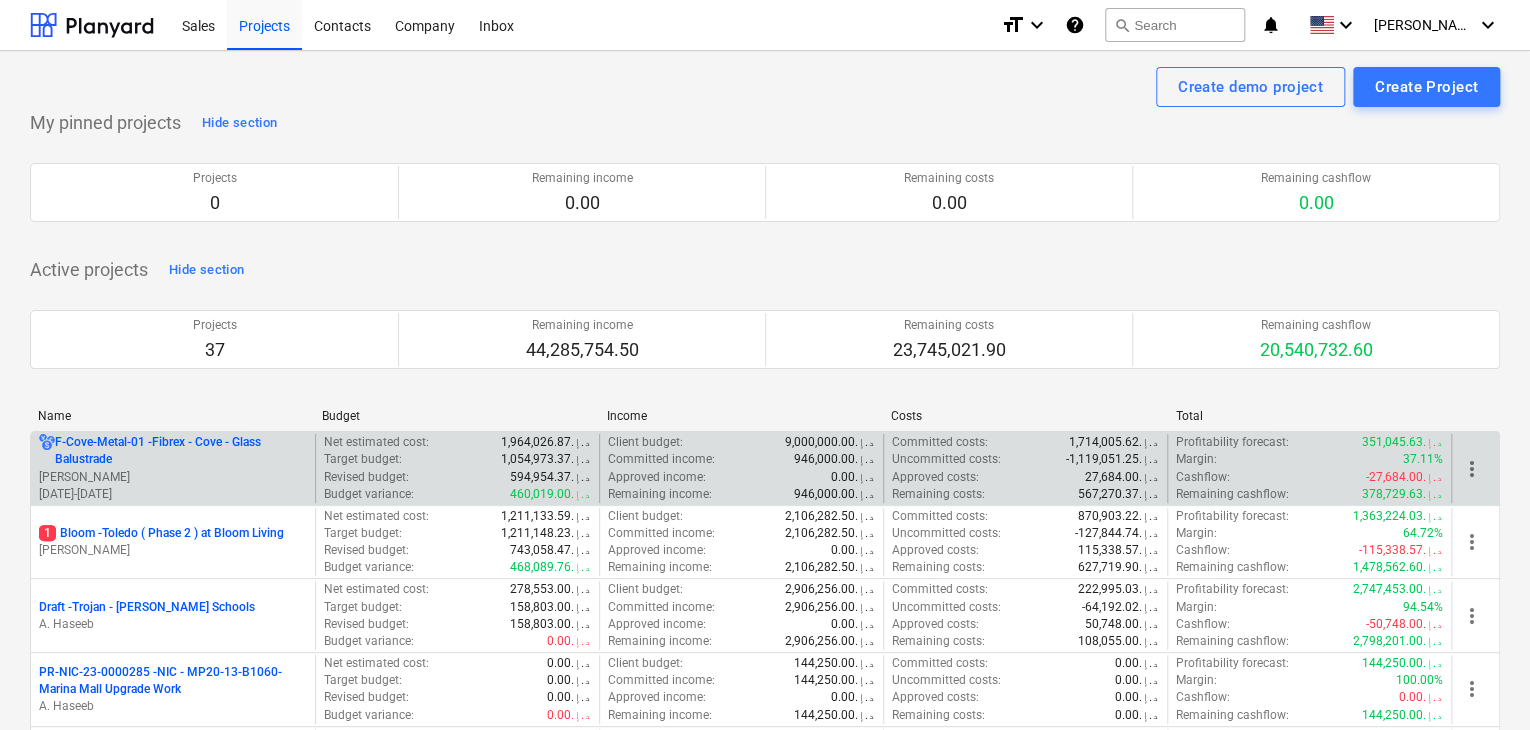 click on "[DATE]  -  [DATE]" at bounding box center (173, 494) 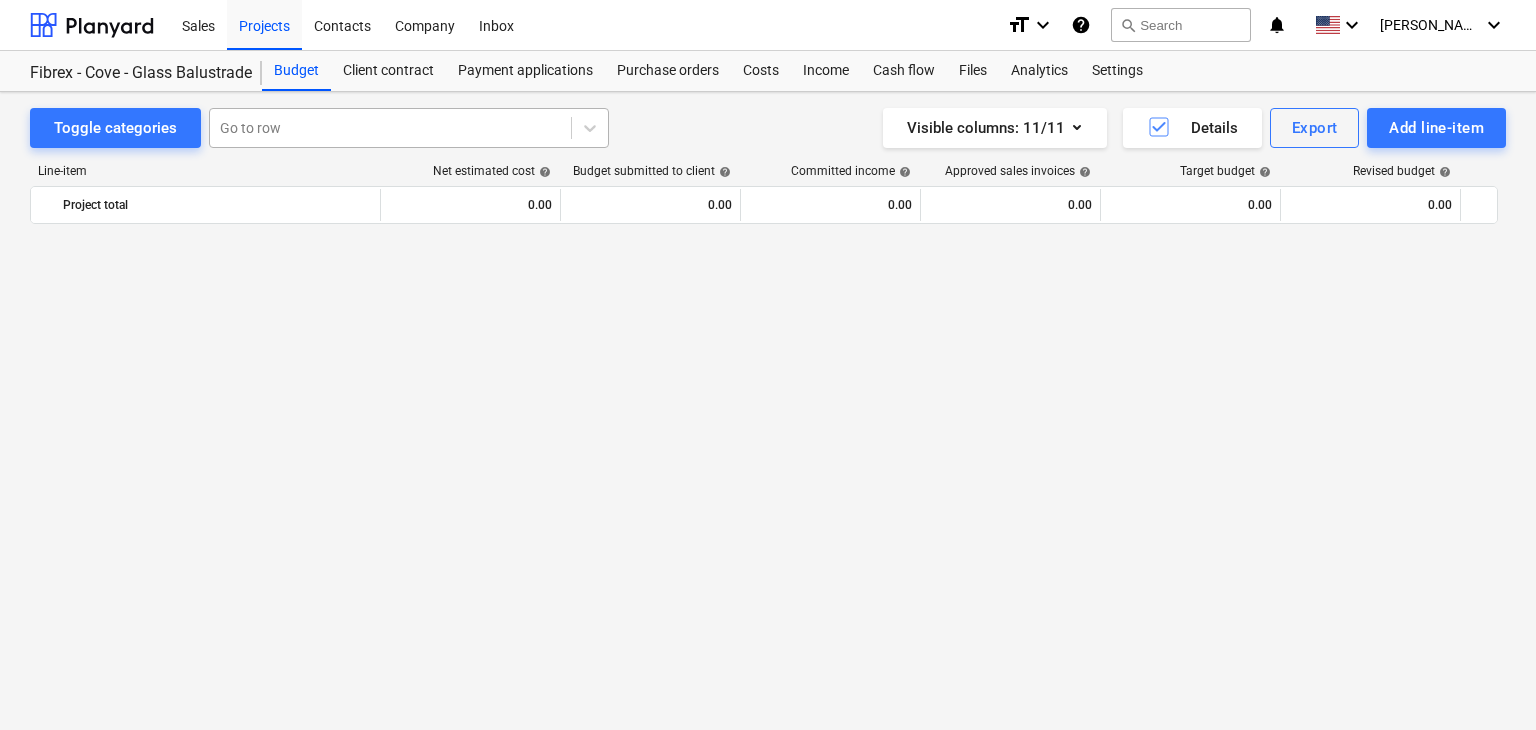 scroll, scrollTop: 9455, scrollLeft: 0, axis: vertical 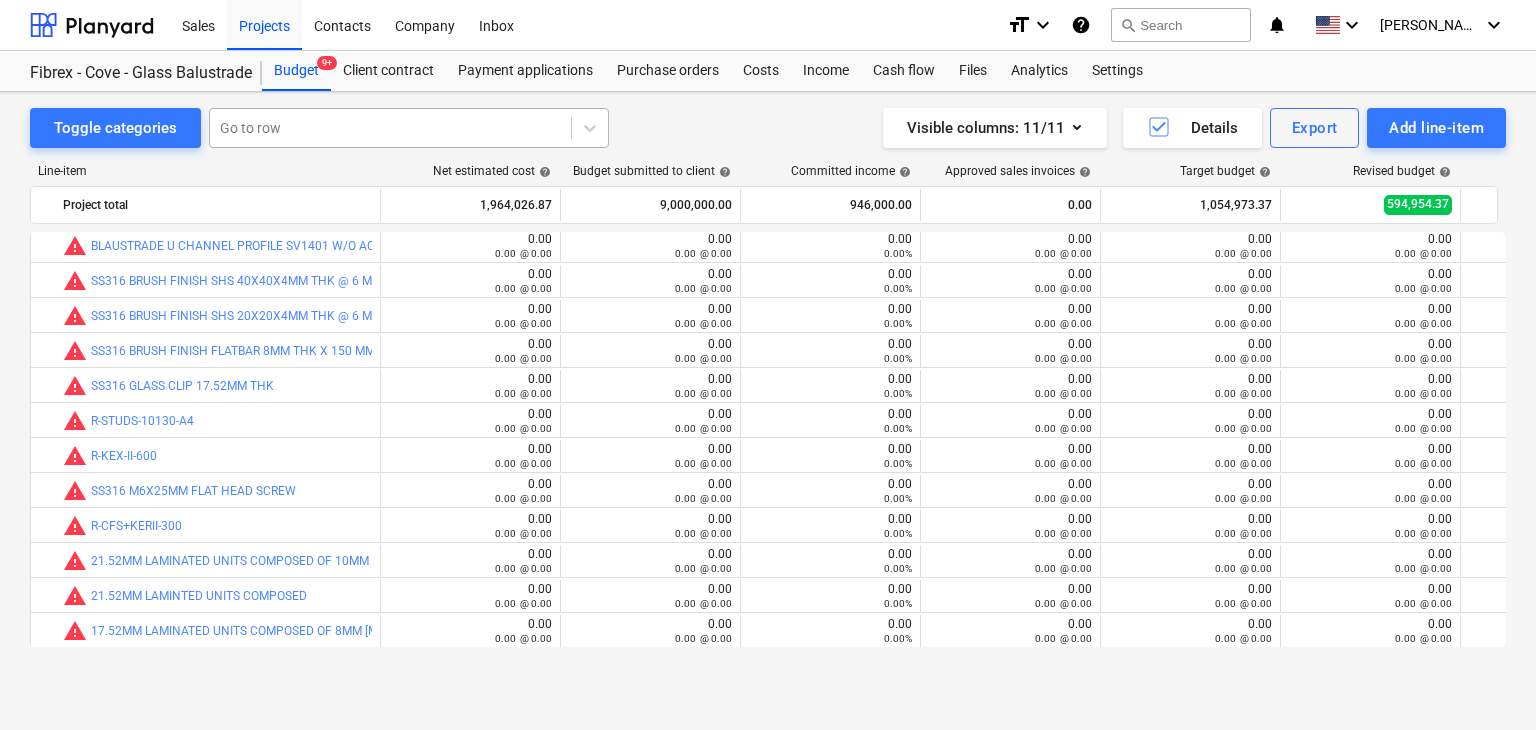 click at bounding box center [390, 128] 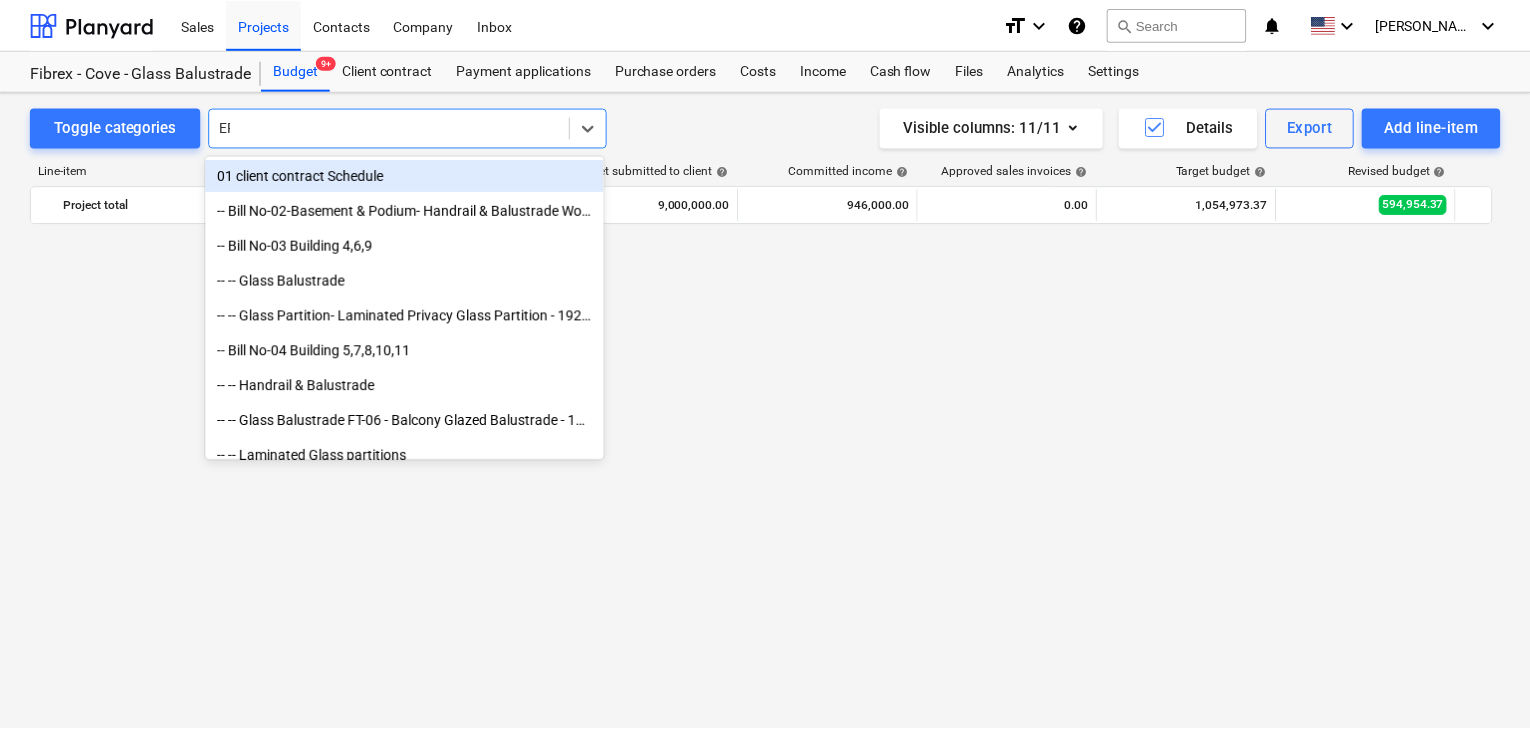 scroll, scrollTop: 9455, scrollLeft: 0, axis: vertical 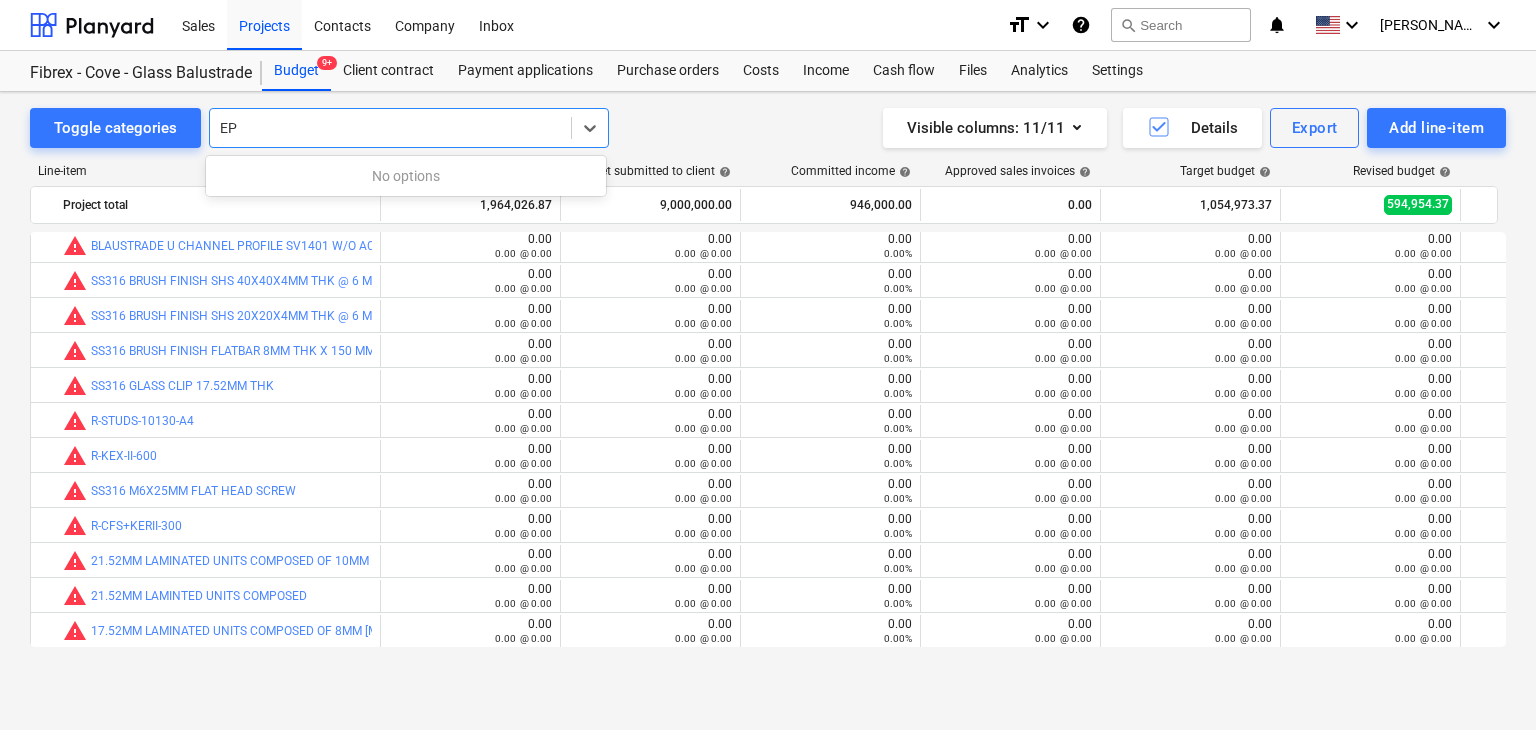 type on "E" 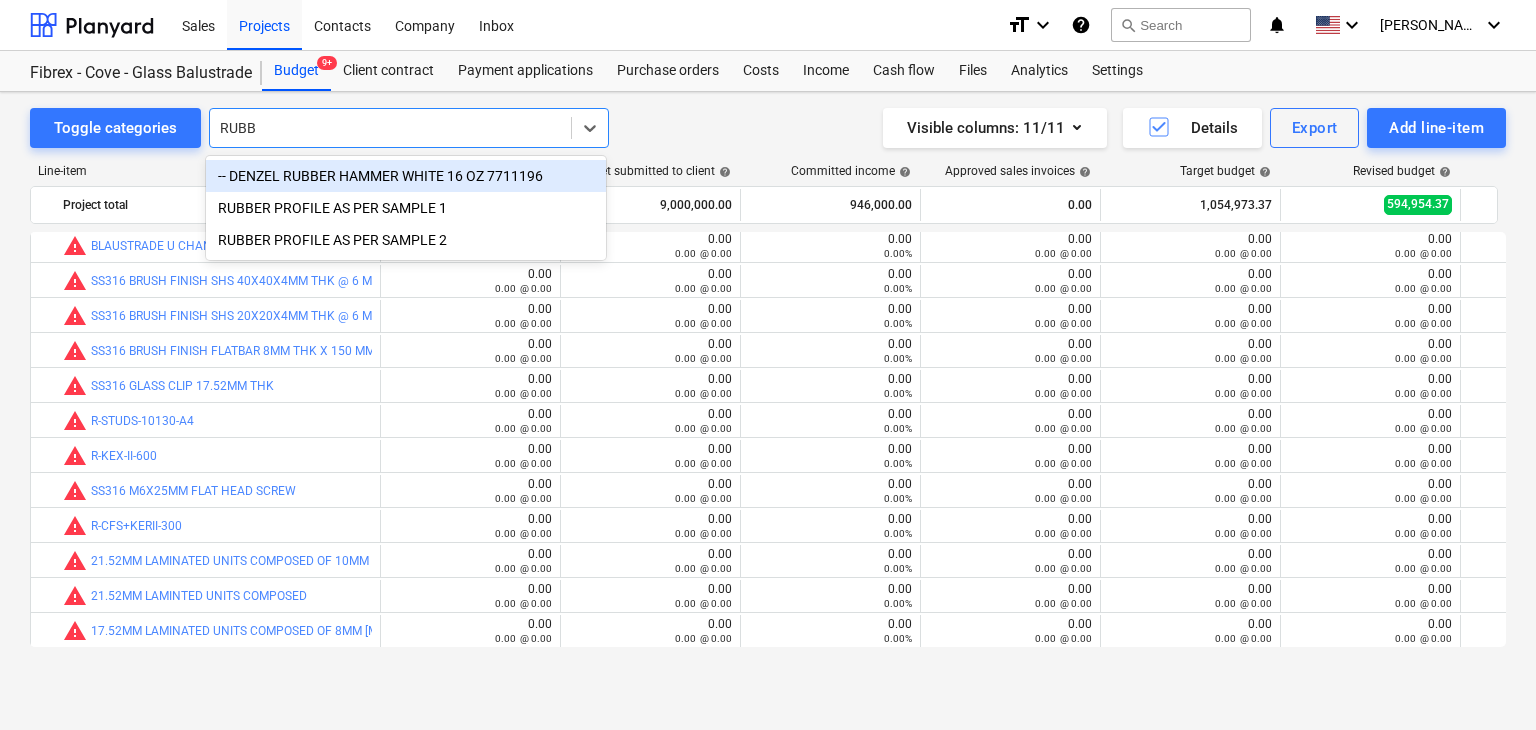 type on "RUBB" 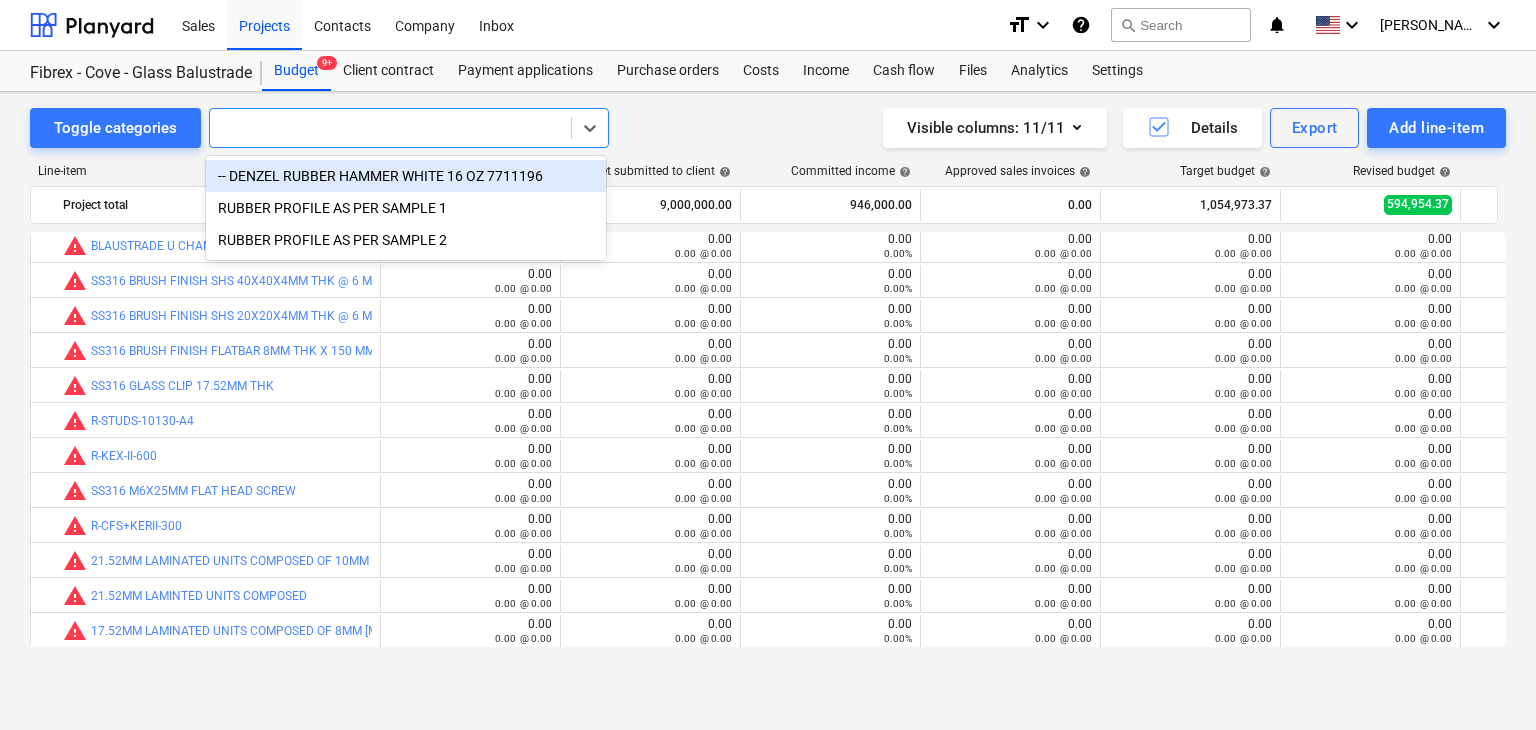 click on "Purchase orders" at bounding box center (668, 71) 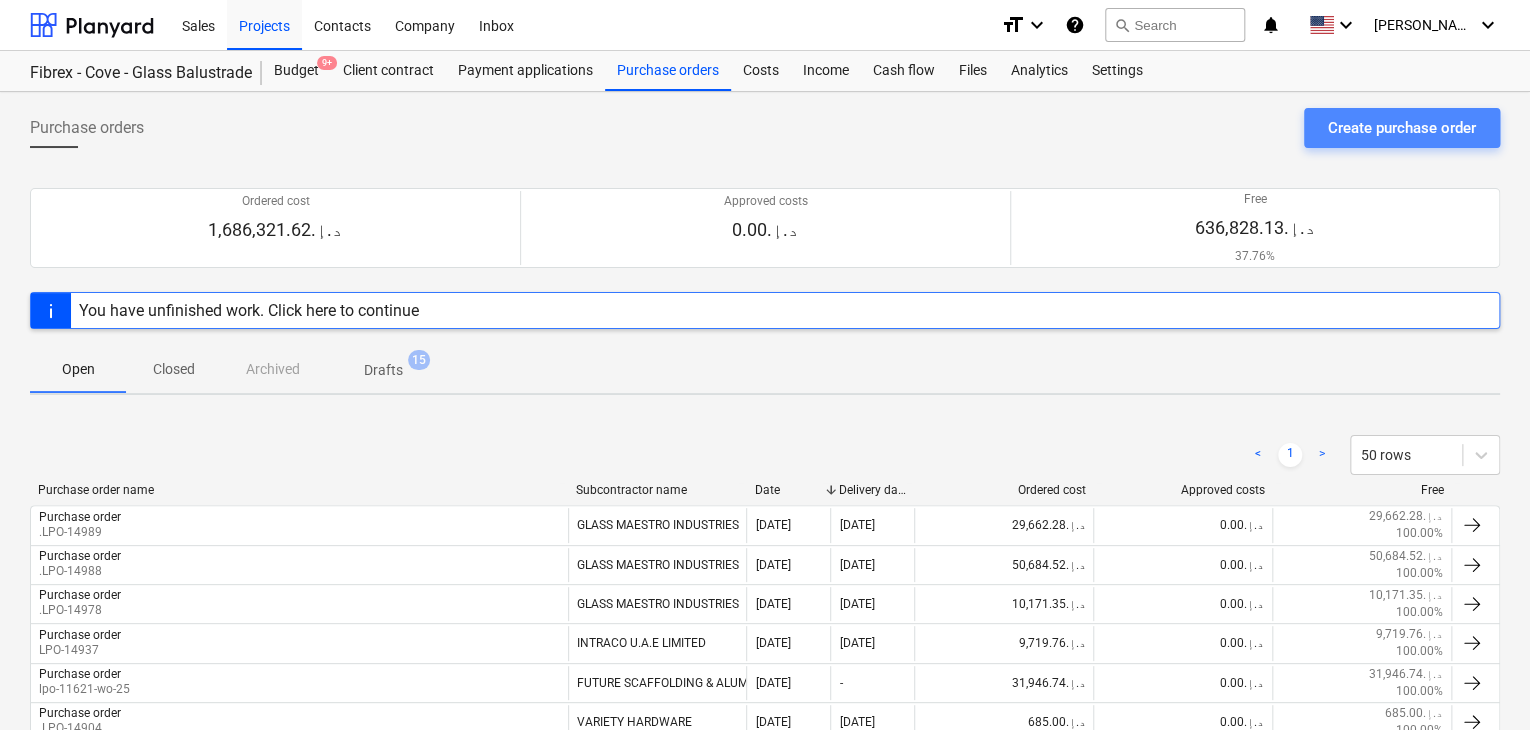 click on "Create purchase order" at bounding box center (1402, 128) 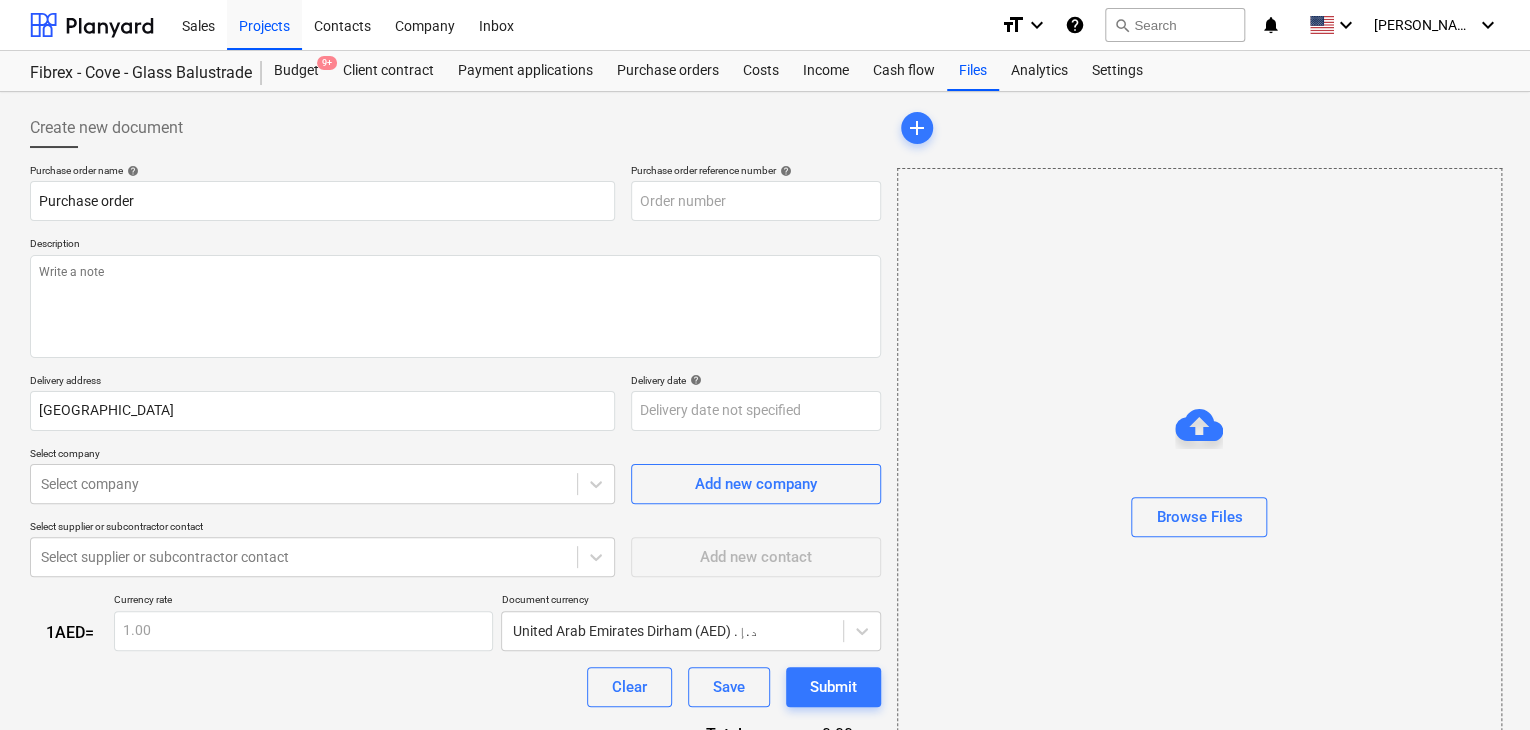 type on "x" 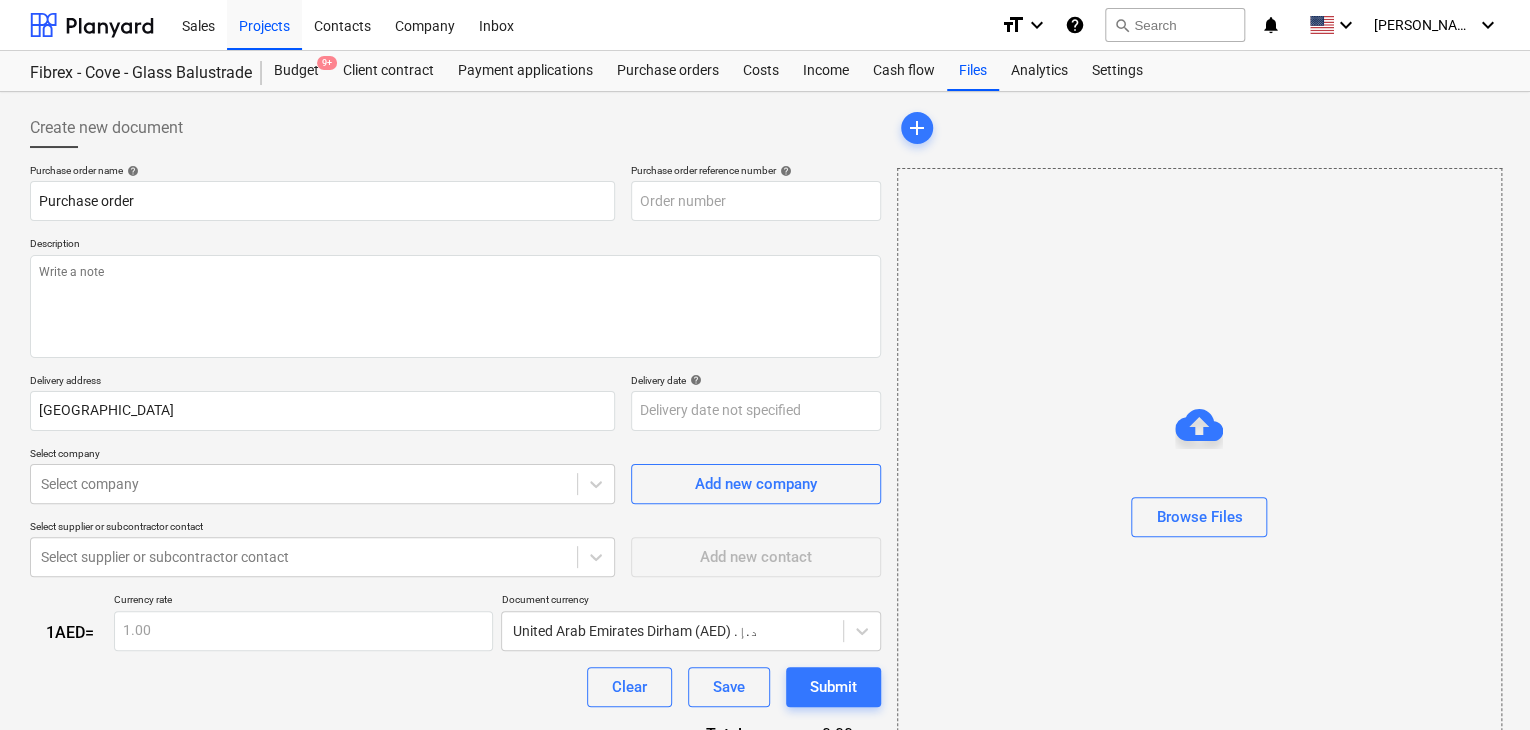 type on "F-Cove-Metal-01-PO-222" 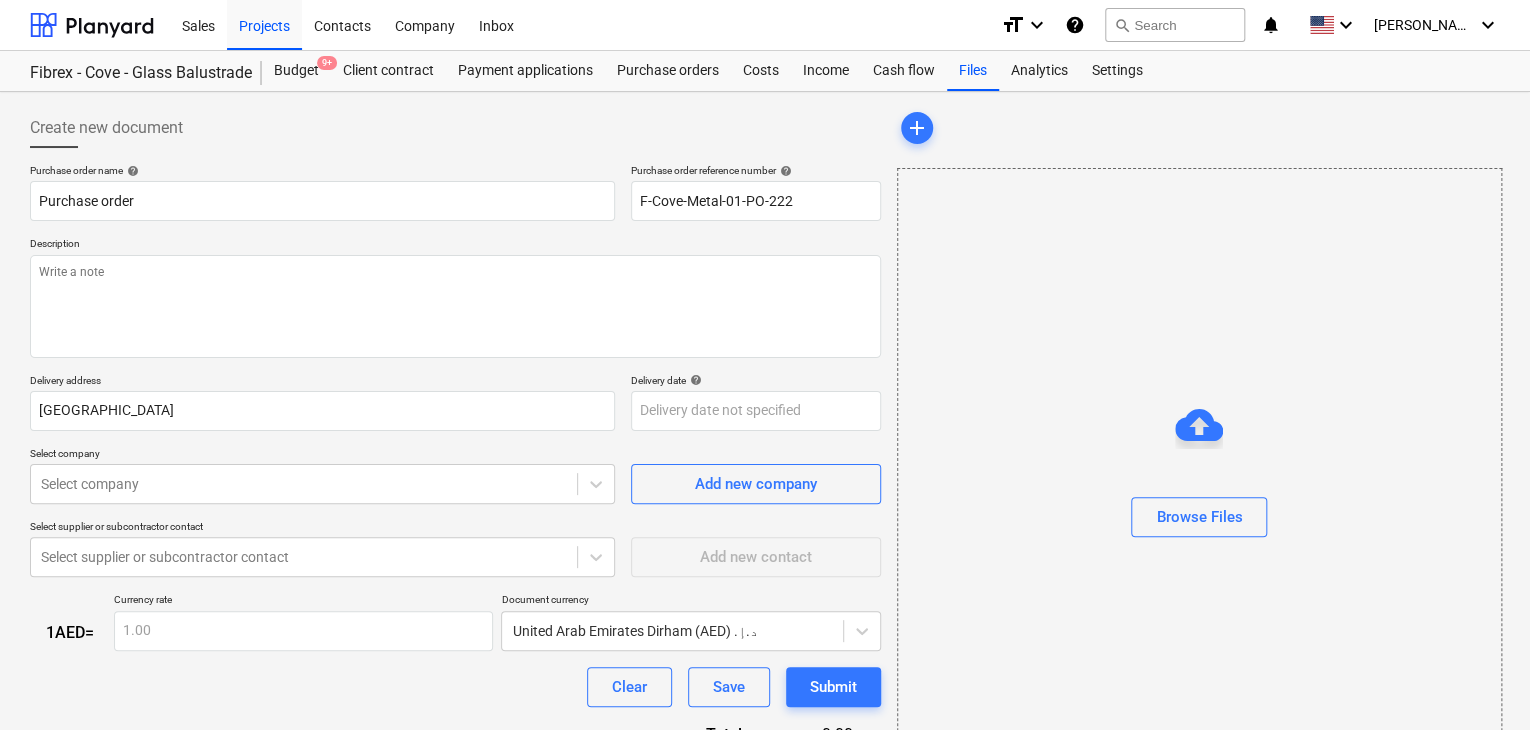 click on "Description" at bounding box center [455, 245] 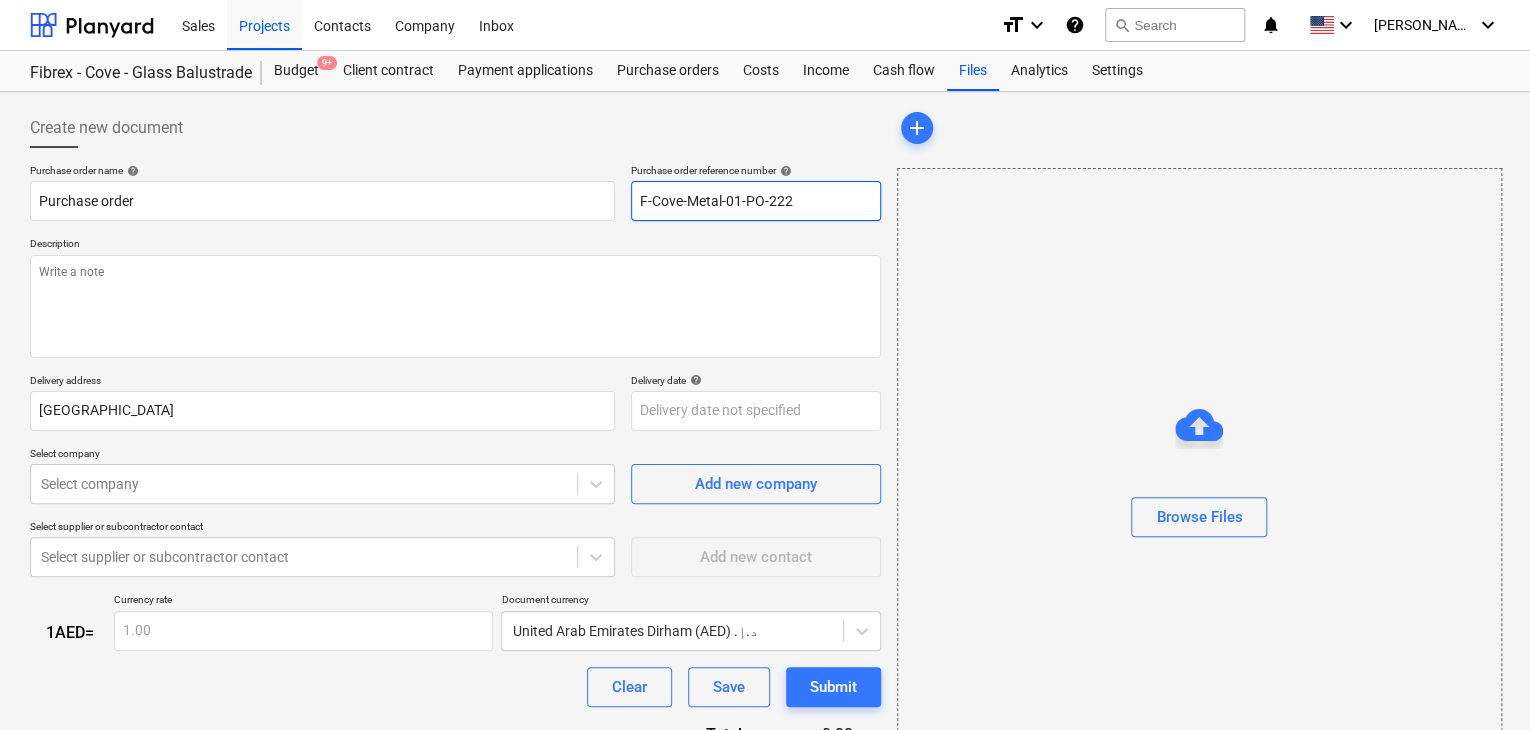 drag, startPoint x: 809, startPoint y: 196, endPoint x: 592, endPoint y: 164, distance: 219.34676 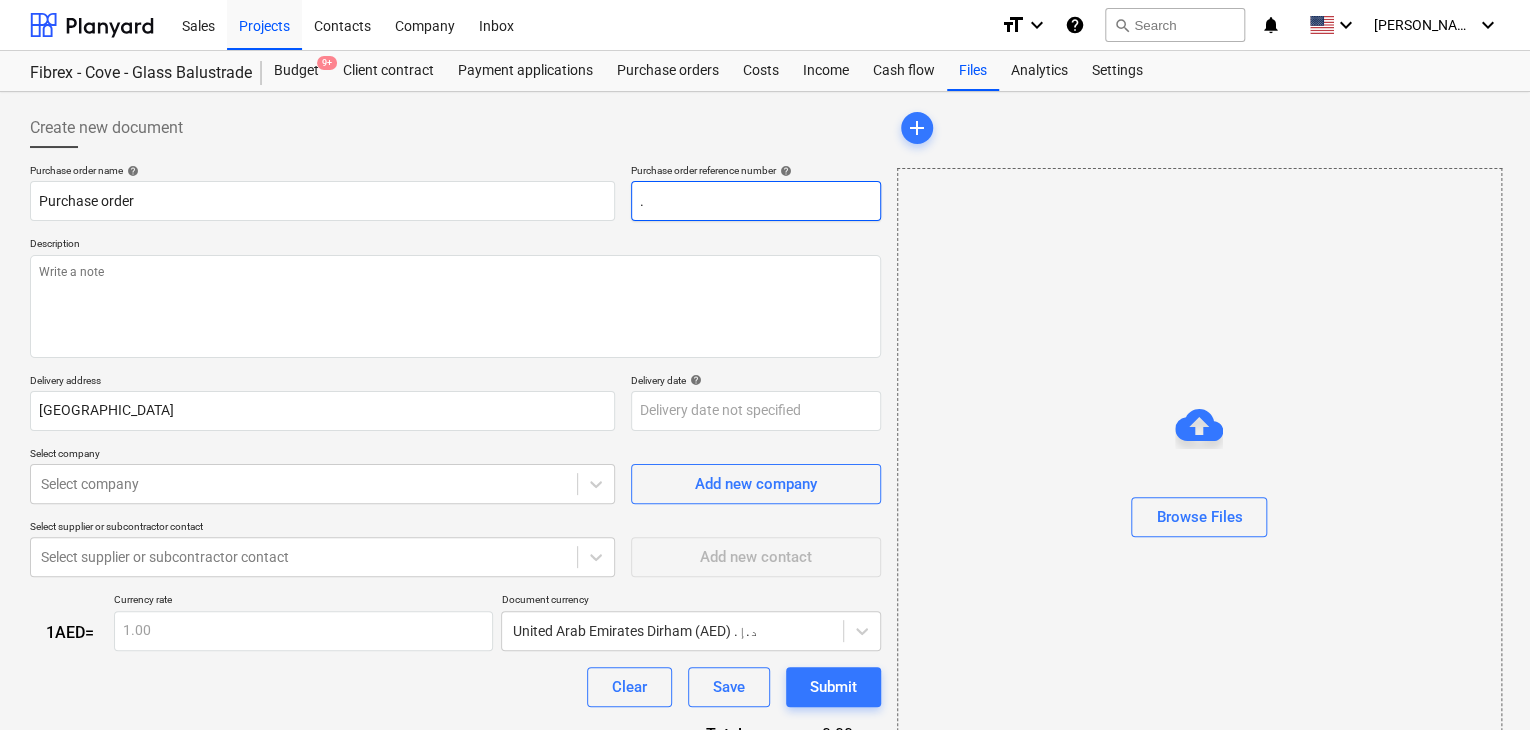 type on "x" 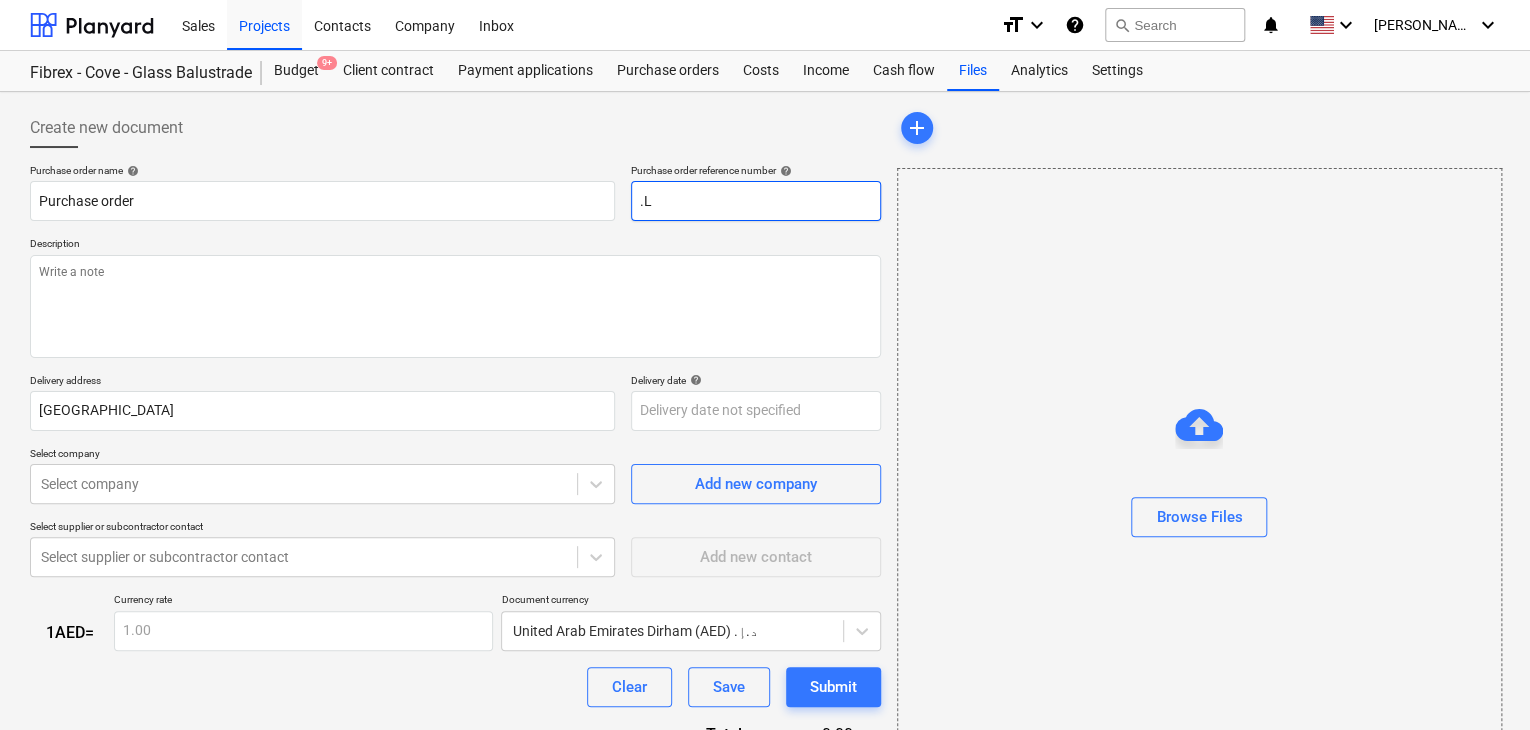 type on "x" 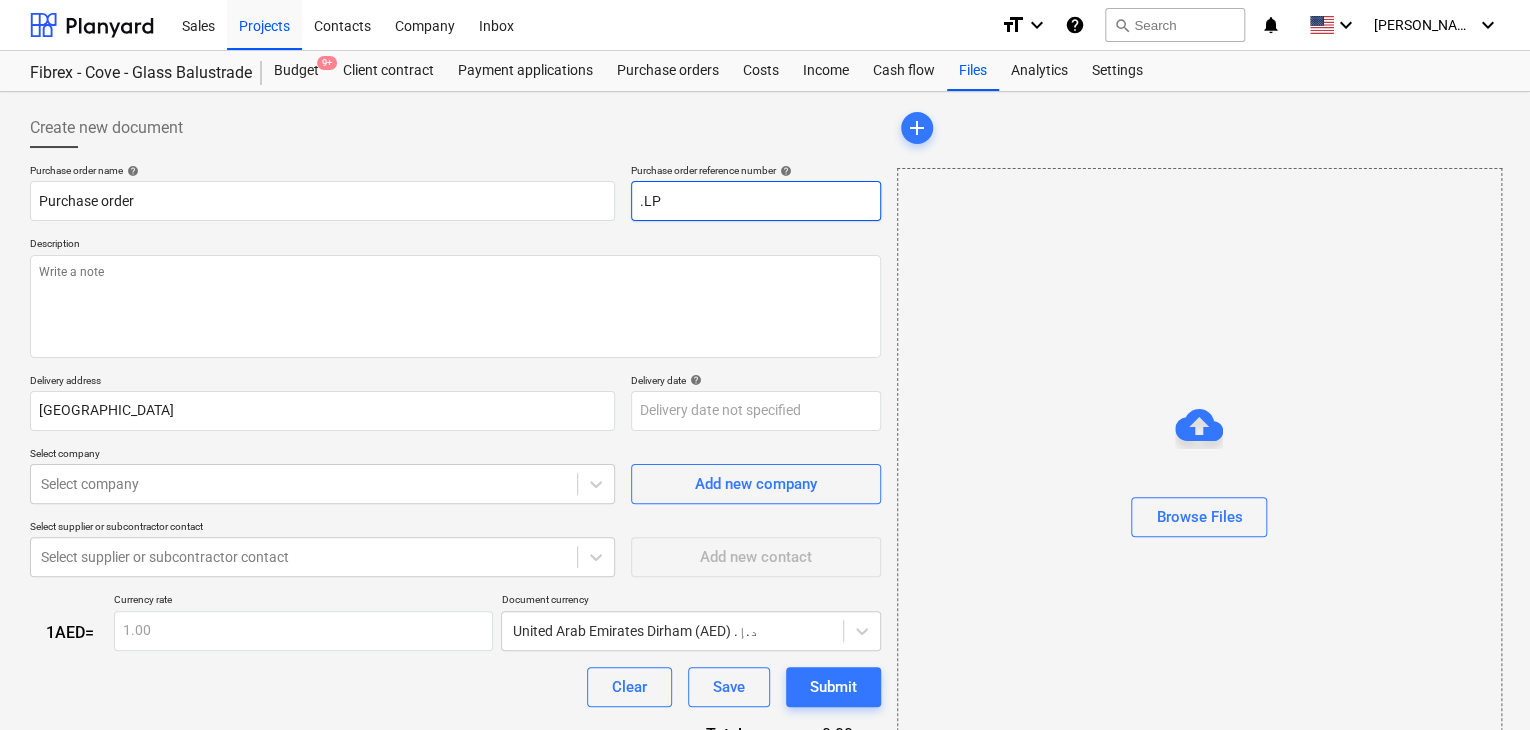 type on "x" 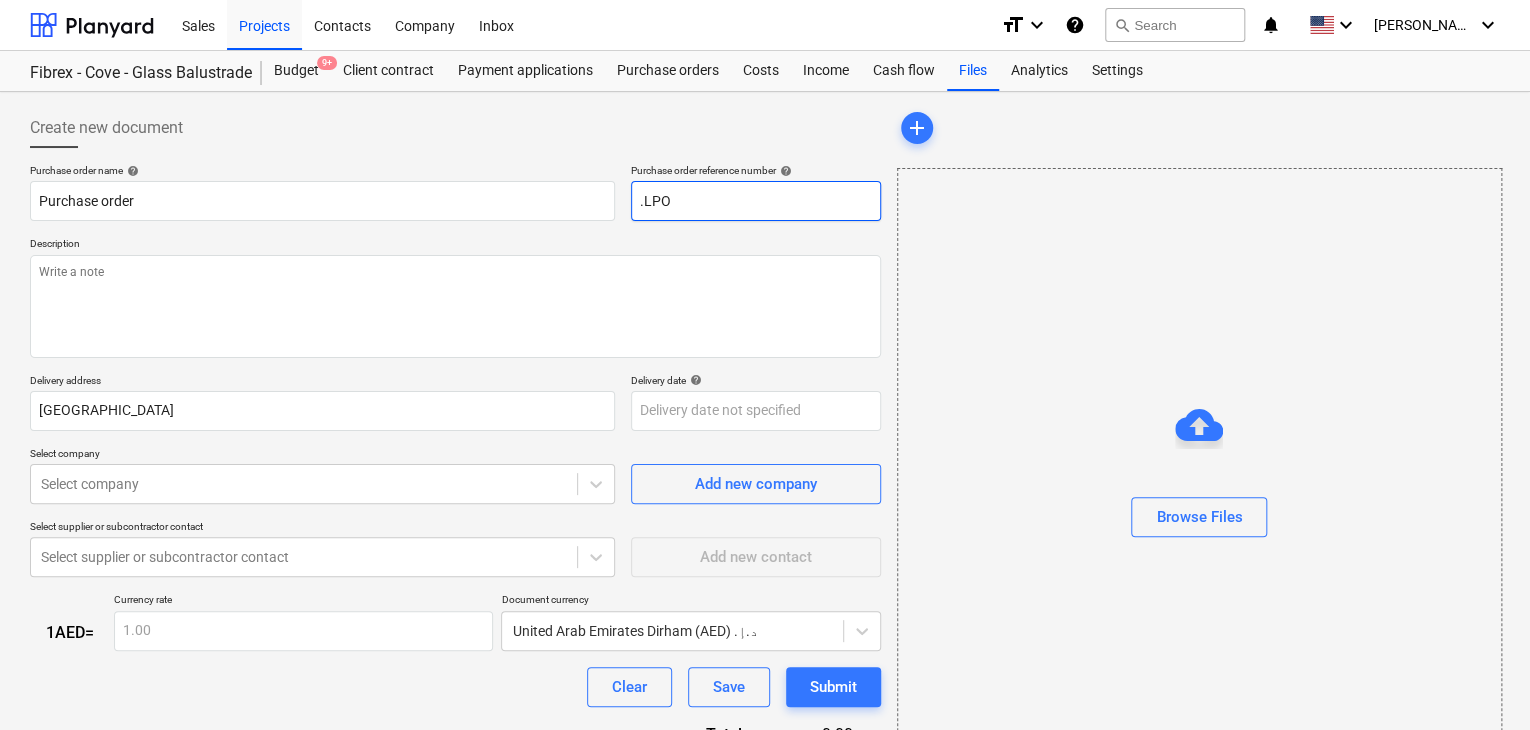 type on "x" 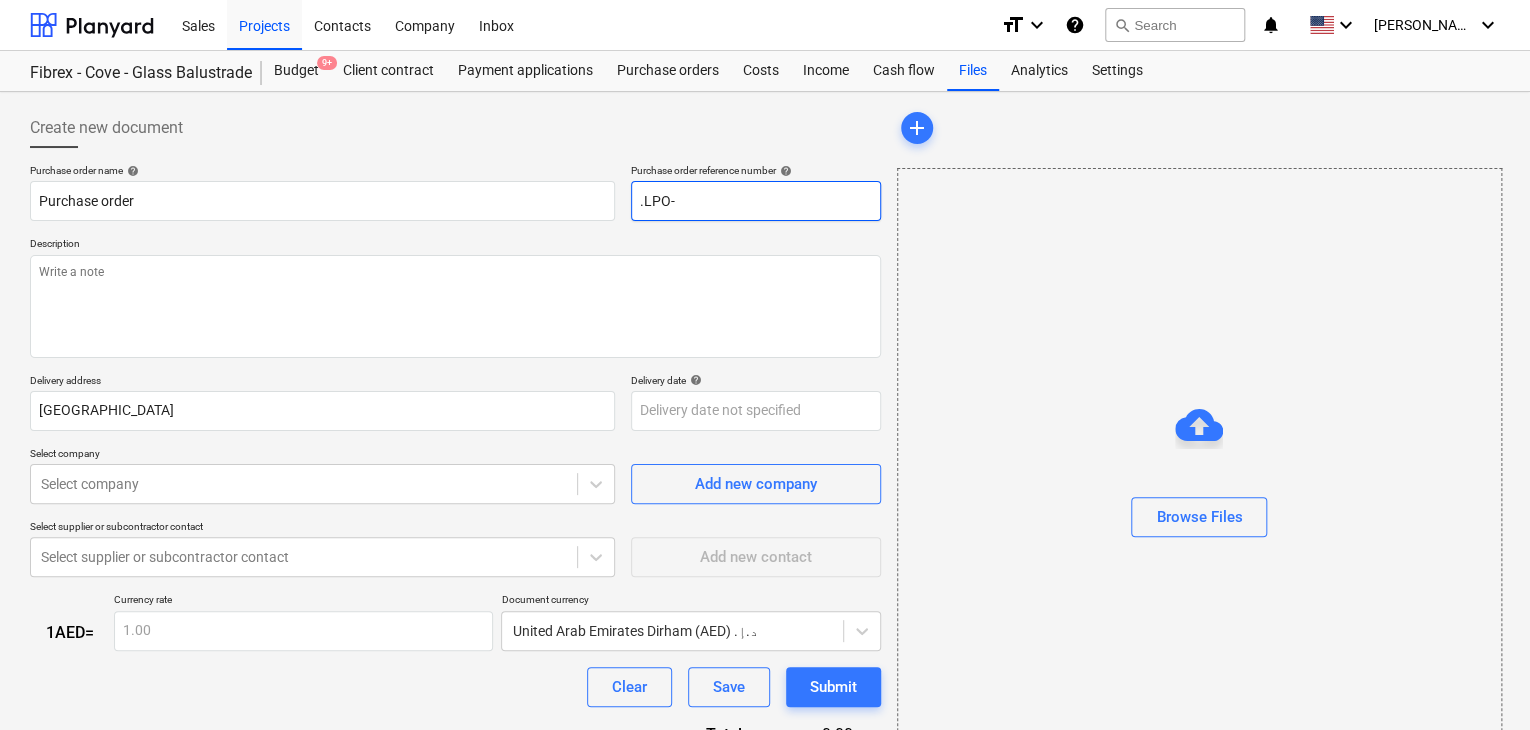 type on ".LPO-" 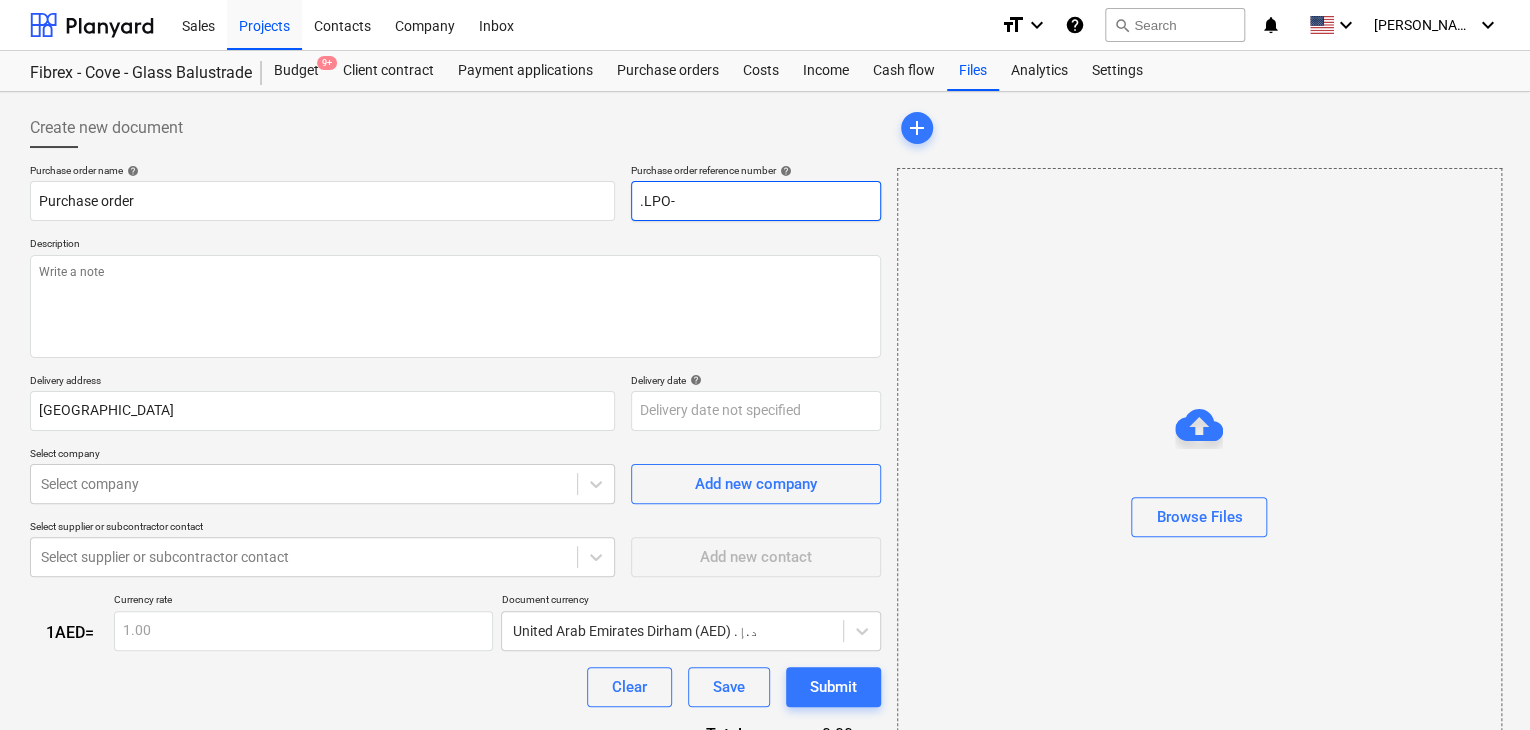 type on "x" 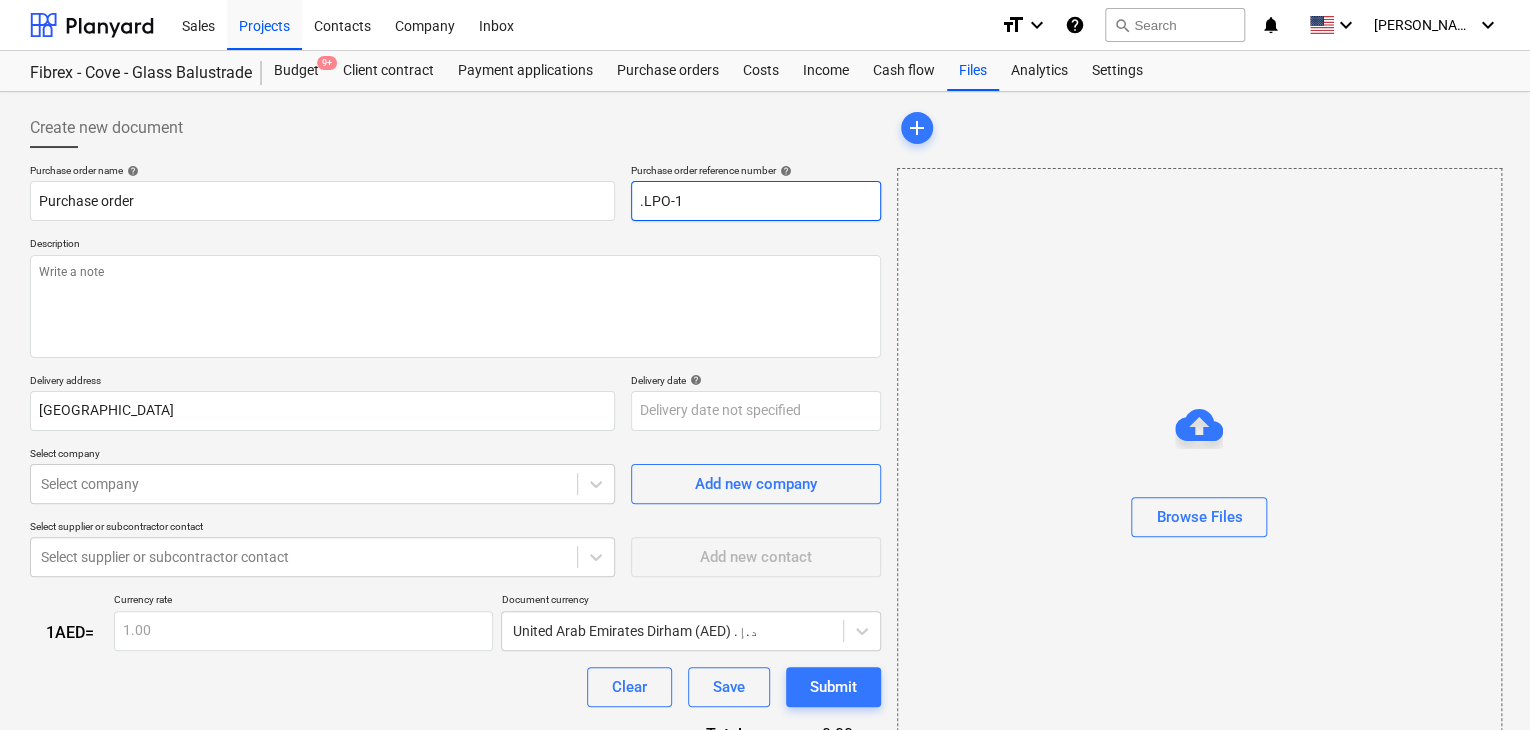 type on "x" 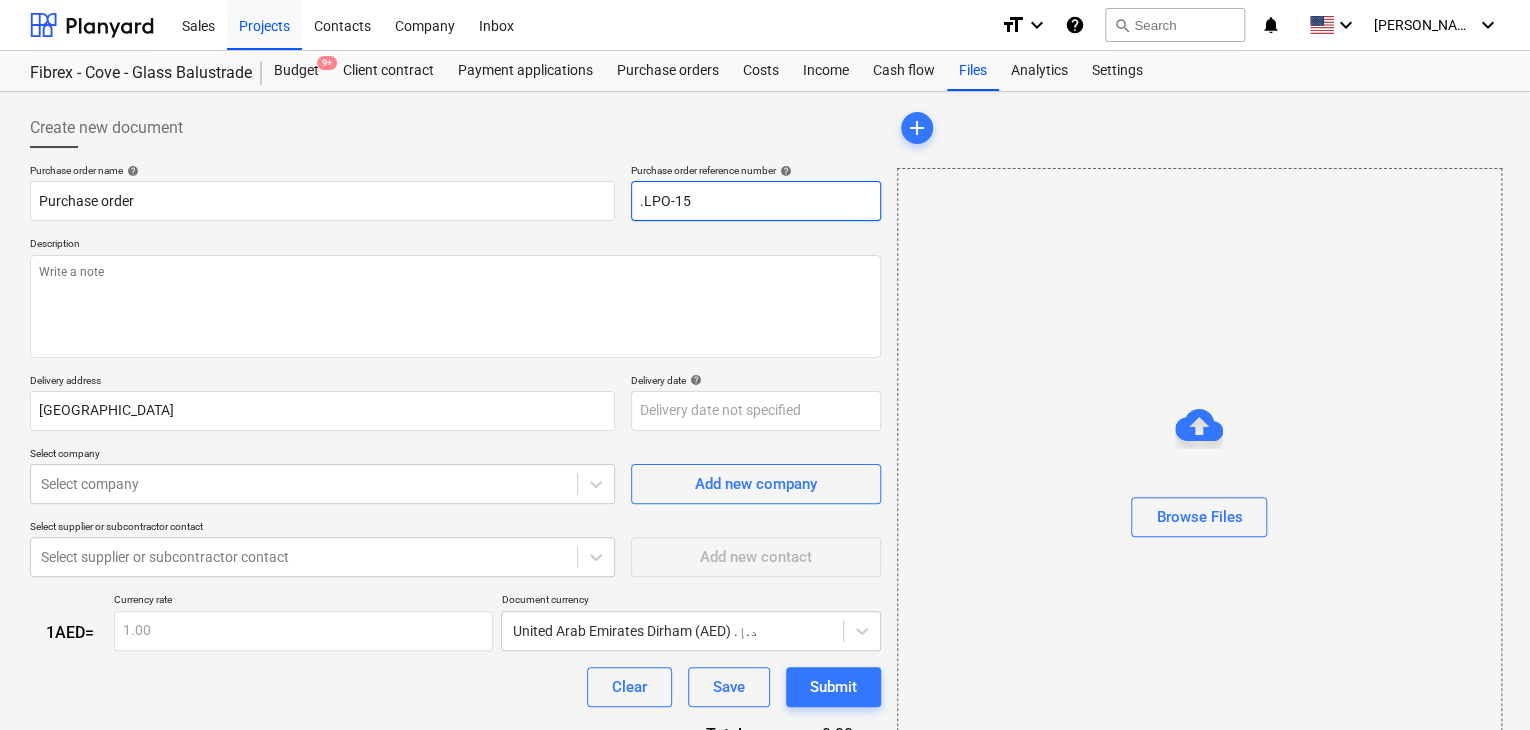 type on "x" 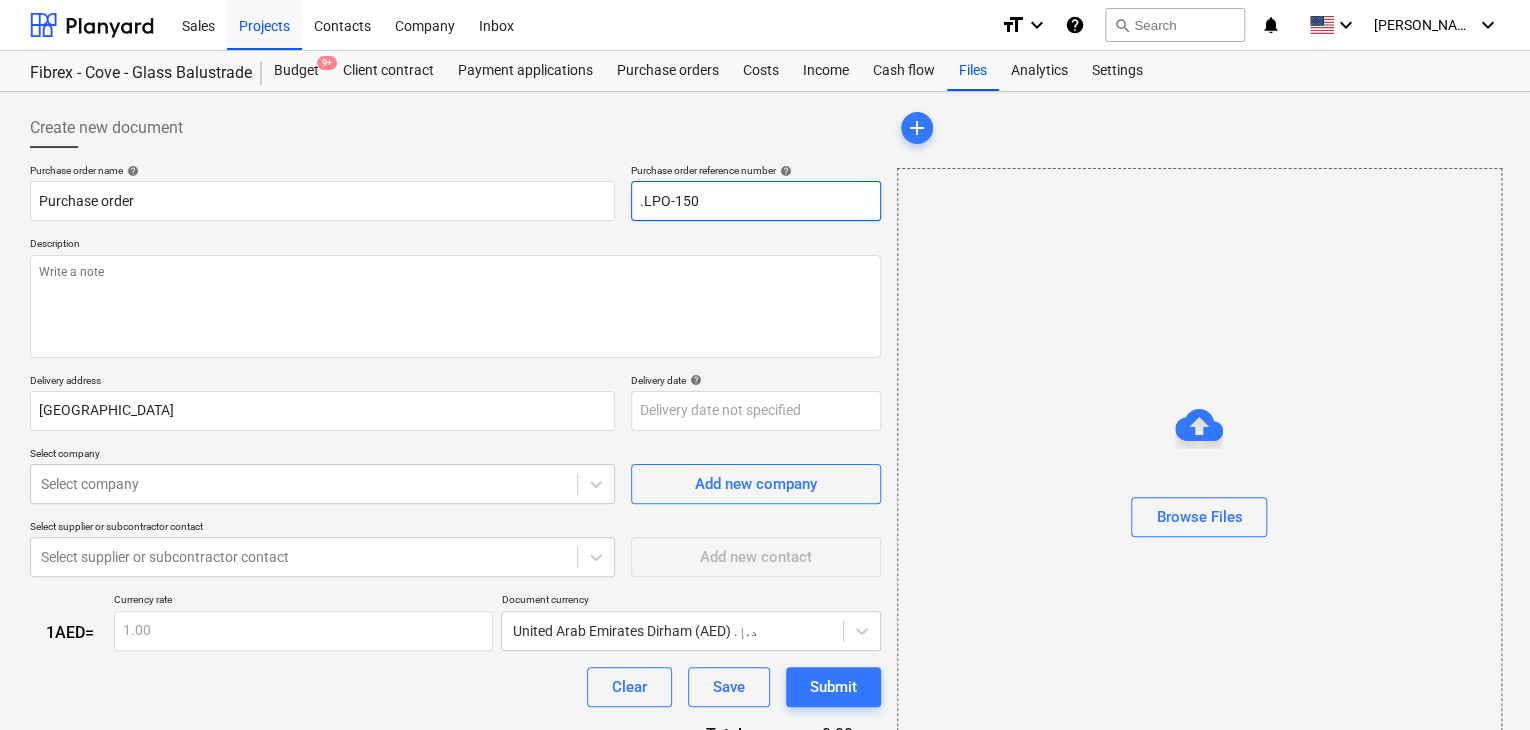 type on "x" 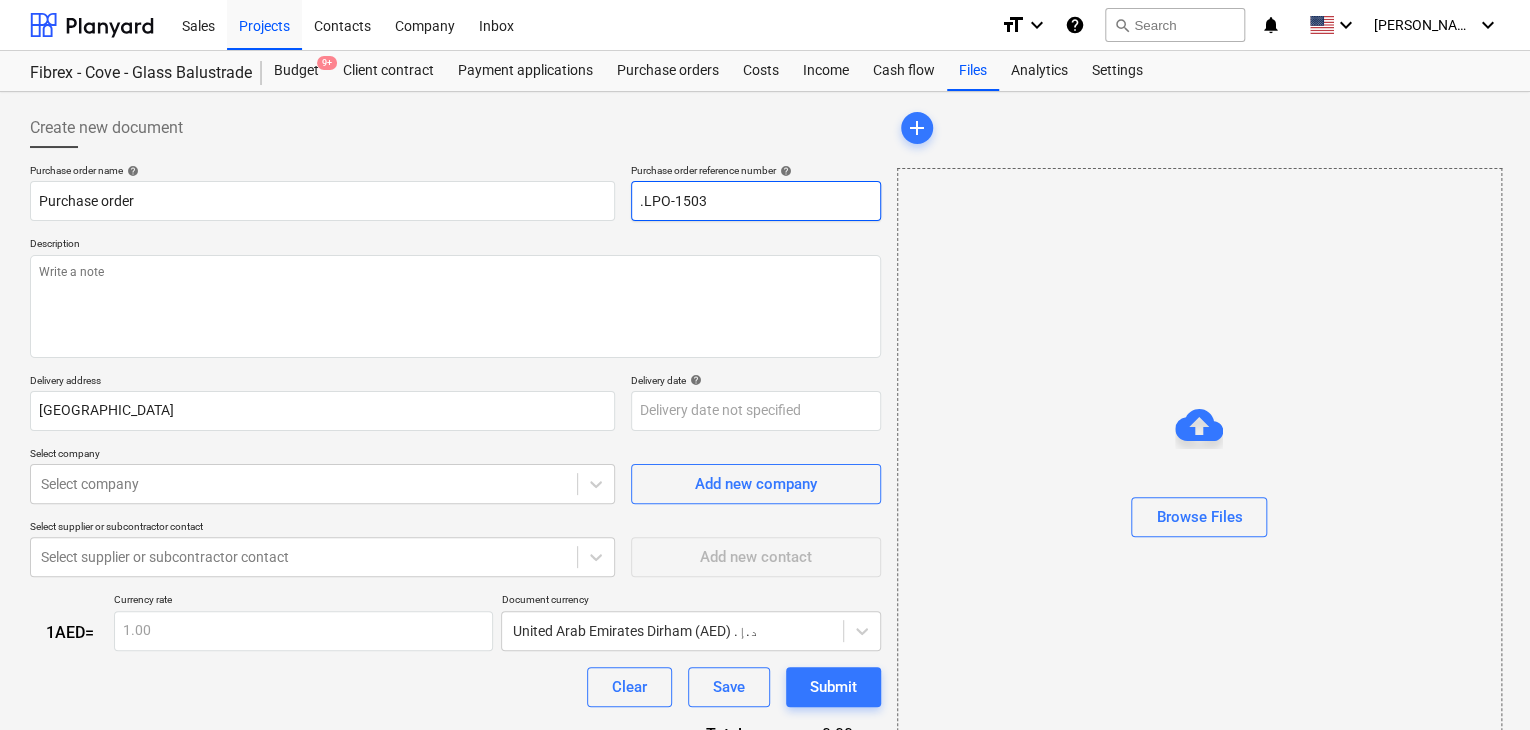 type on "x" 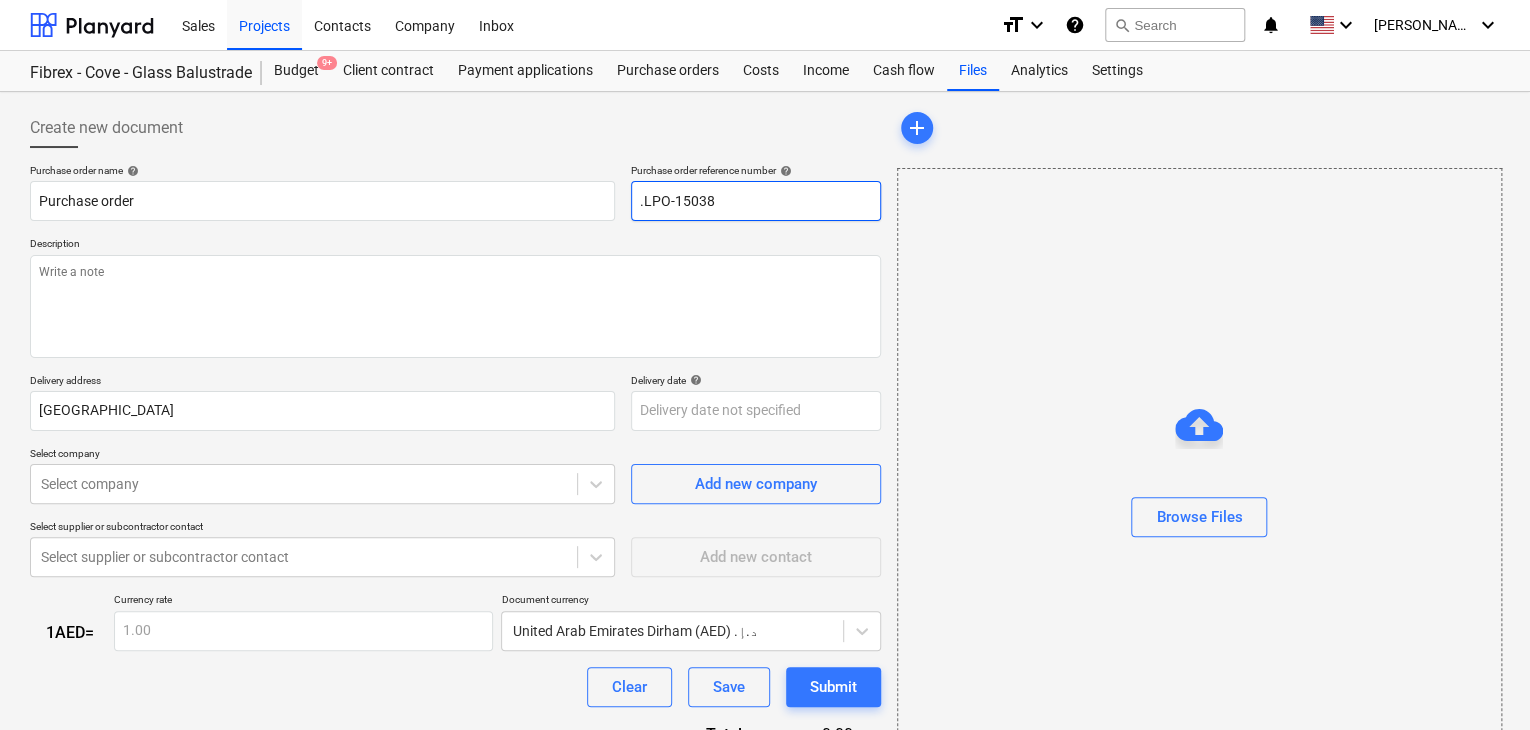 type on "x" 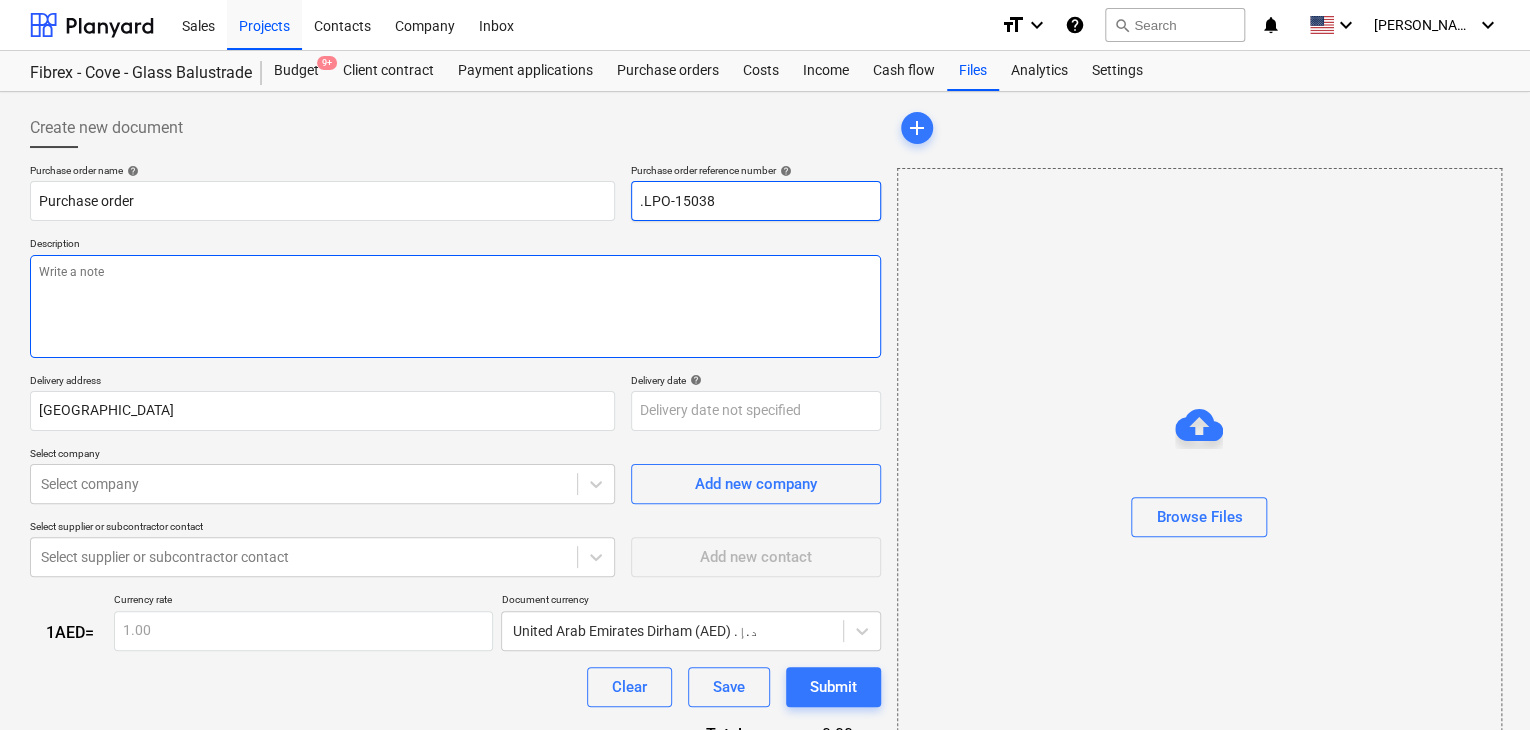 type on ".LPO-15038" 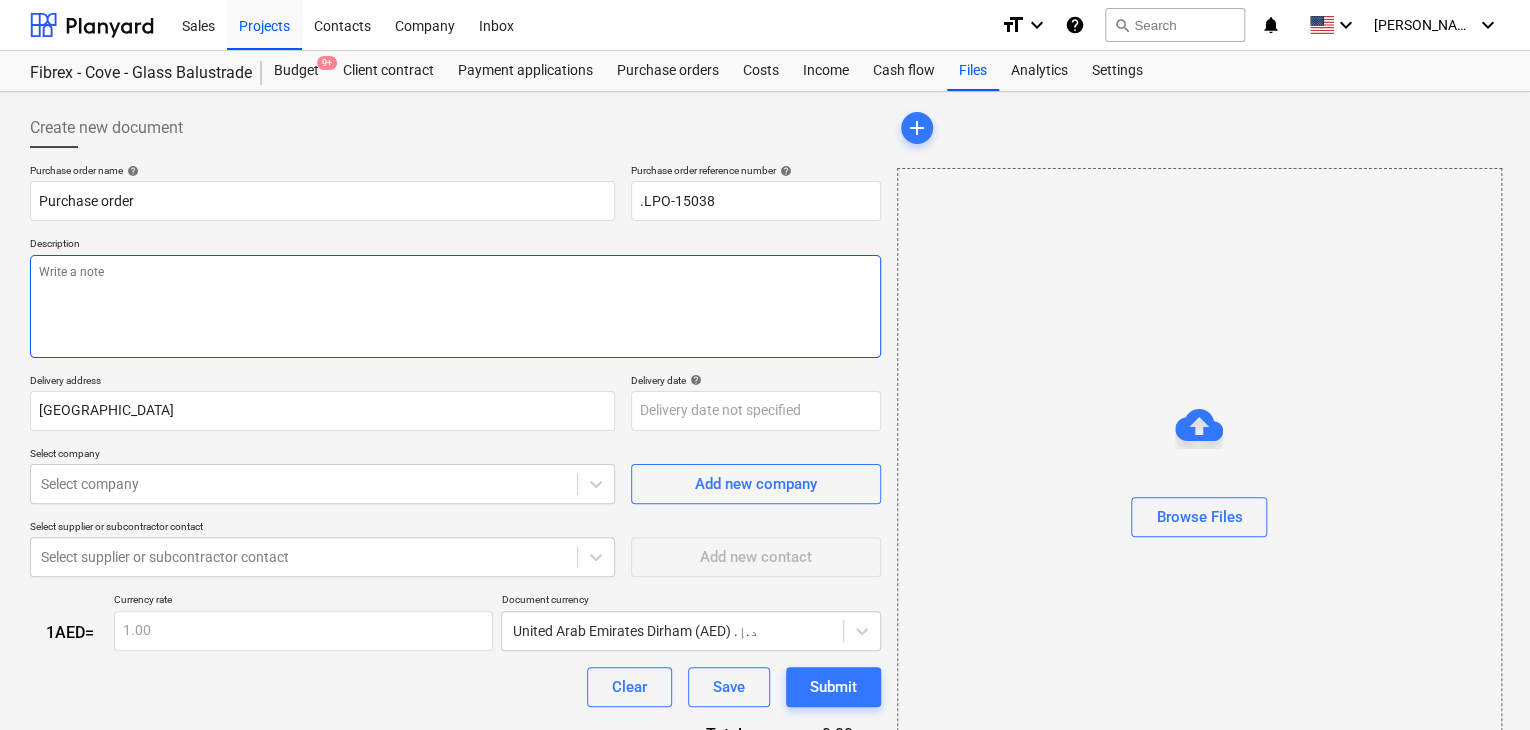 click at bounding box center [455, 306] 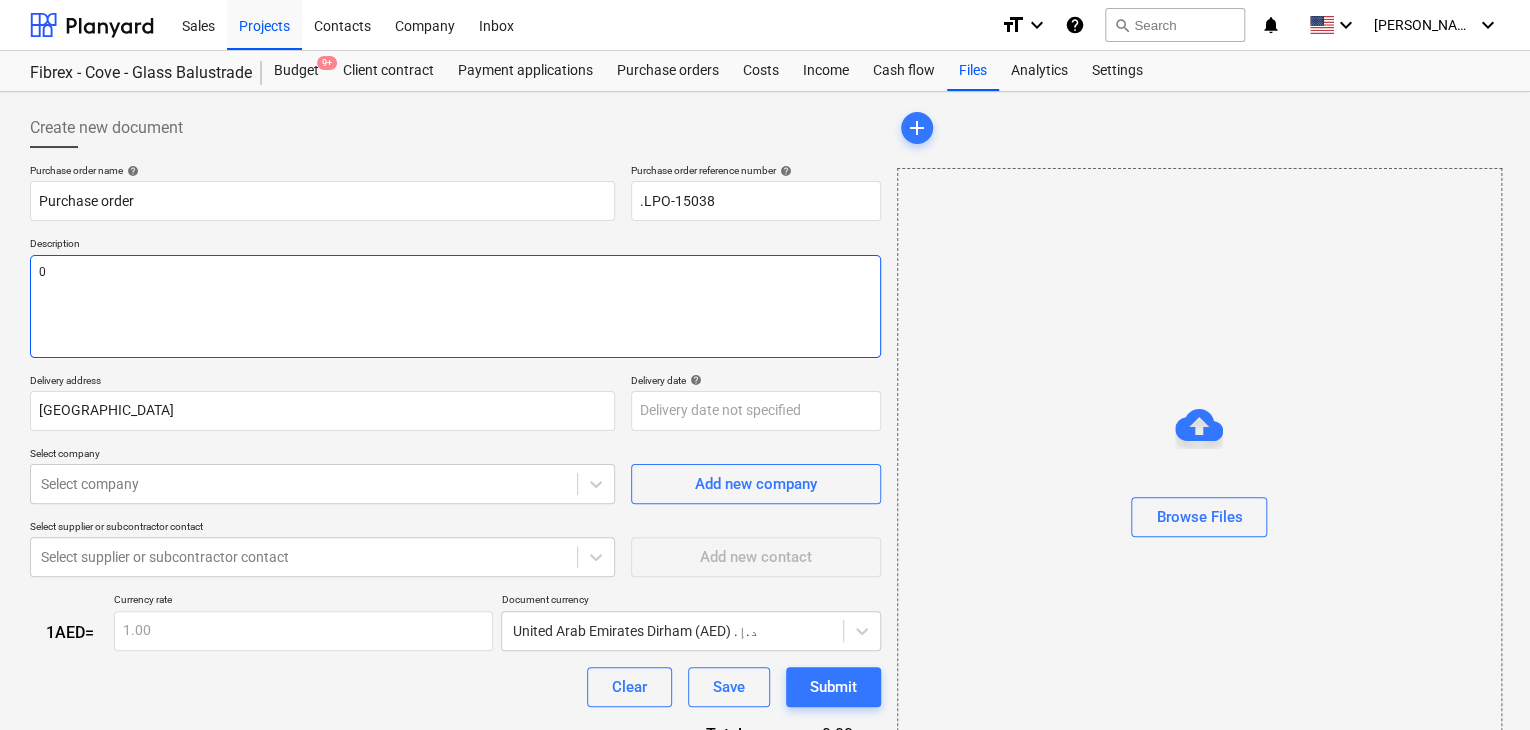 type on "x" 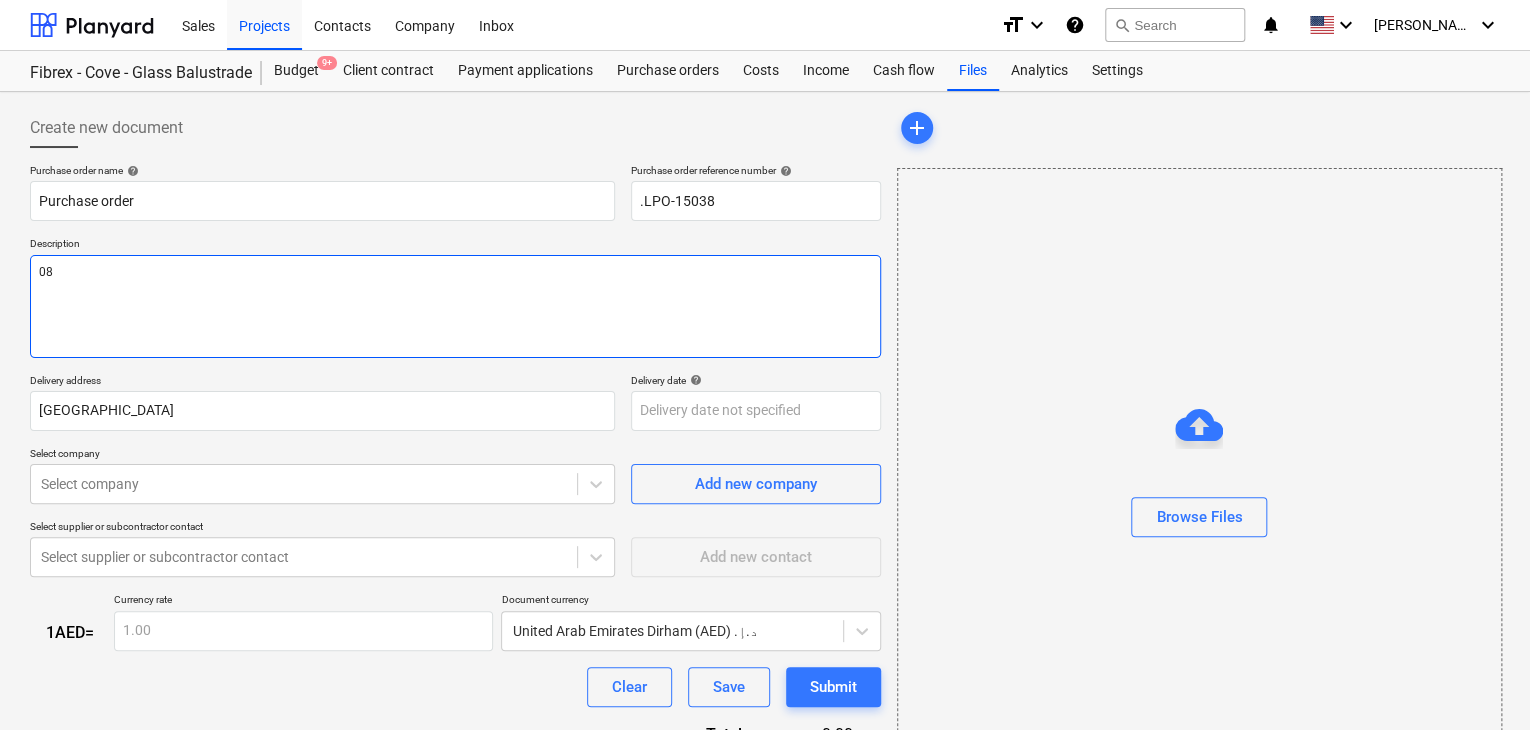 type on "x" 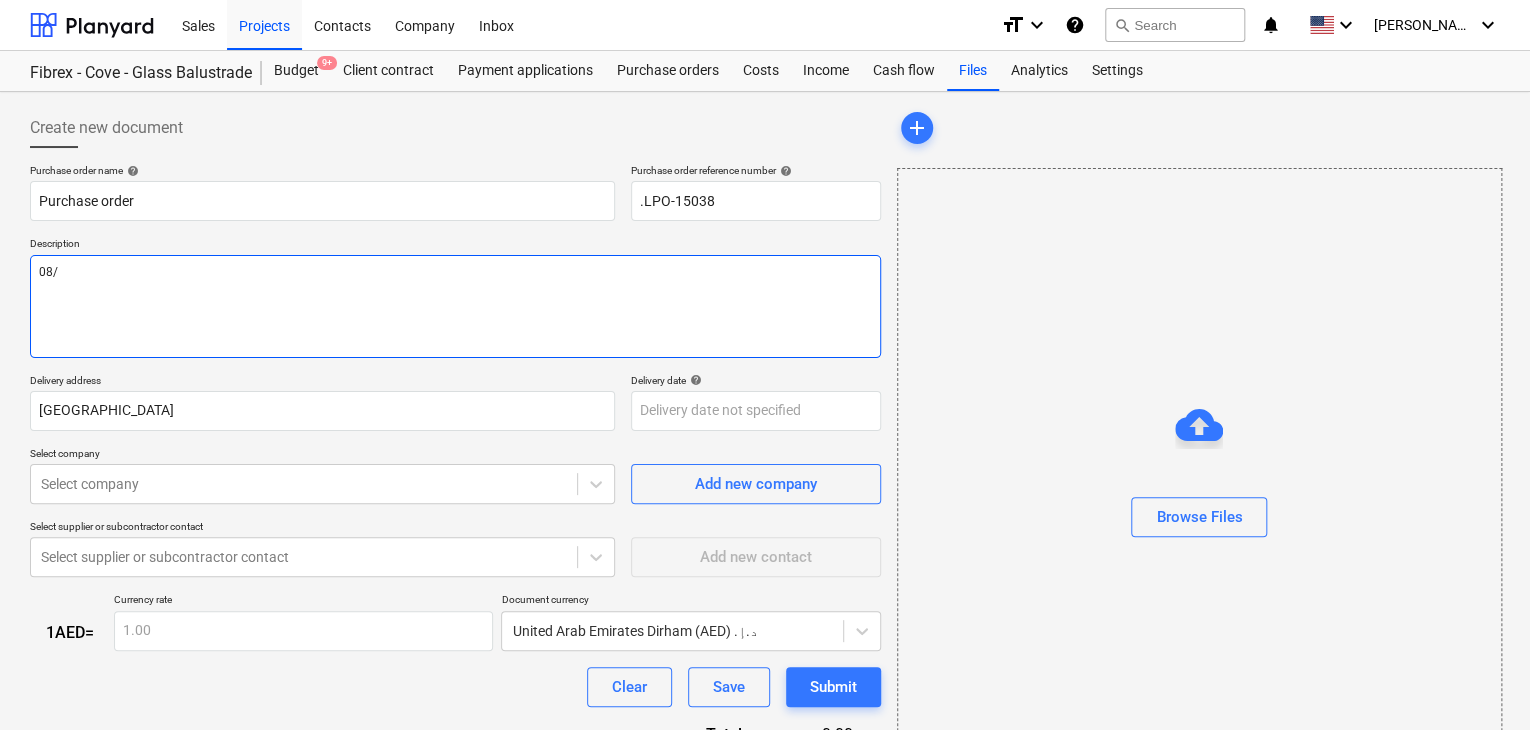 type on "08/J" 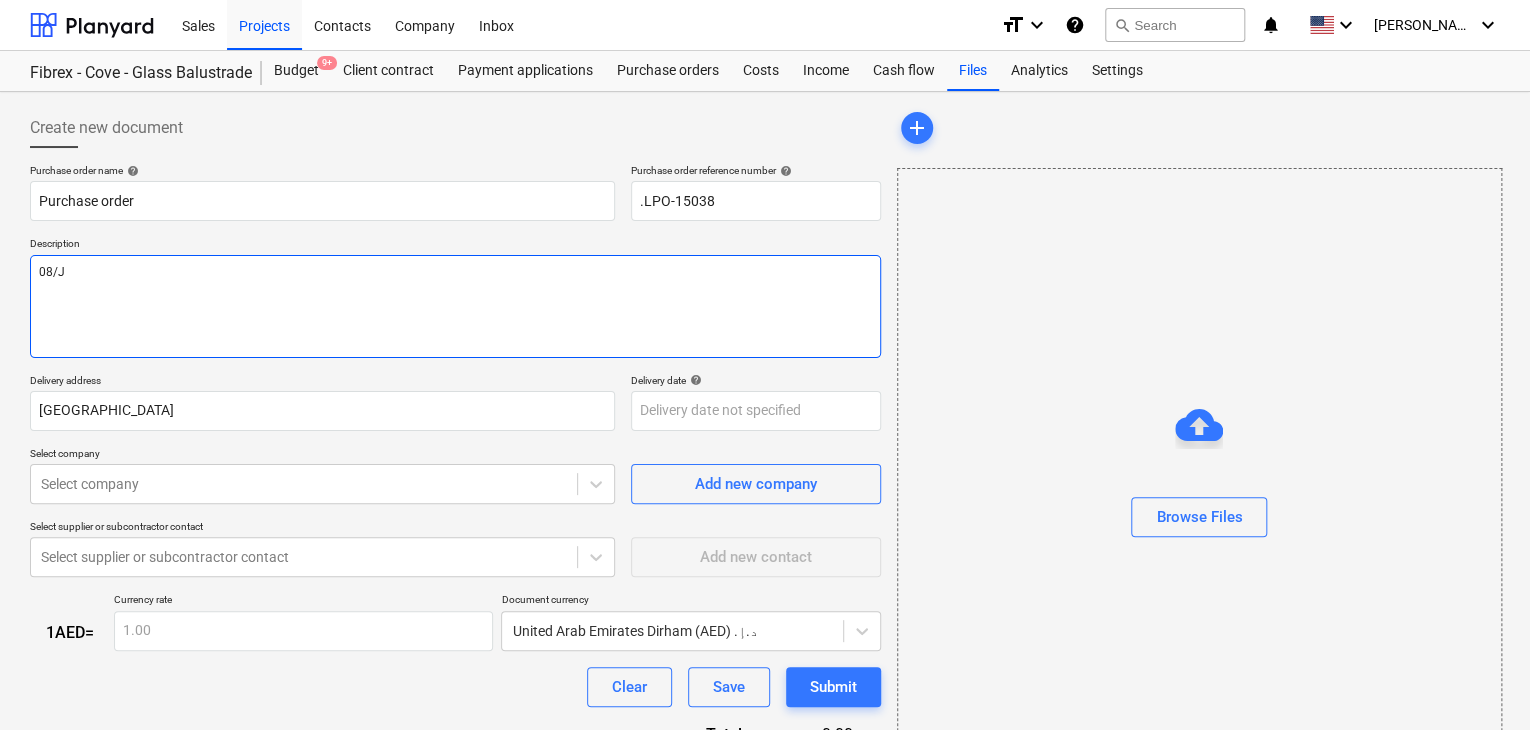 type on "x" 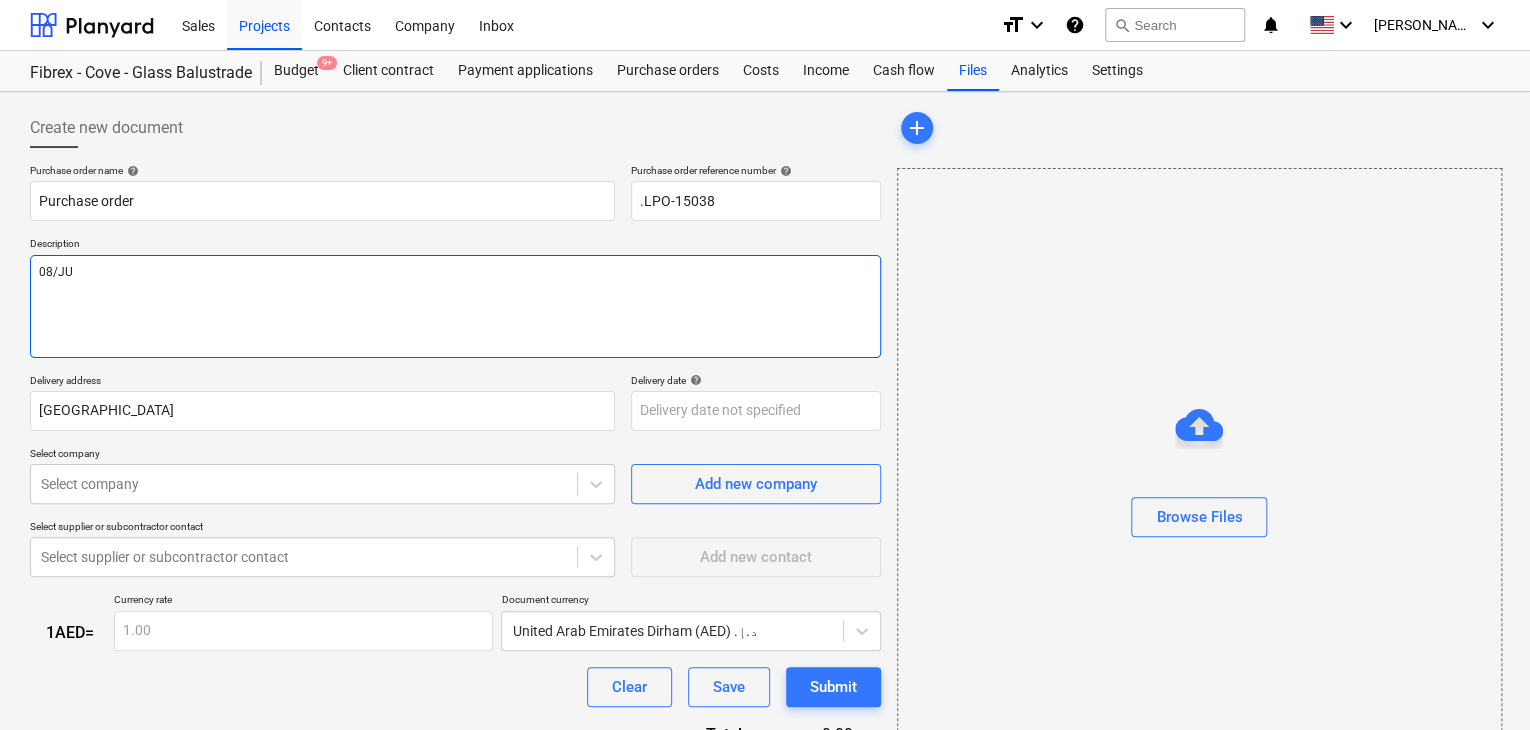 type on "x" 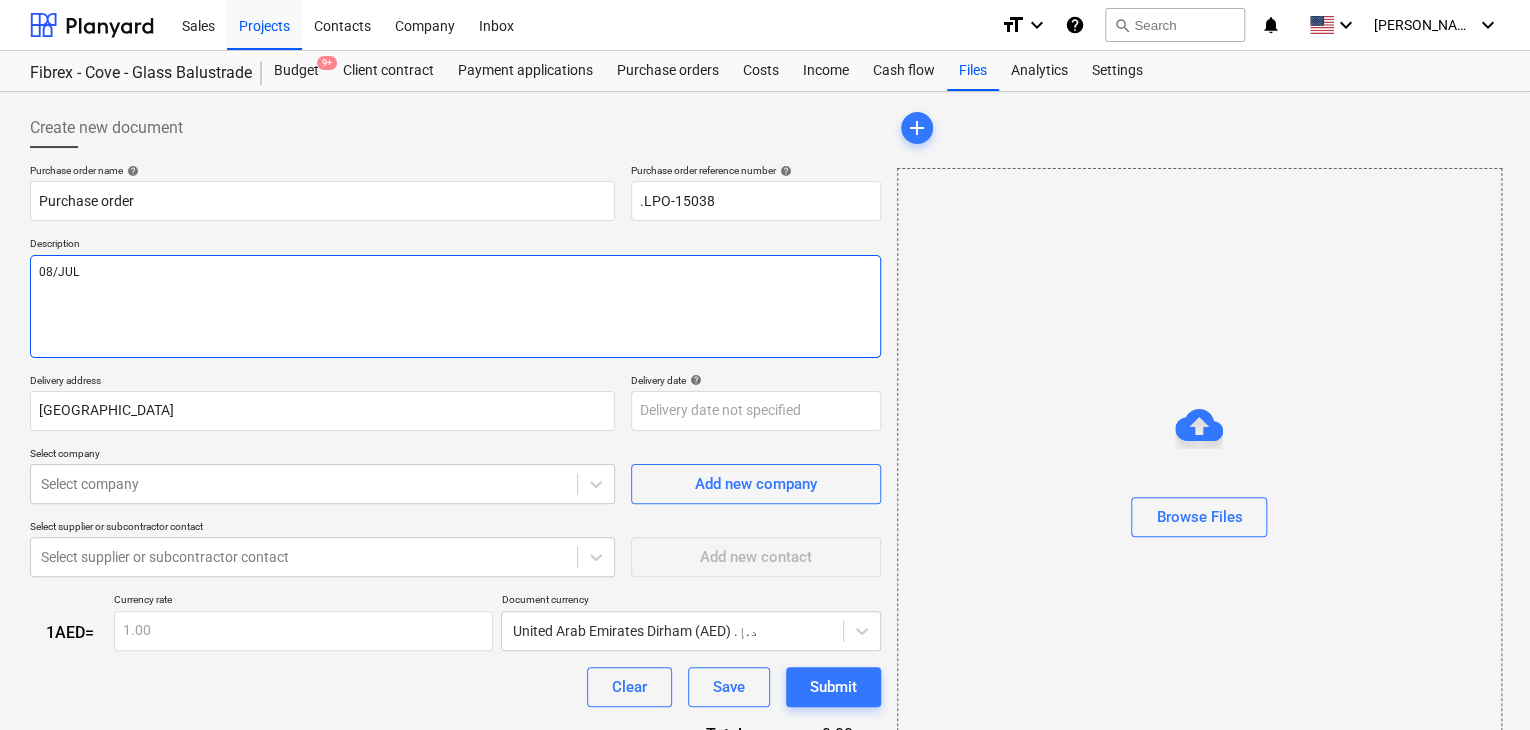 type on "x" 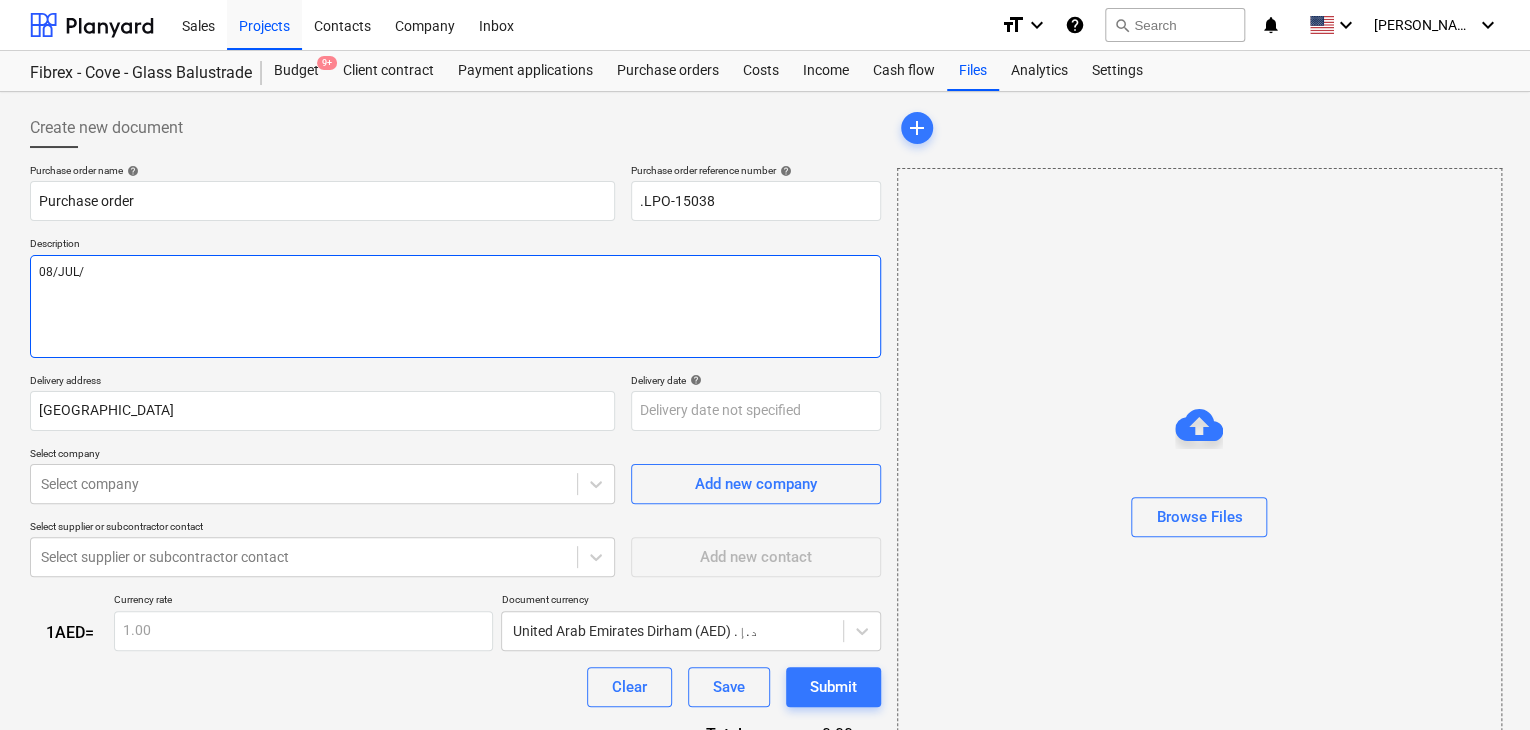 type on "x" 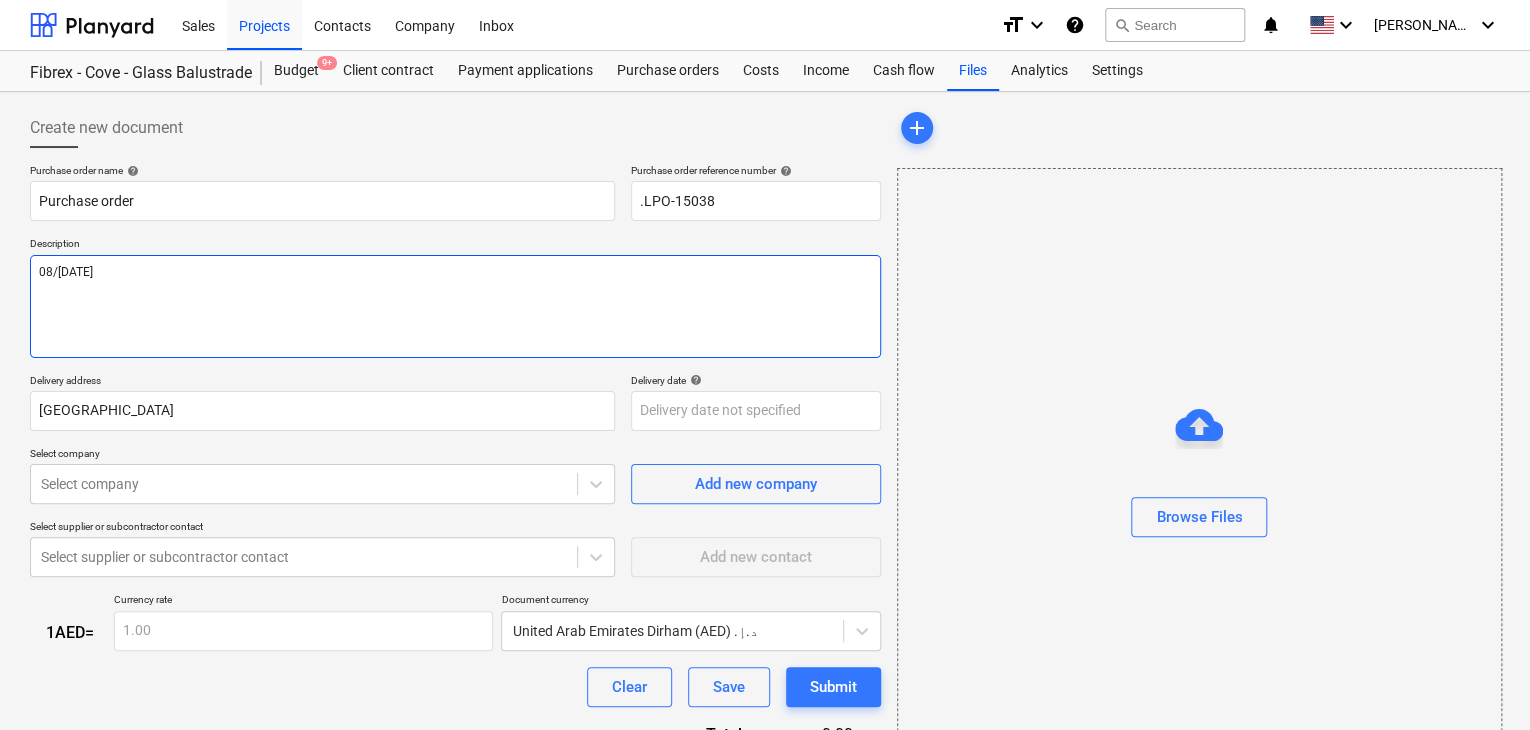 type on "x" 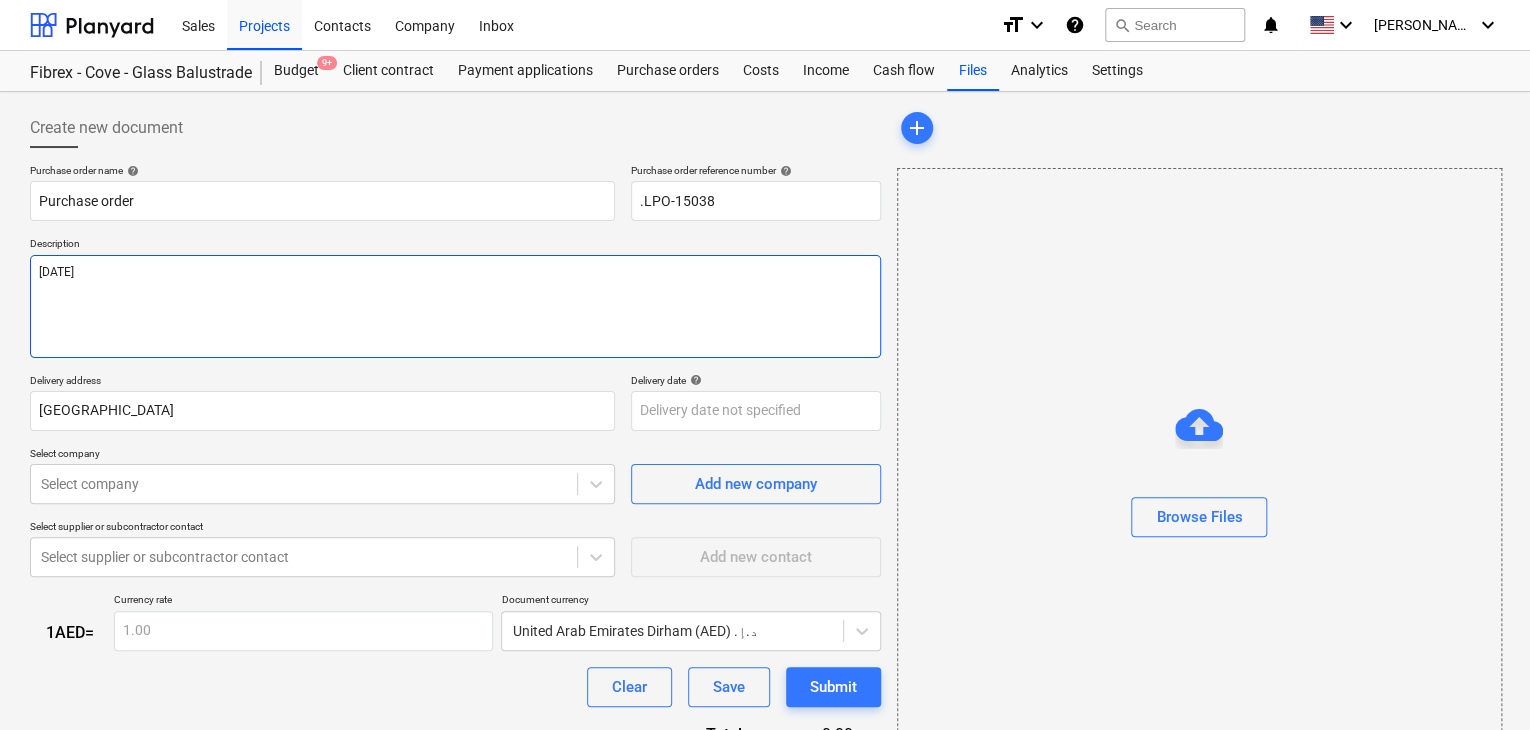 type on "x" 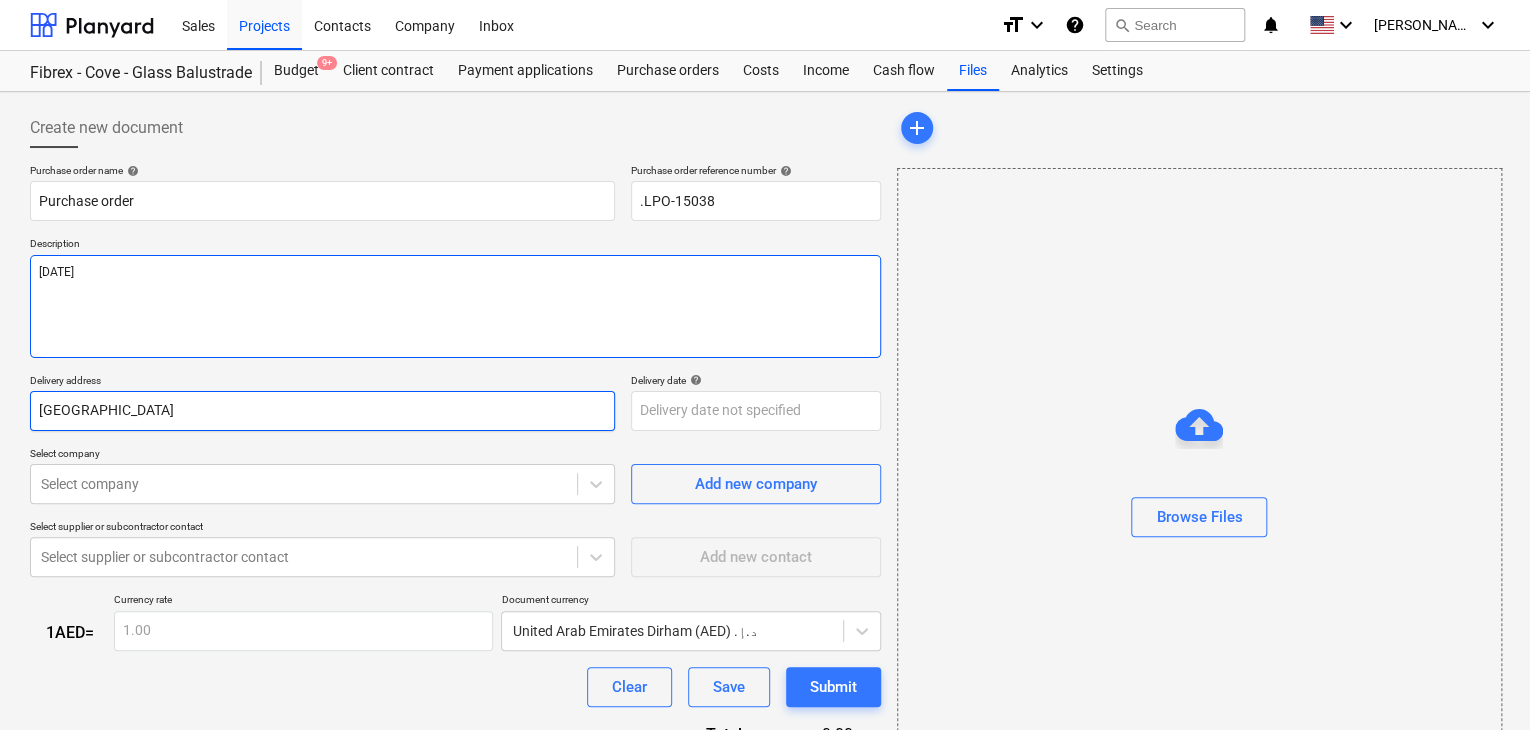 type on "[DATE]" 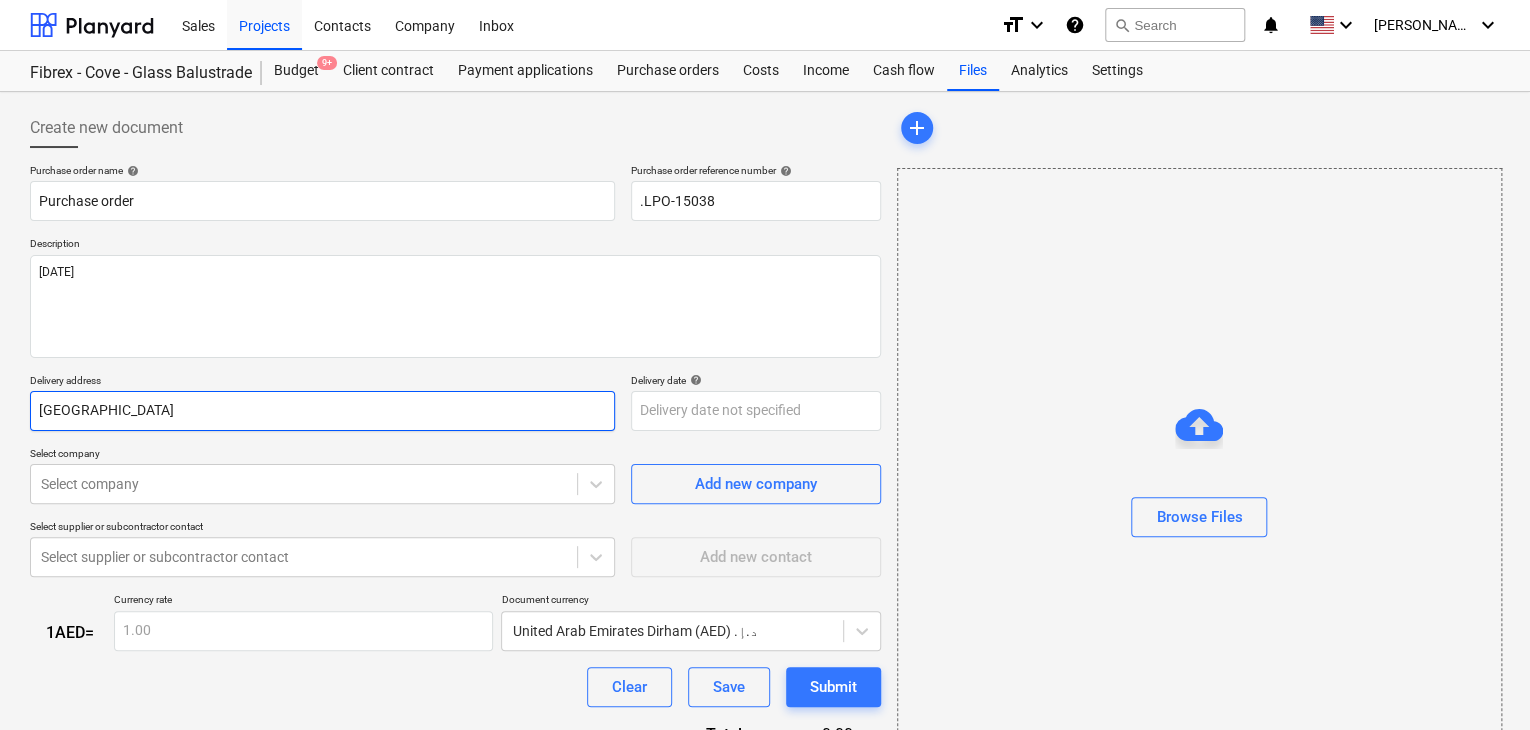 click on "[GEOGRAPHIC_DATA]" at bounding box center (322, 411) 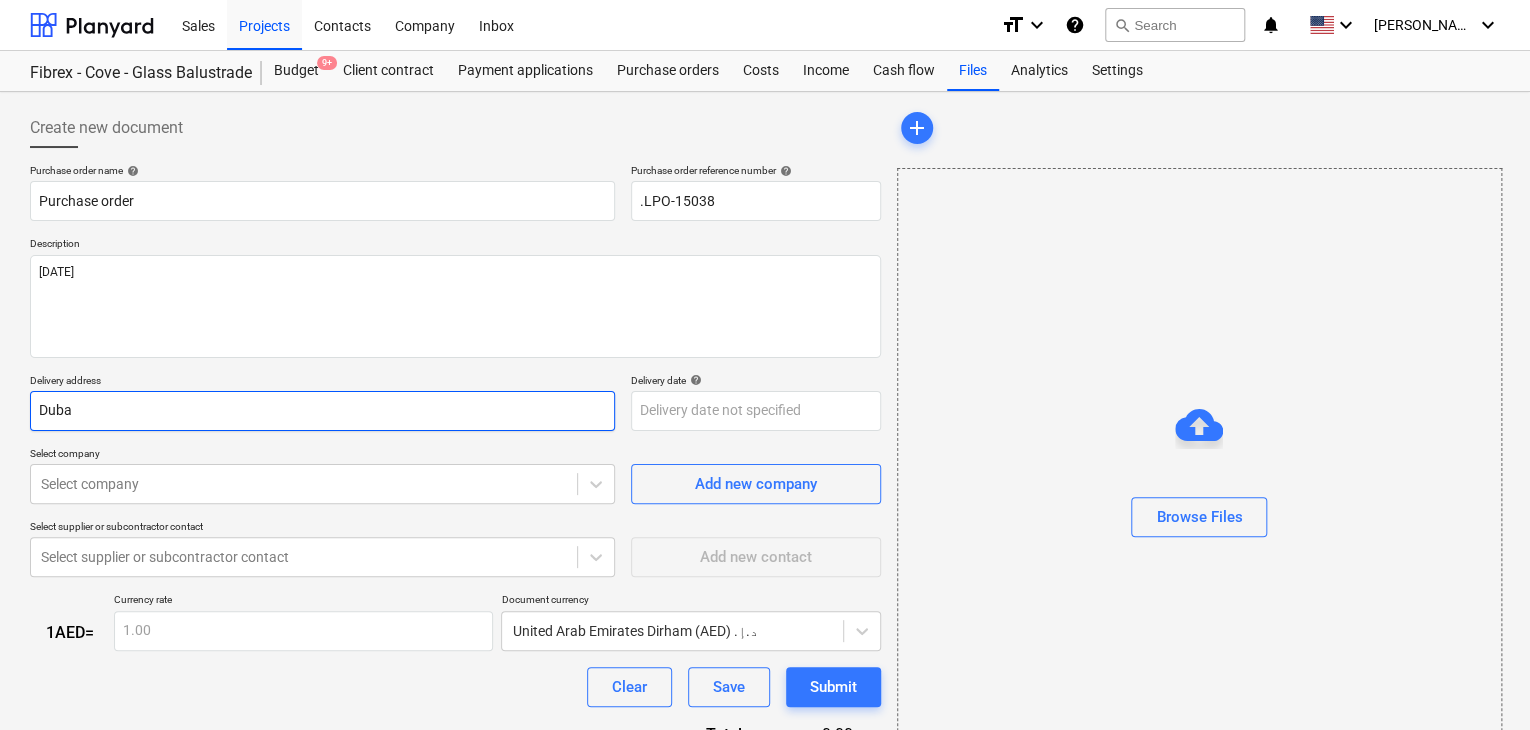 type on "x" 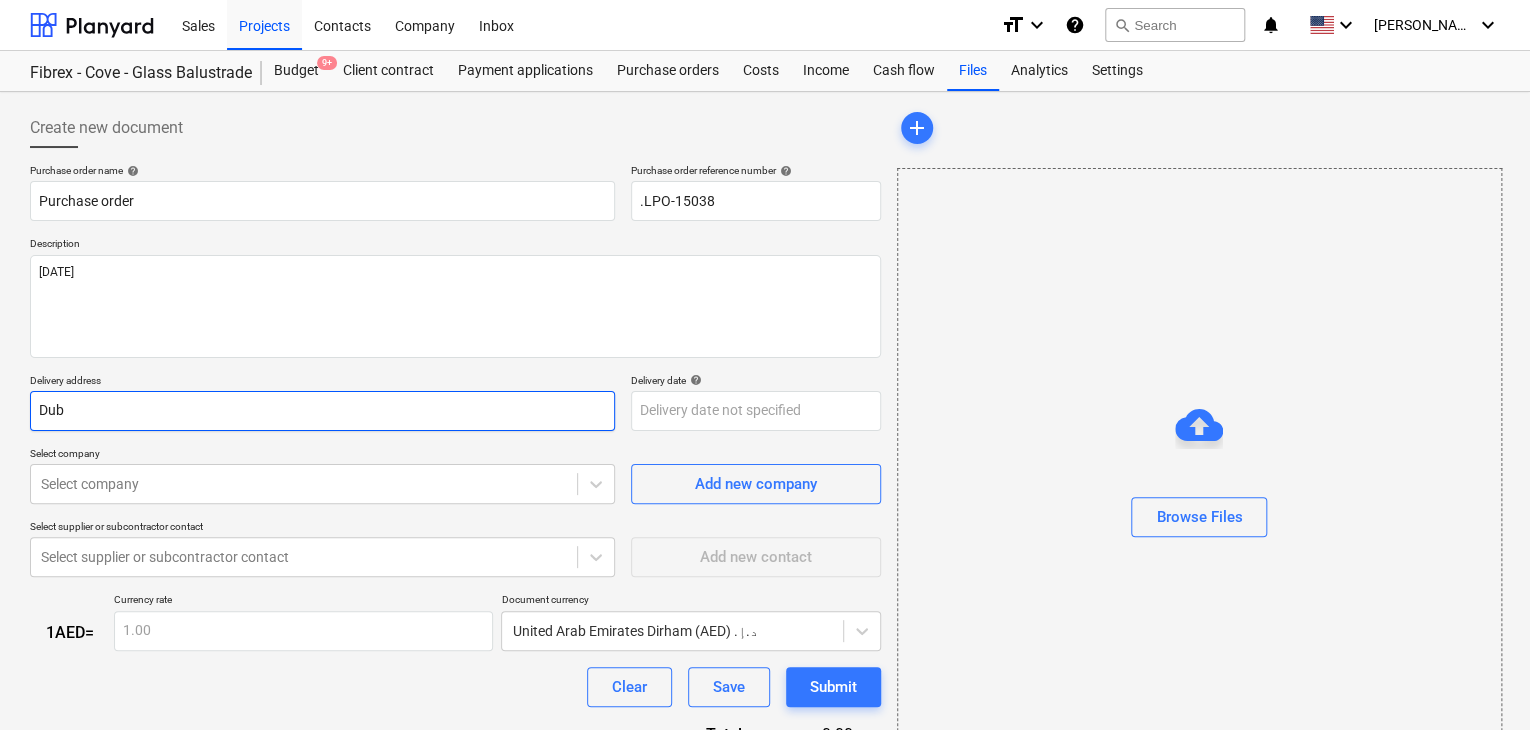type on "x" 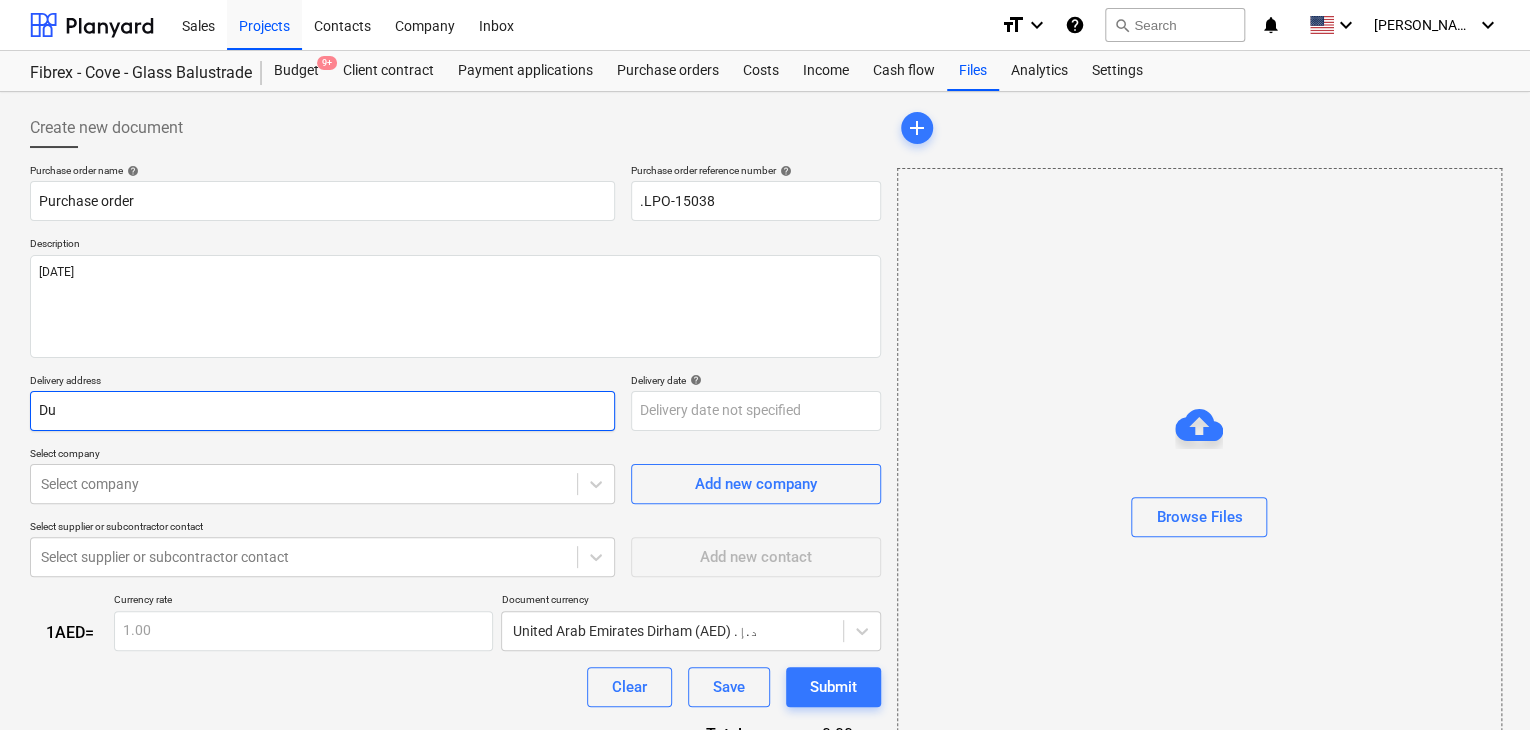 type on "x" 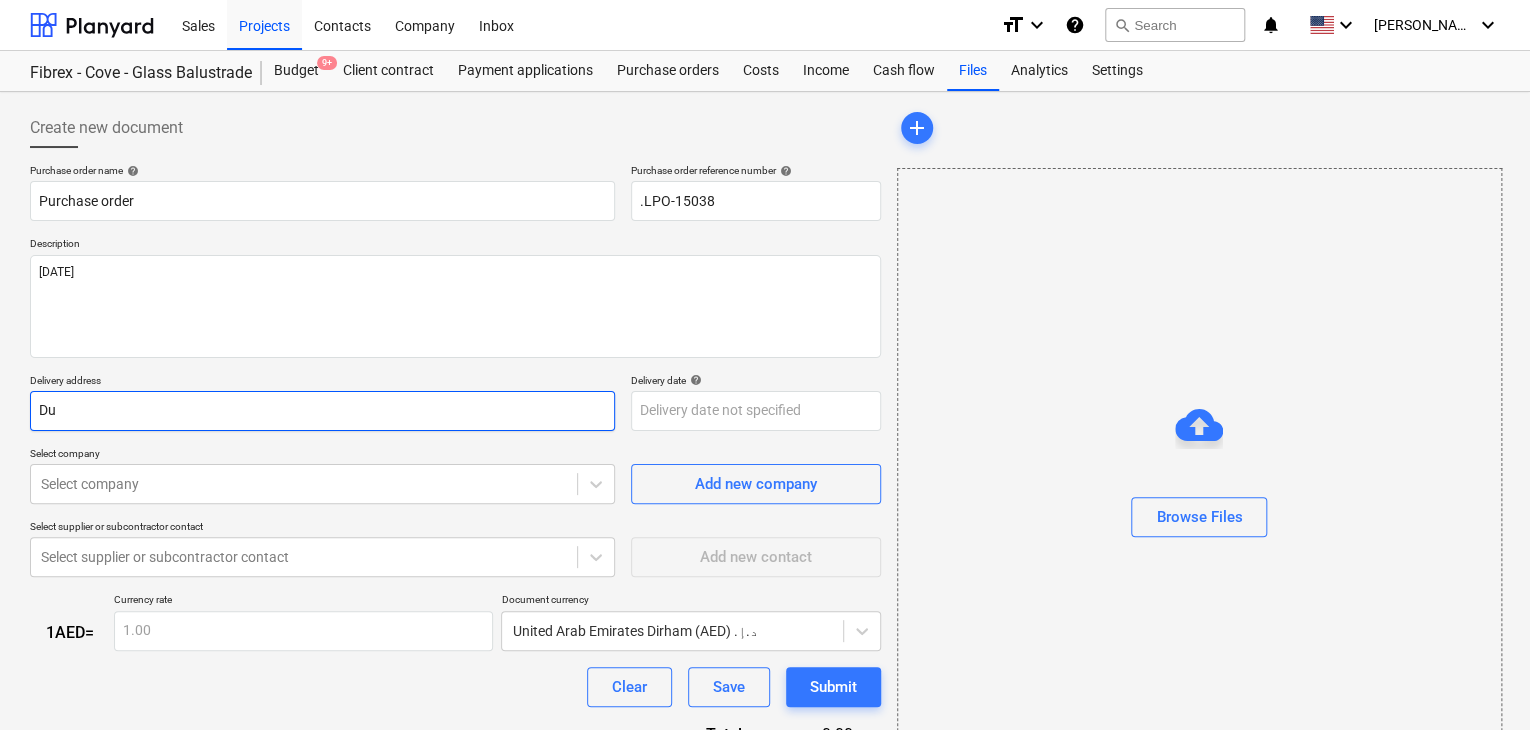 type on "D" 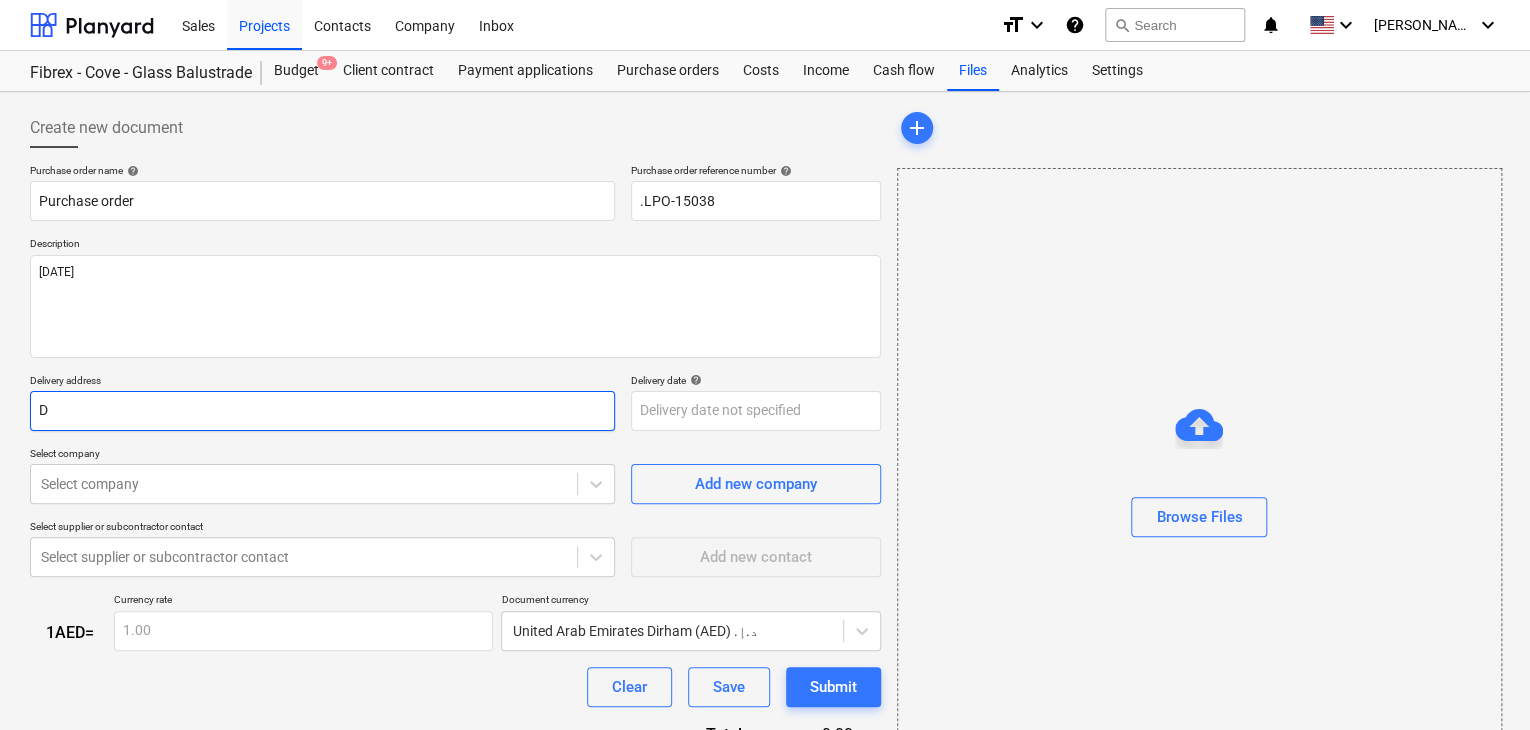 type on "x" 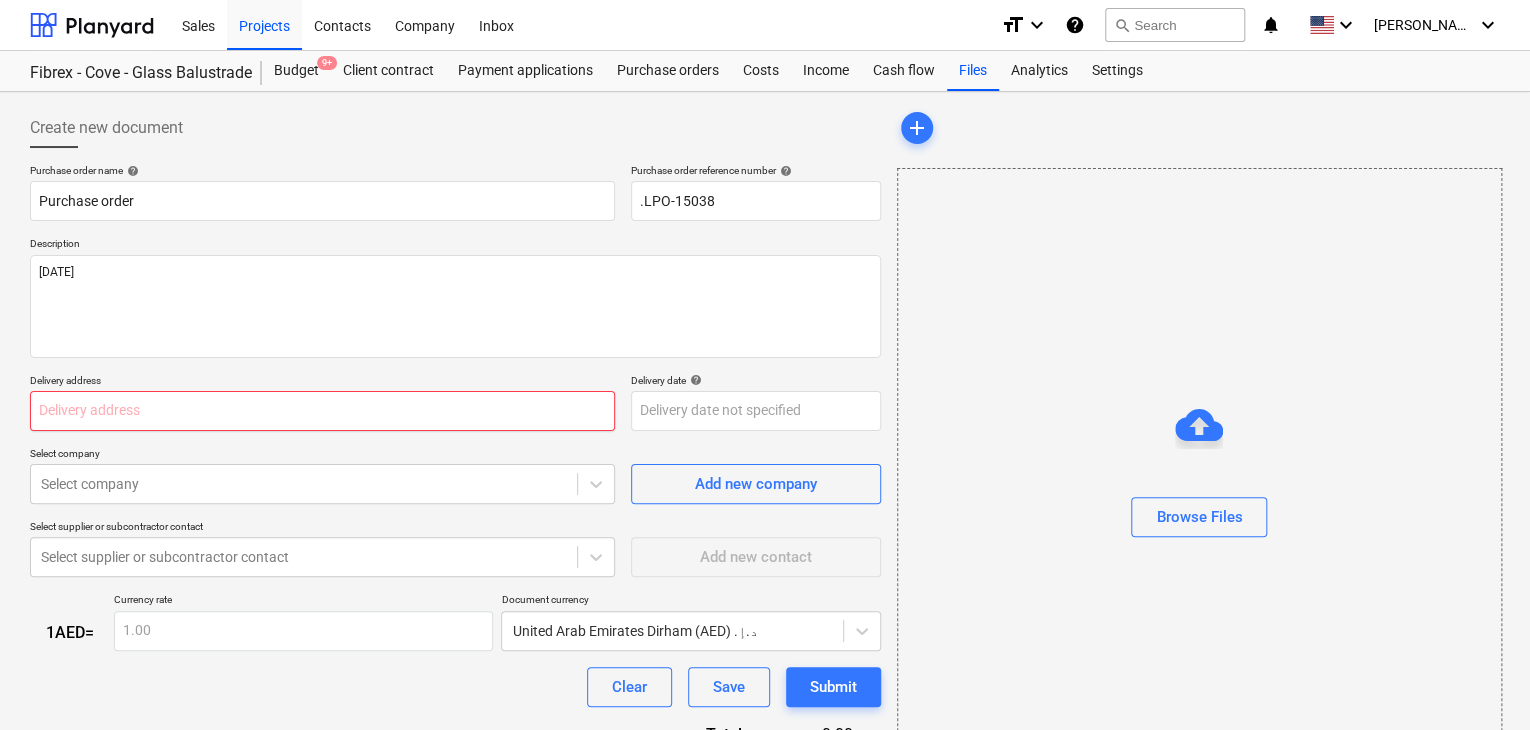 type on "x" 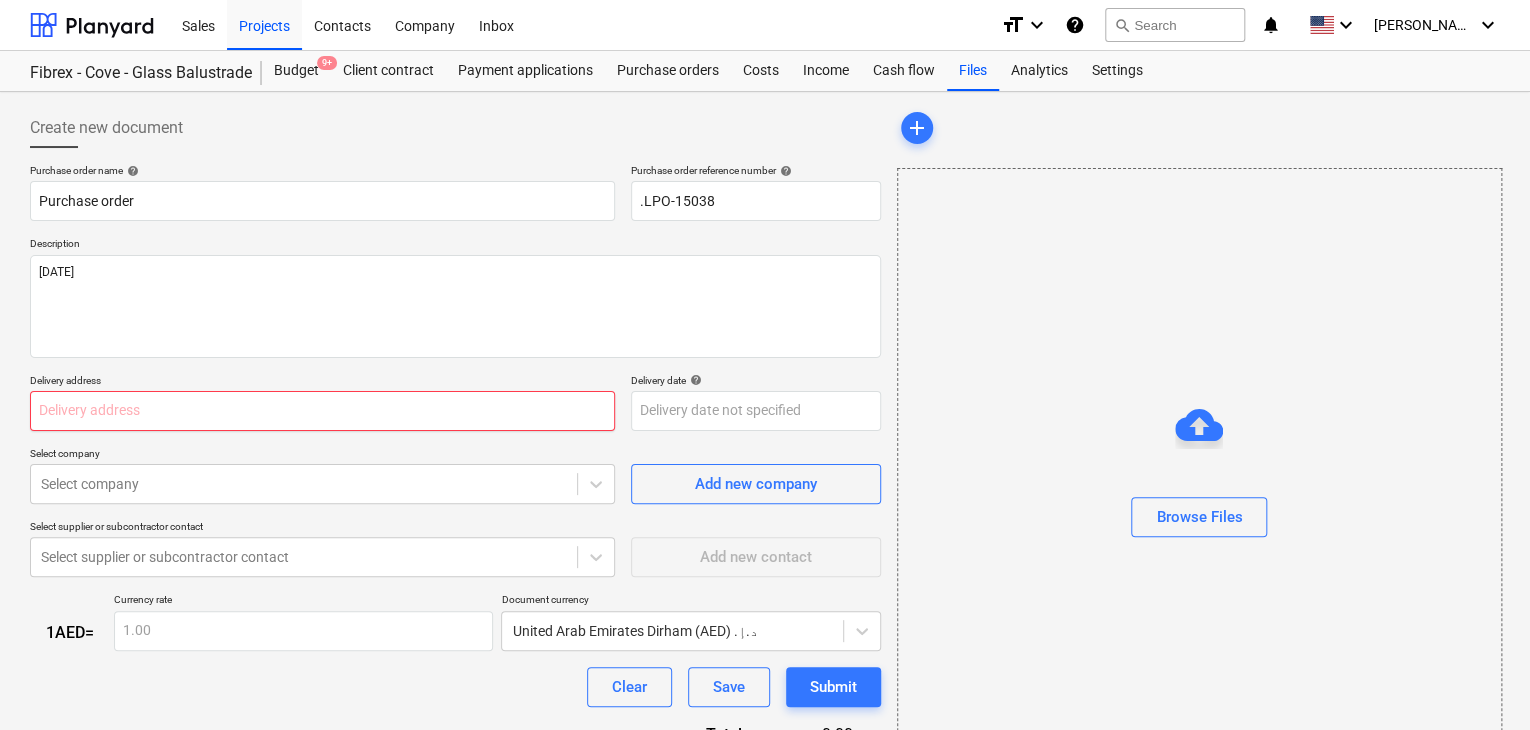 type on "L" 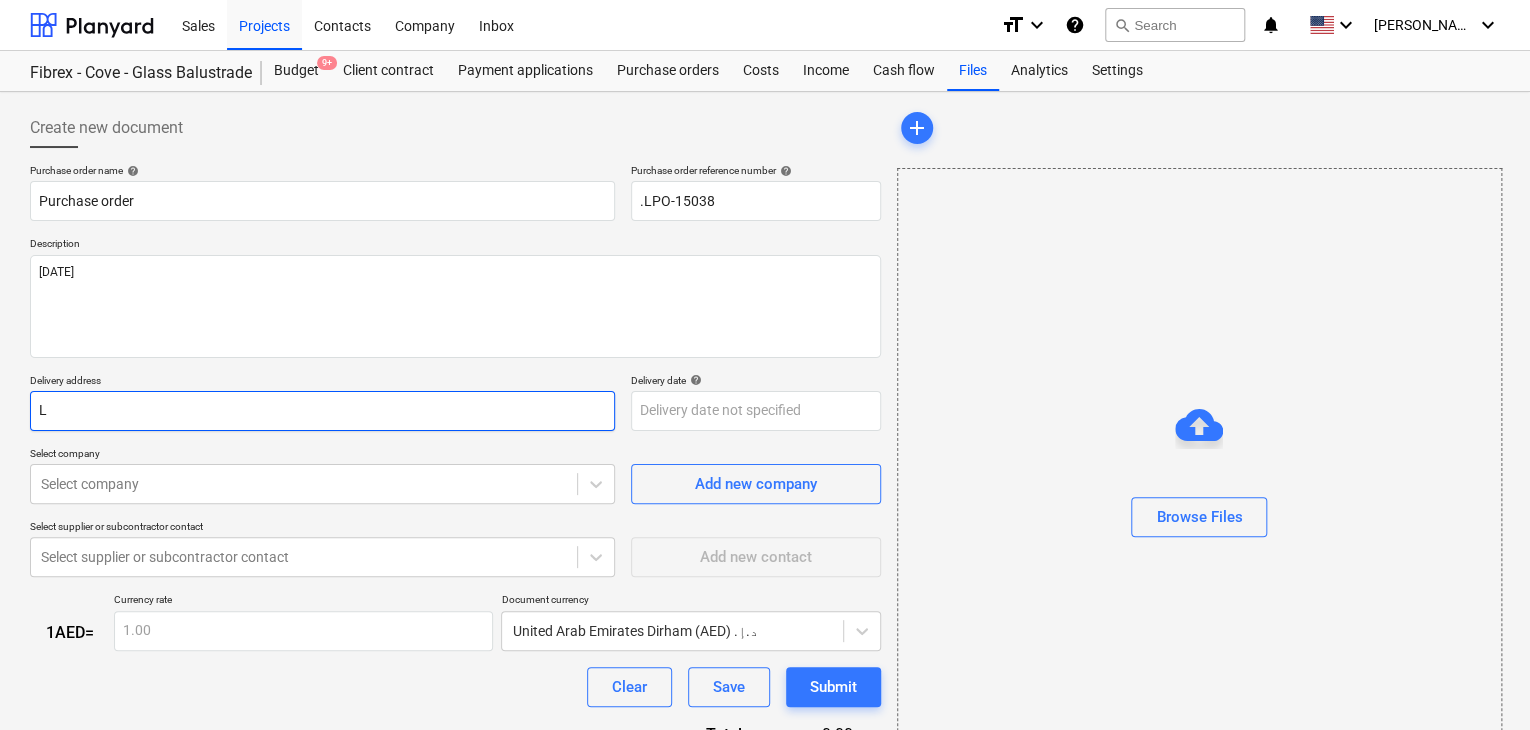 type on "x" 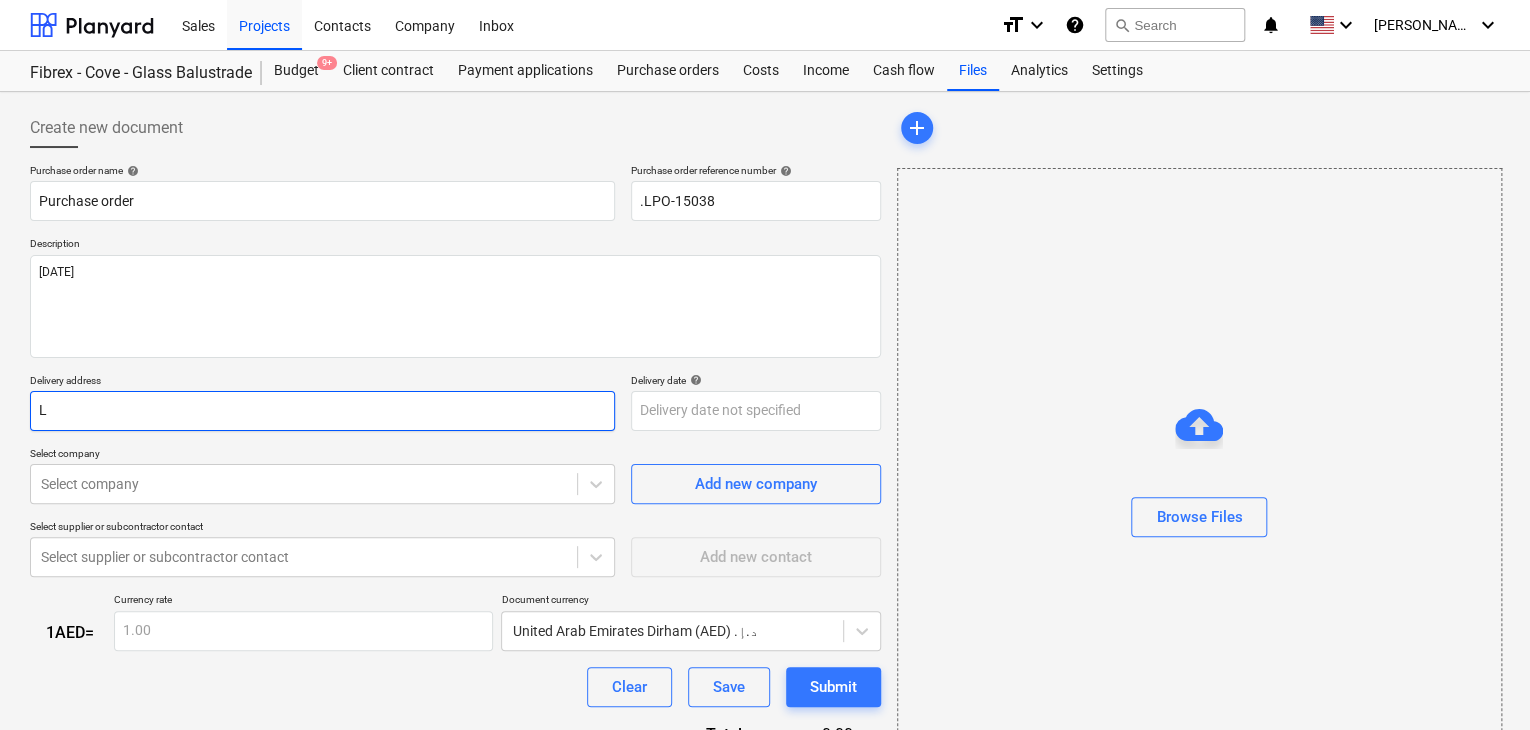 type on "LU" 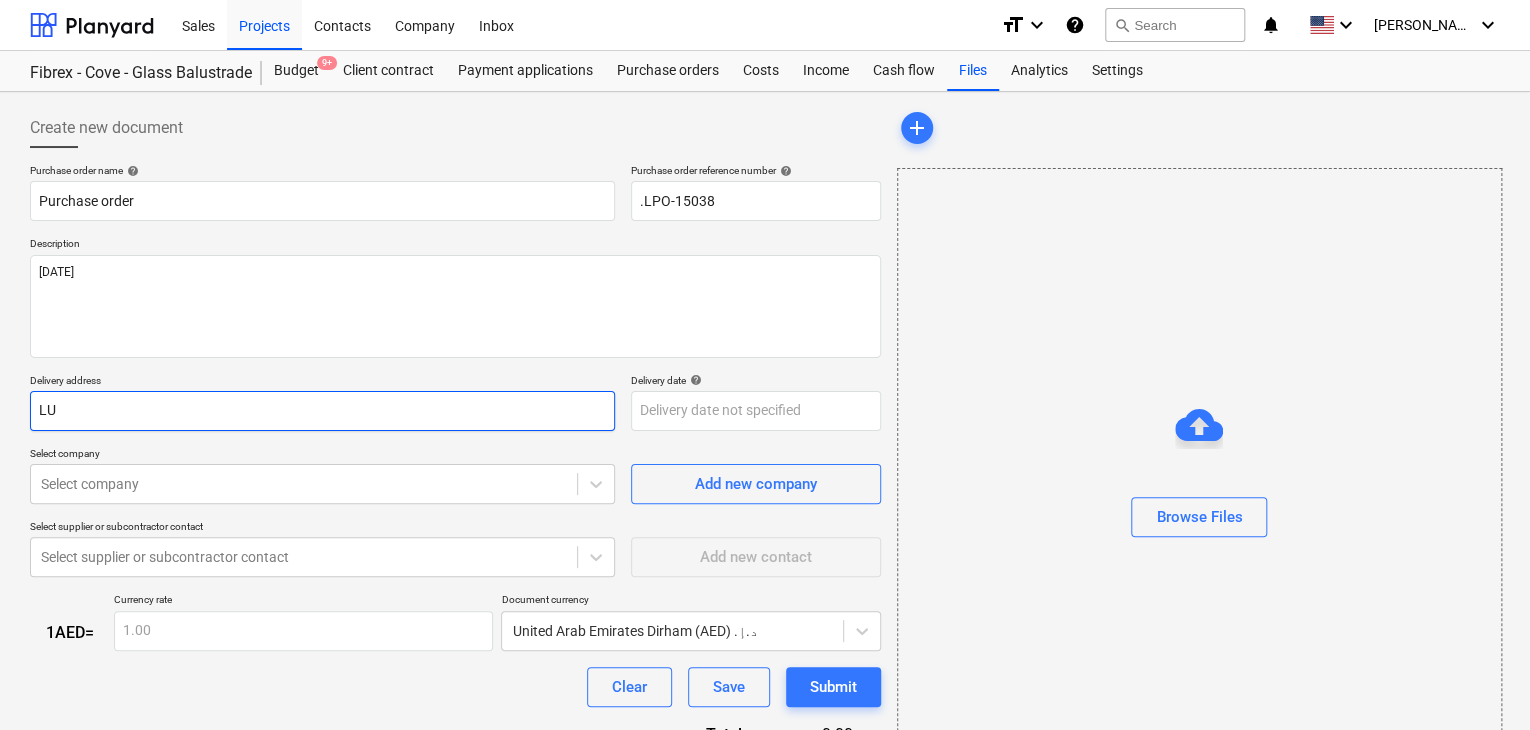 type on "x" 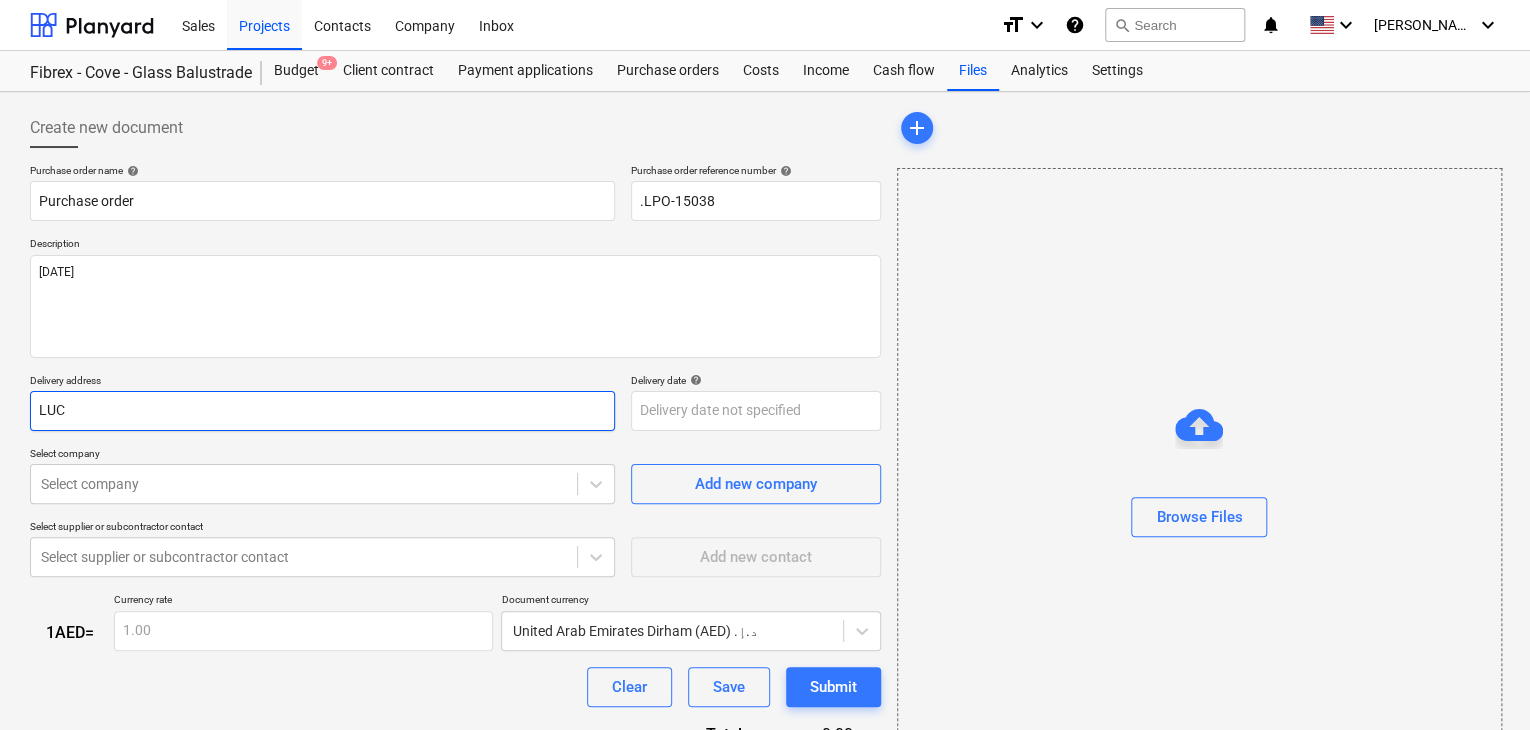 type on "x" 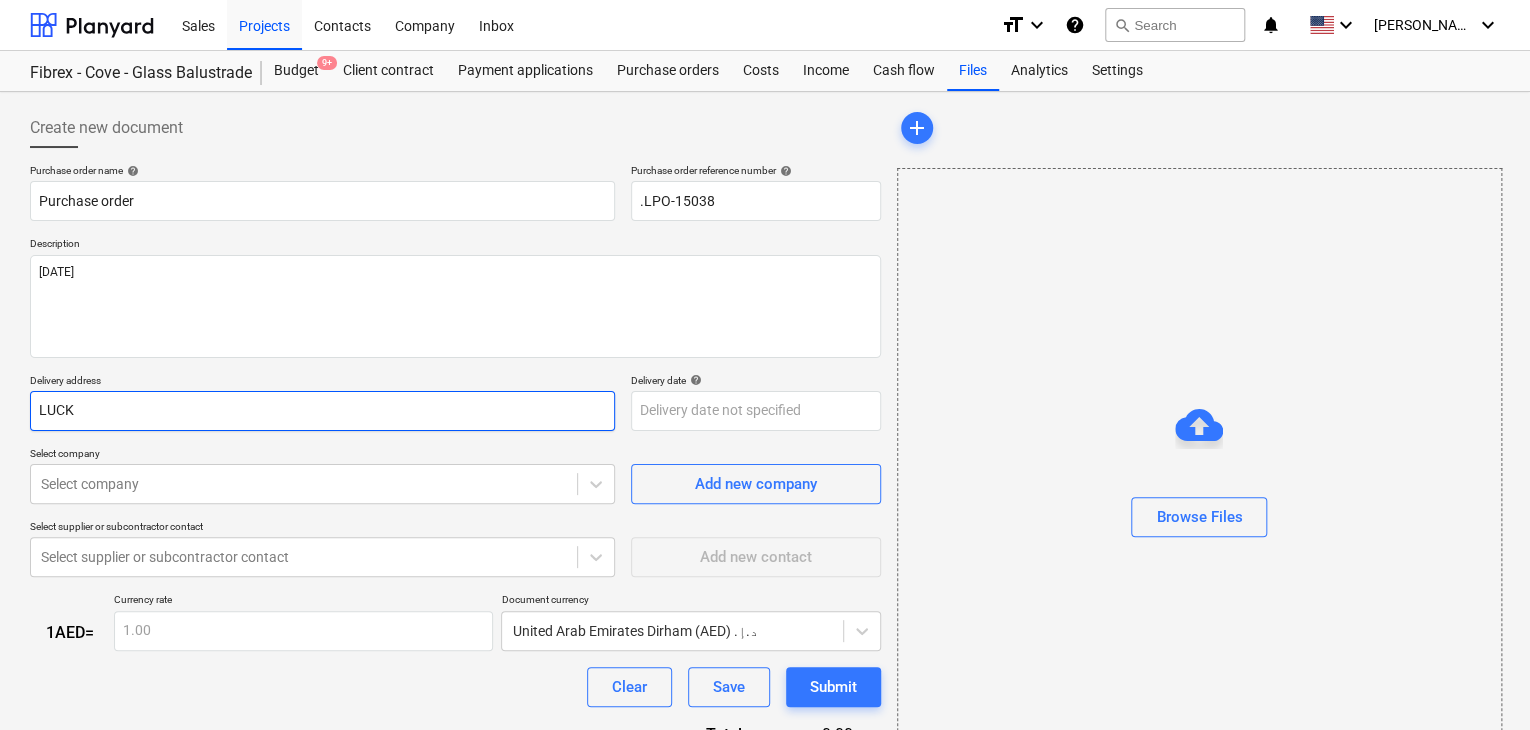 type on "x" 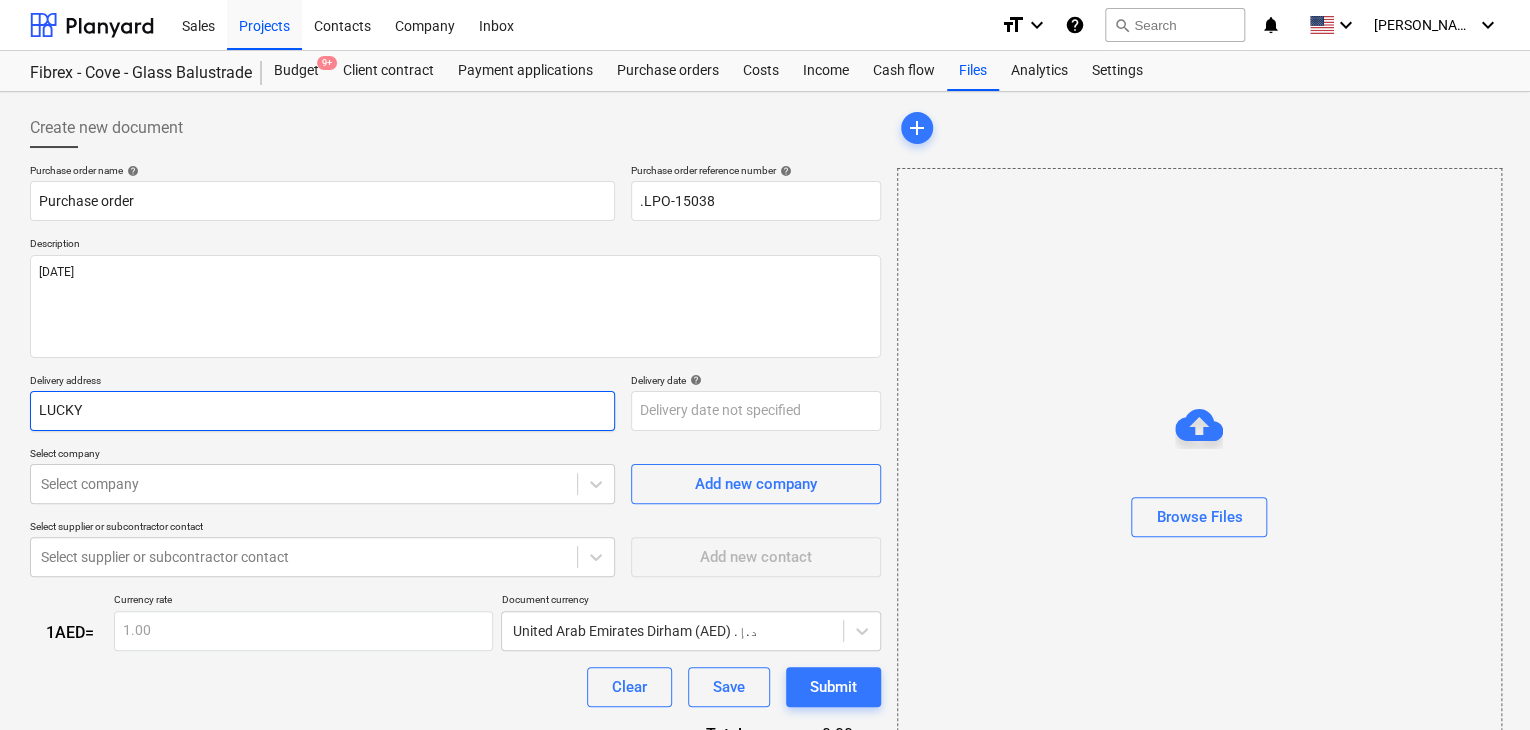 type on "x" 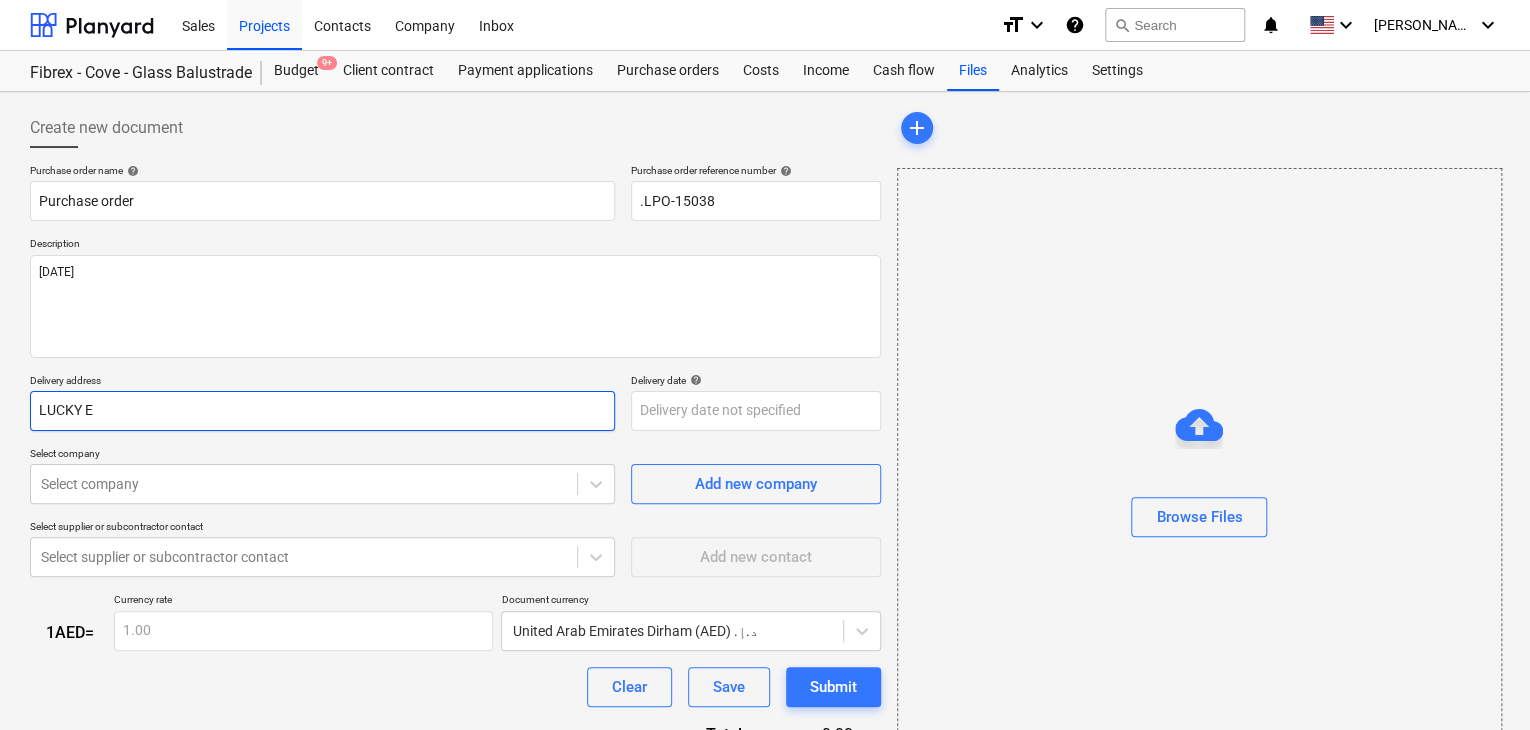 type on "LUCKY EN" 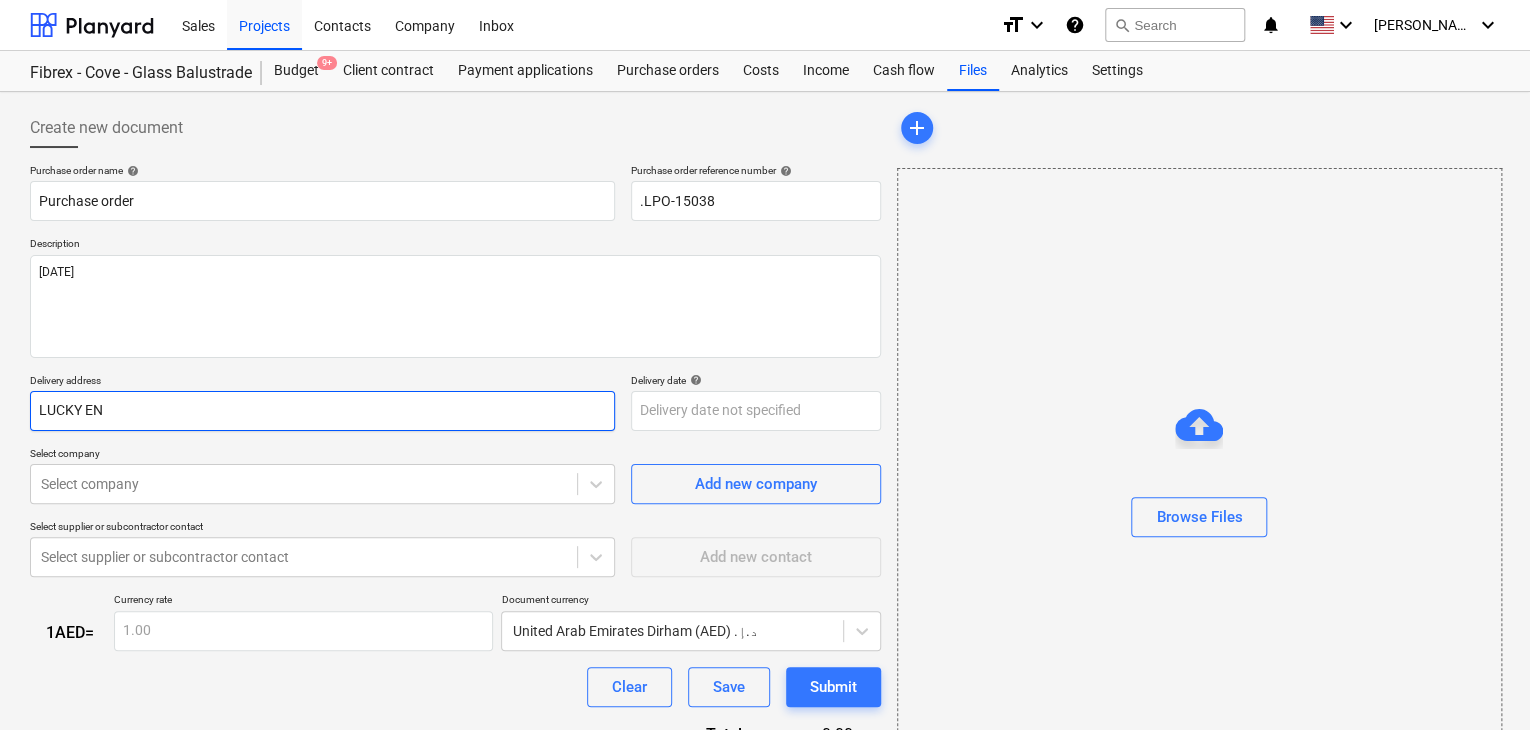 type on "x" 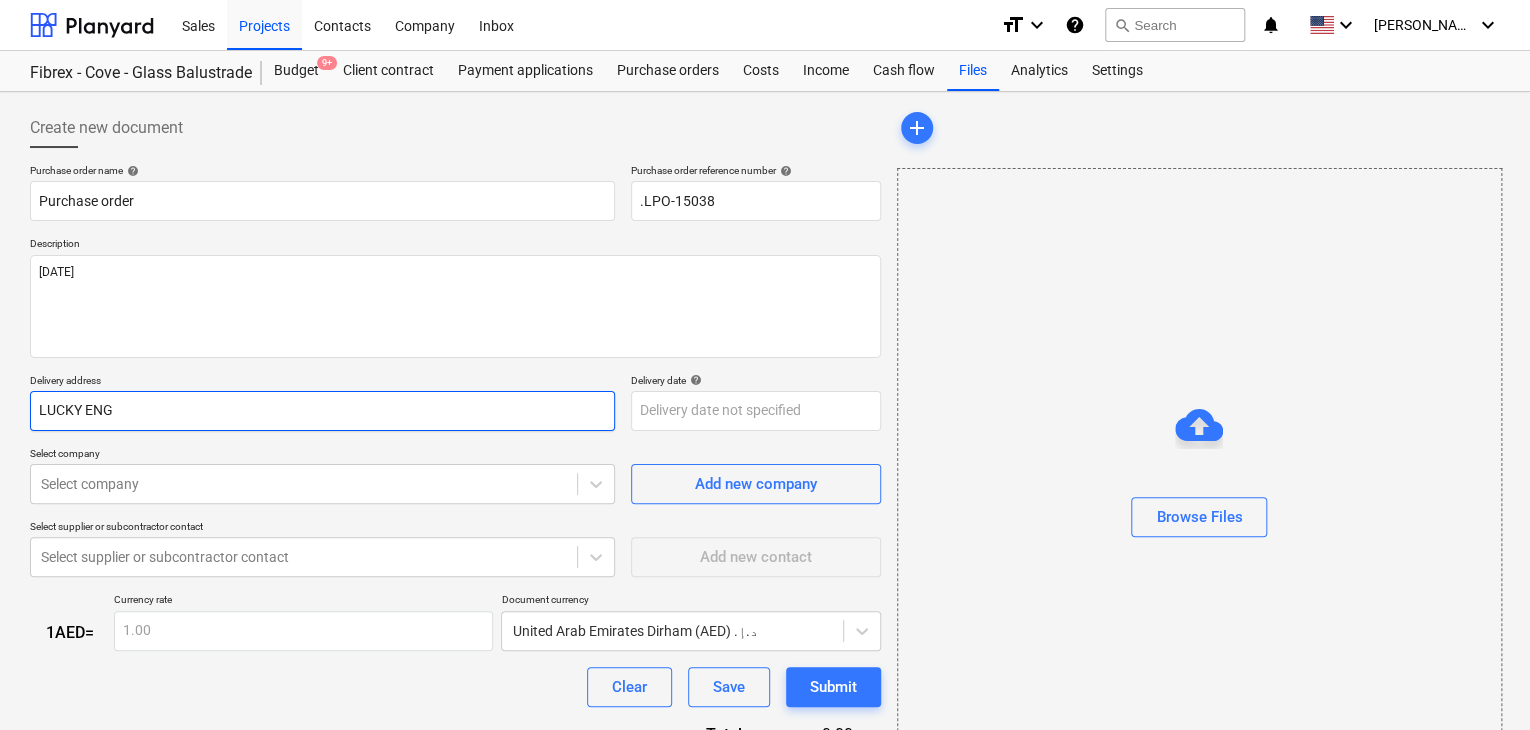 type on "x" 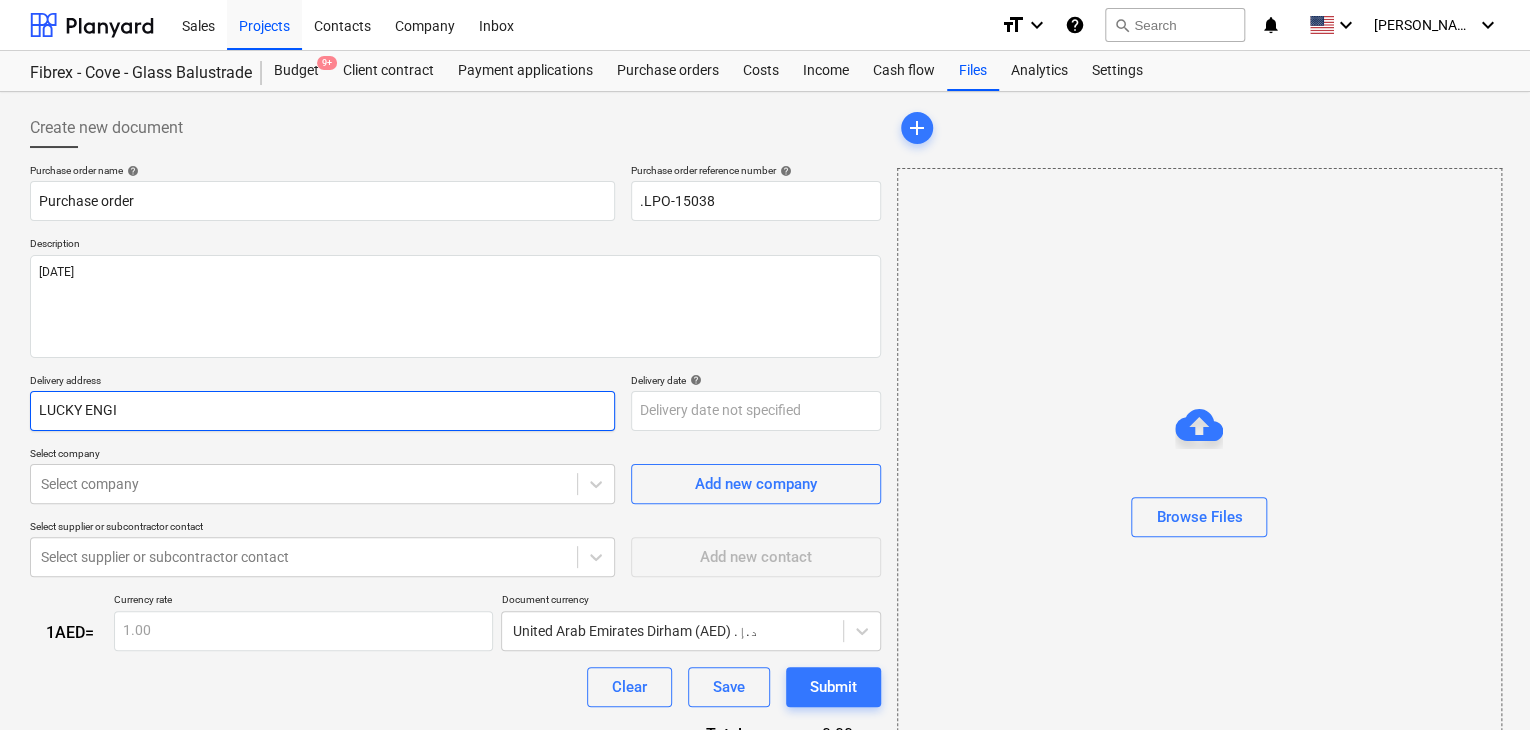 type on "x" 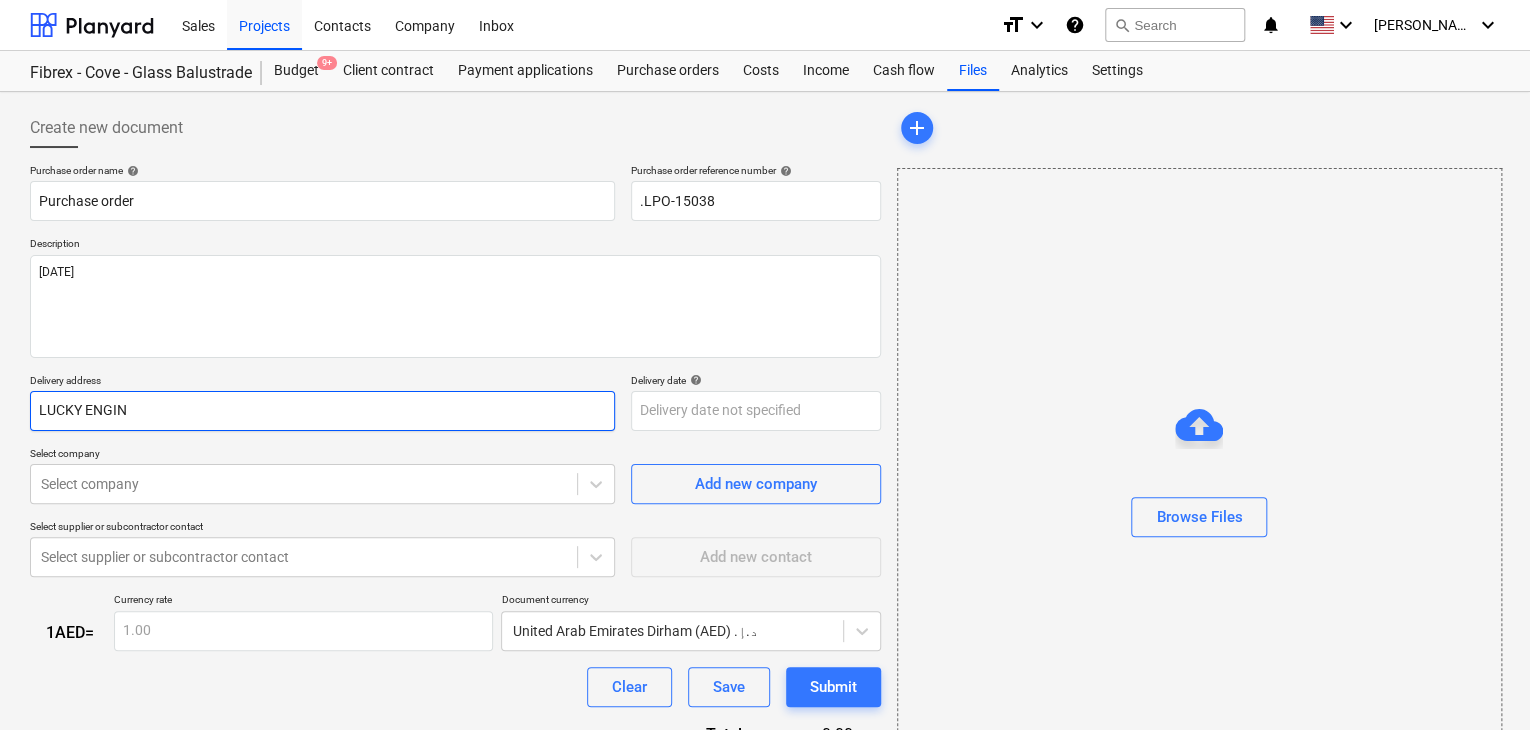 type on "x" 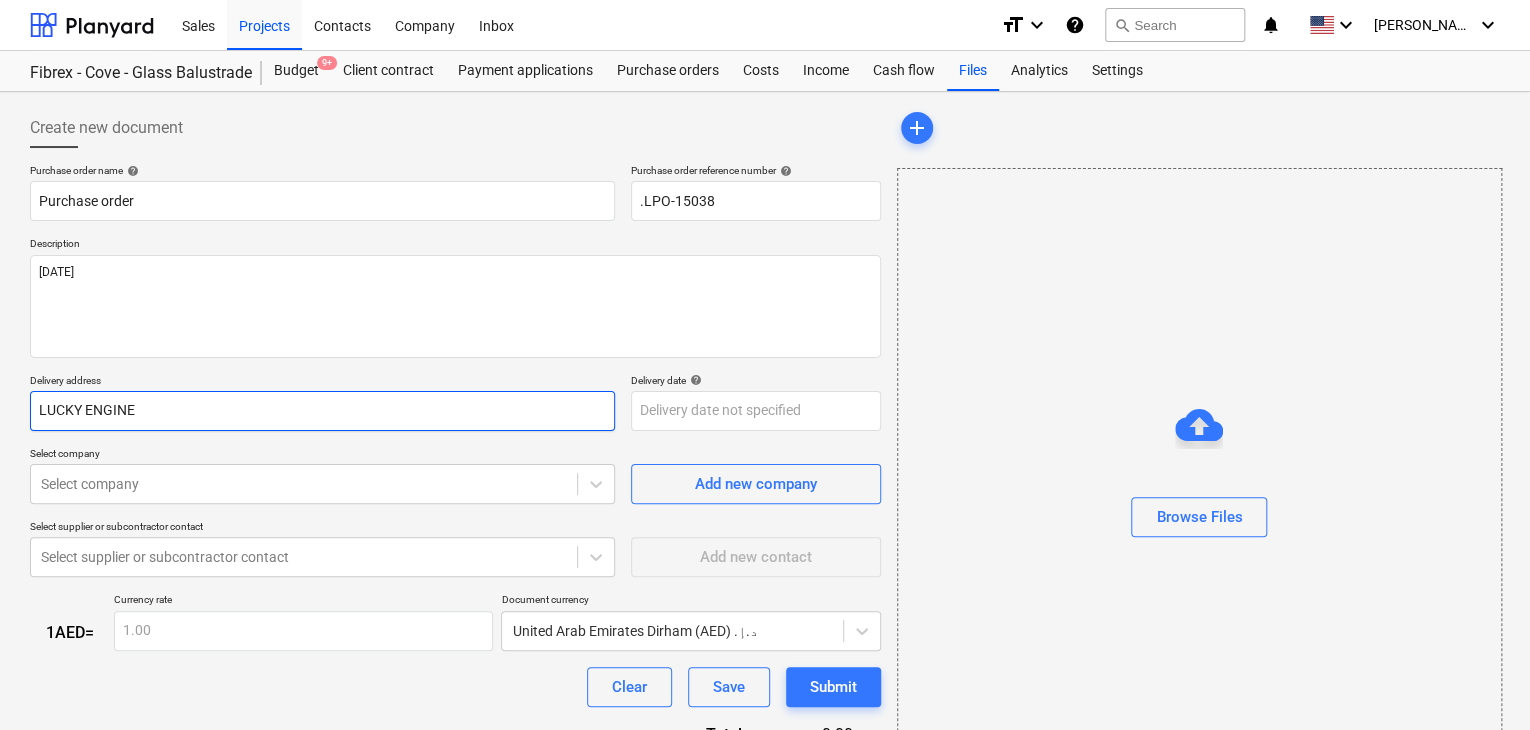 type on "x" 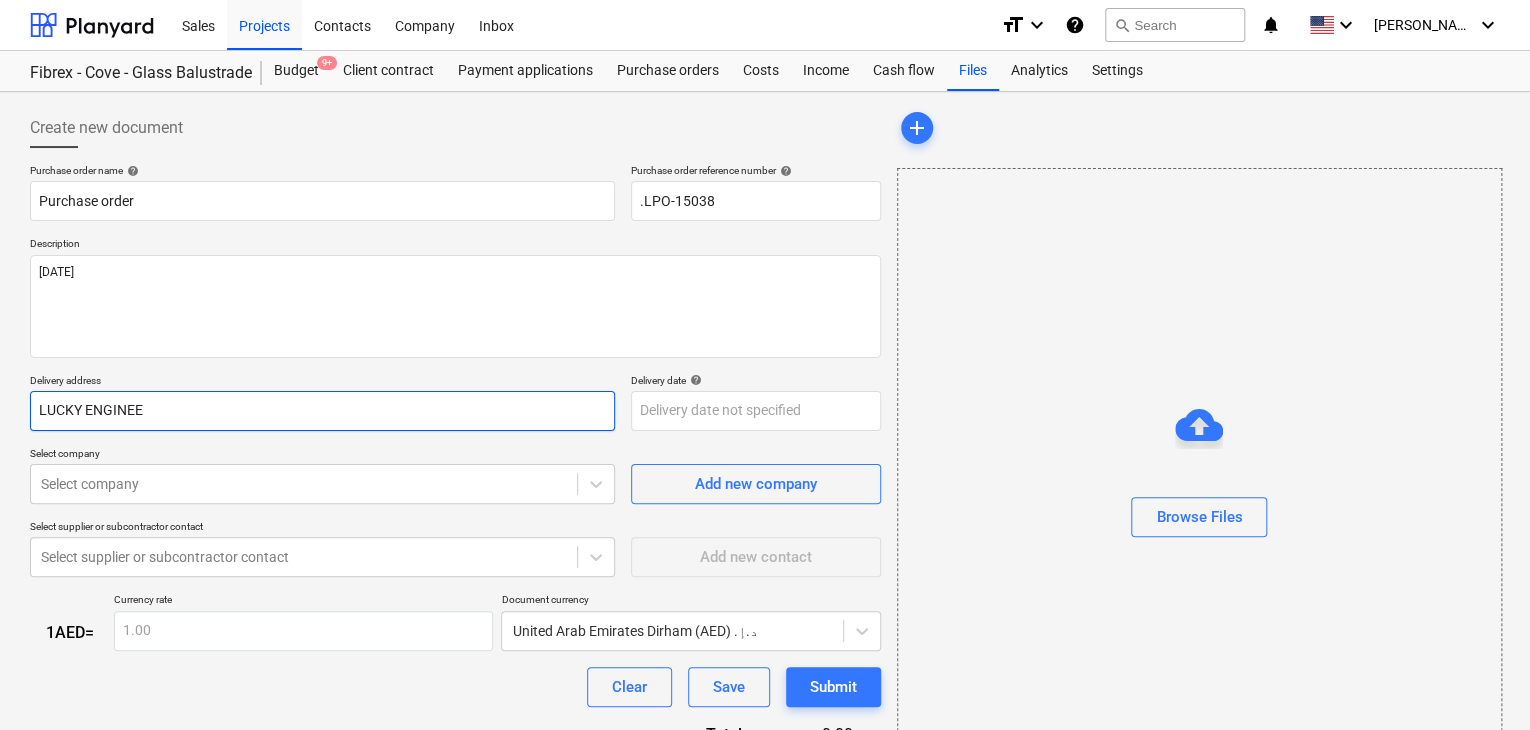 type on "x" 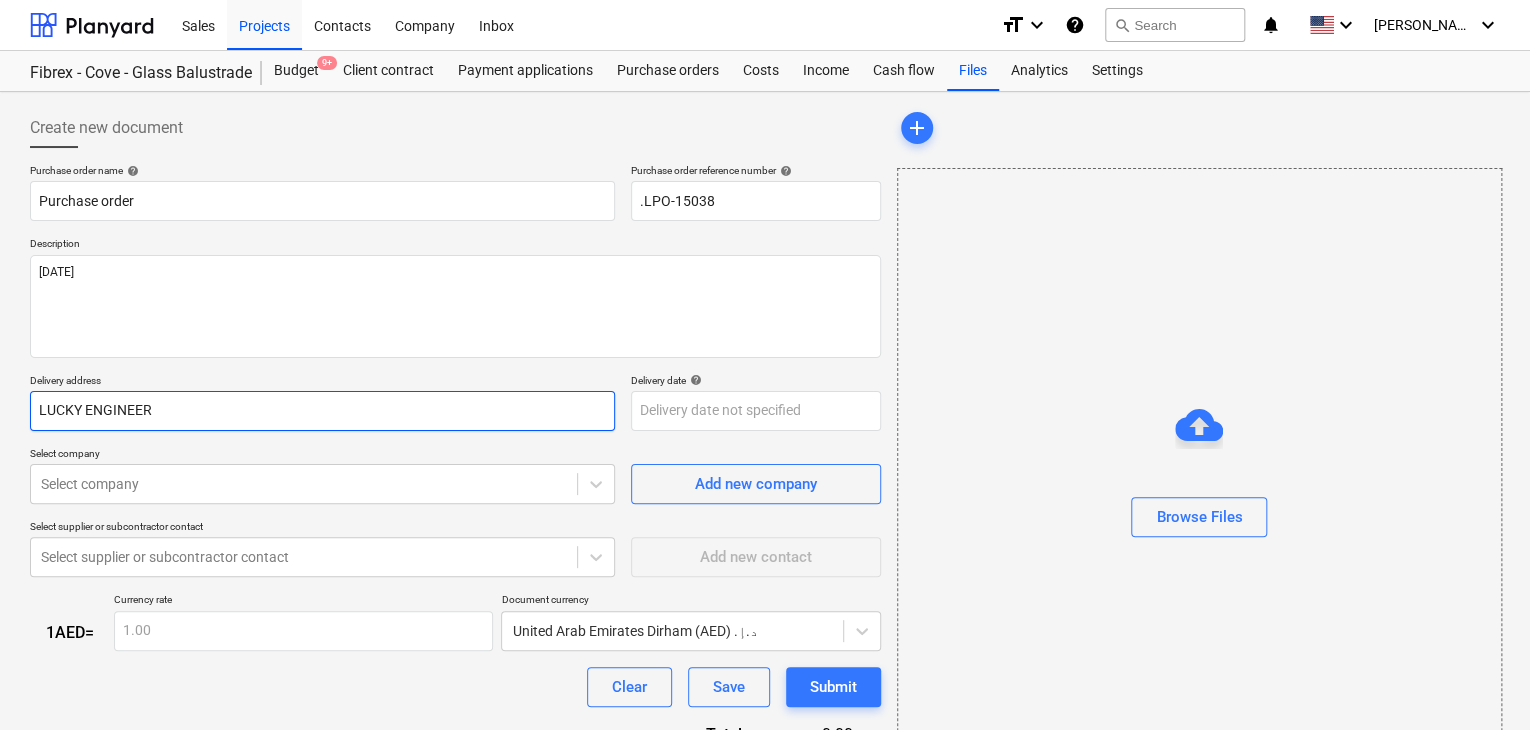 type on "x" 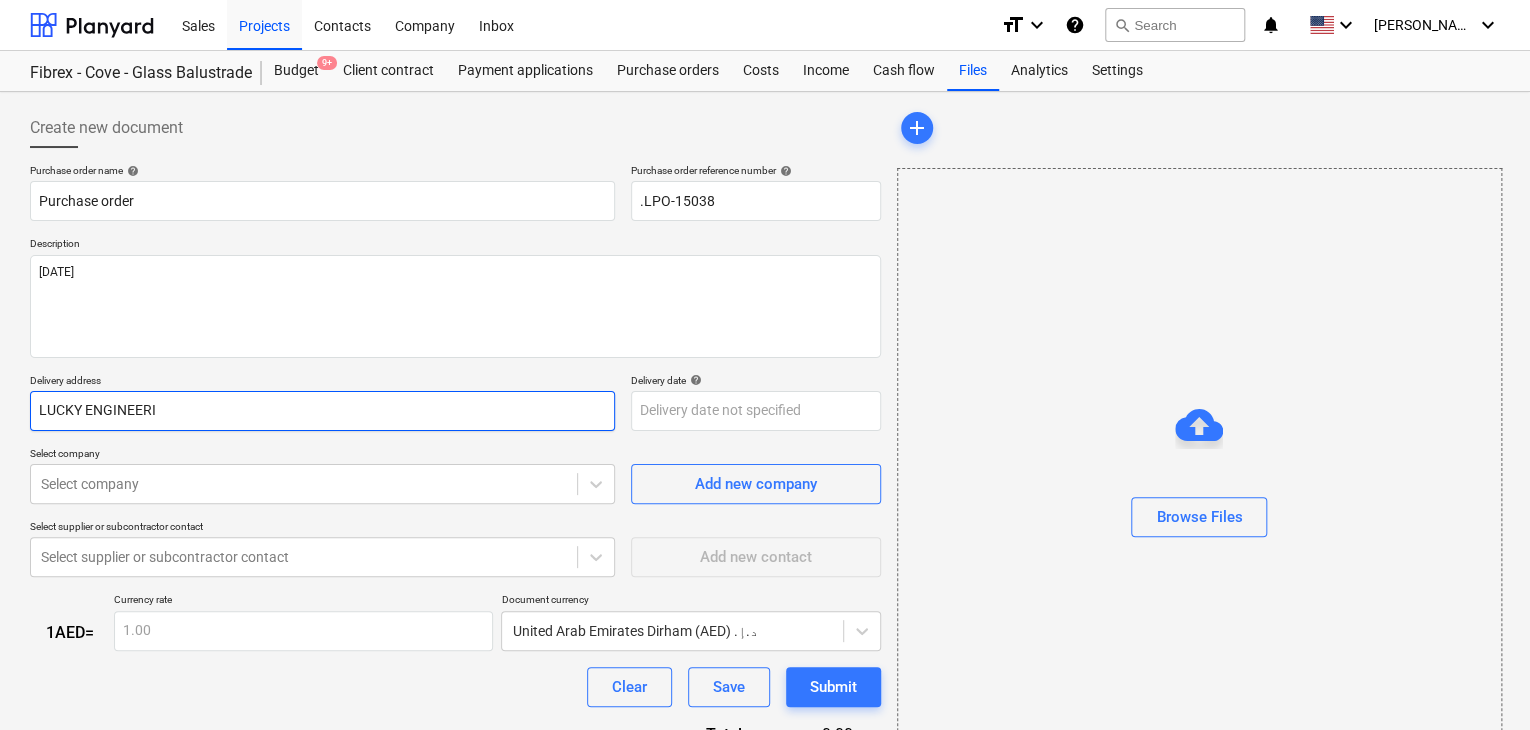 type on "x" 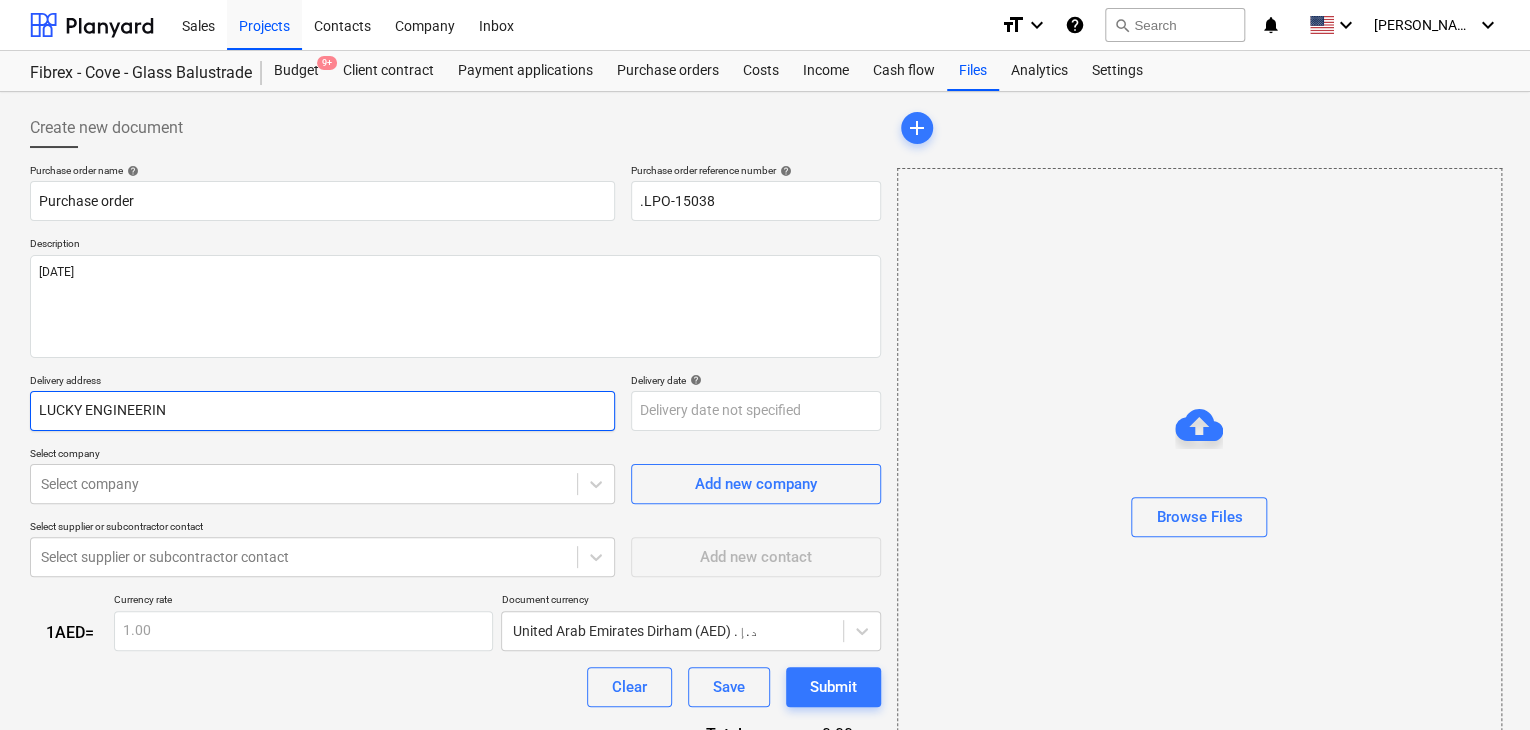 type on "x" 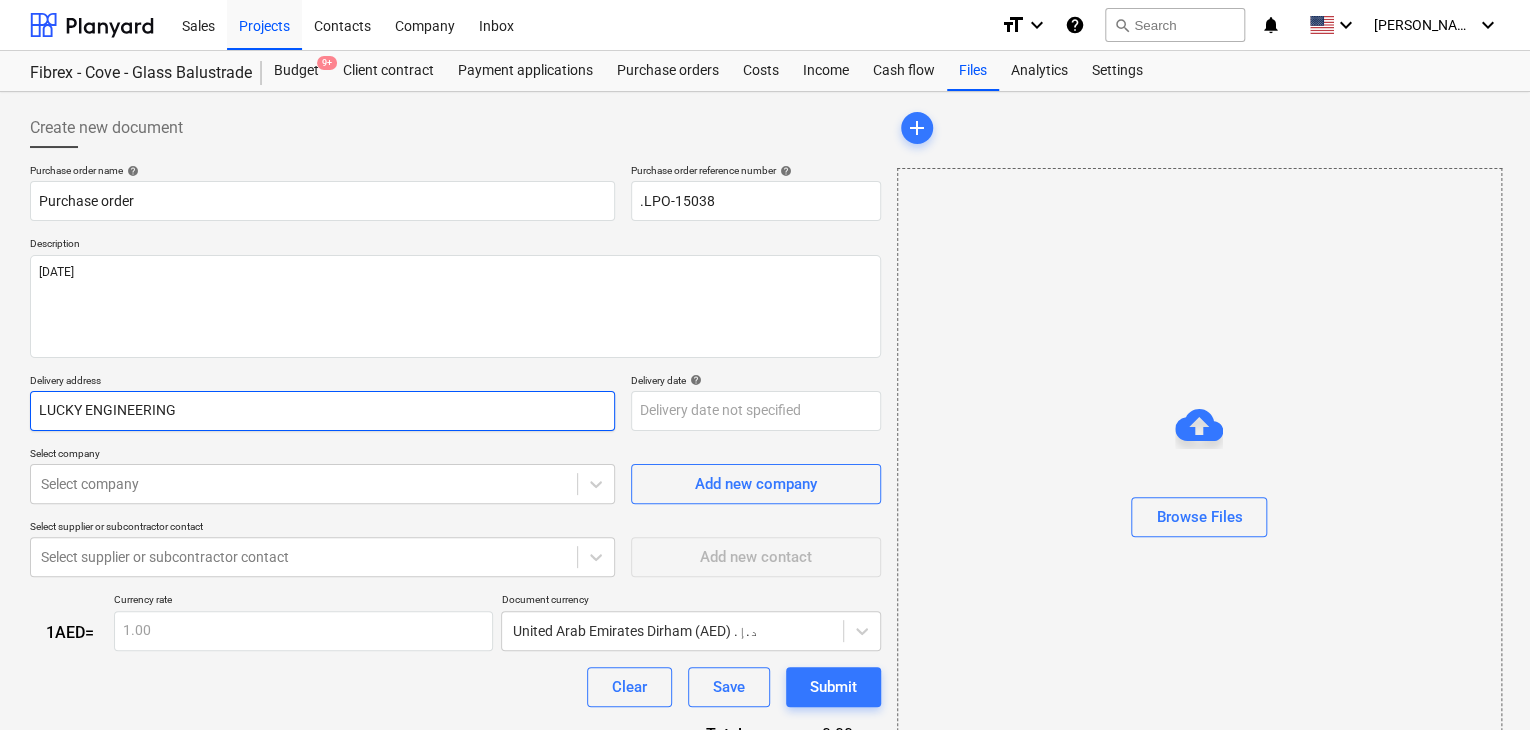 type on "x" 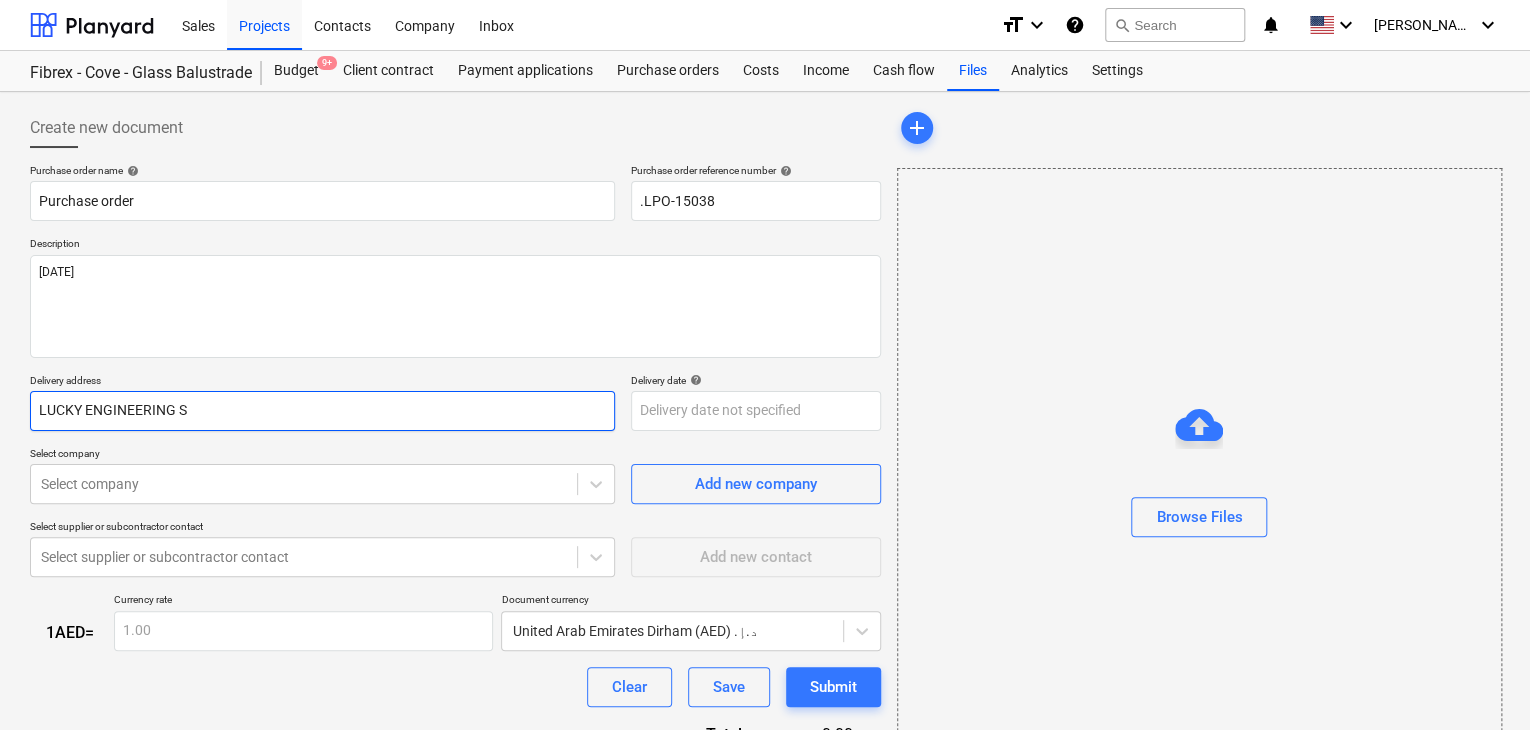 type on "x" 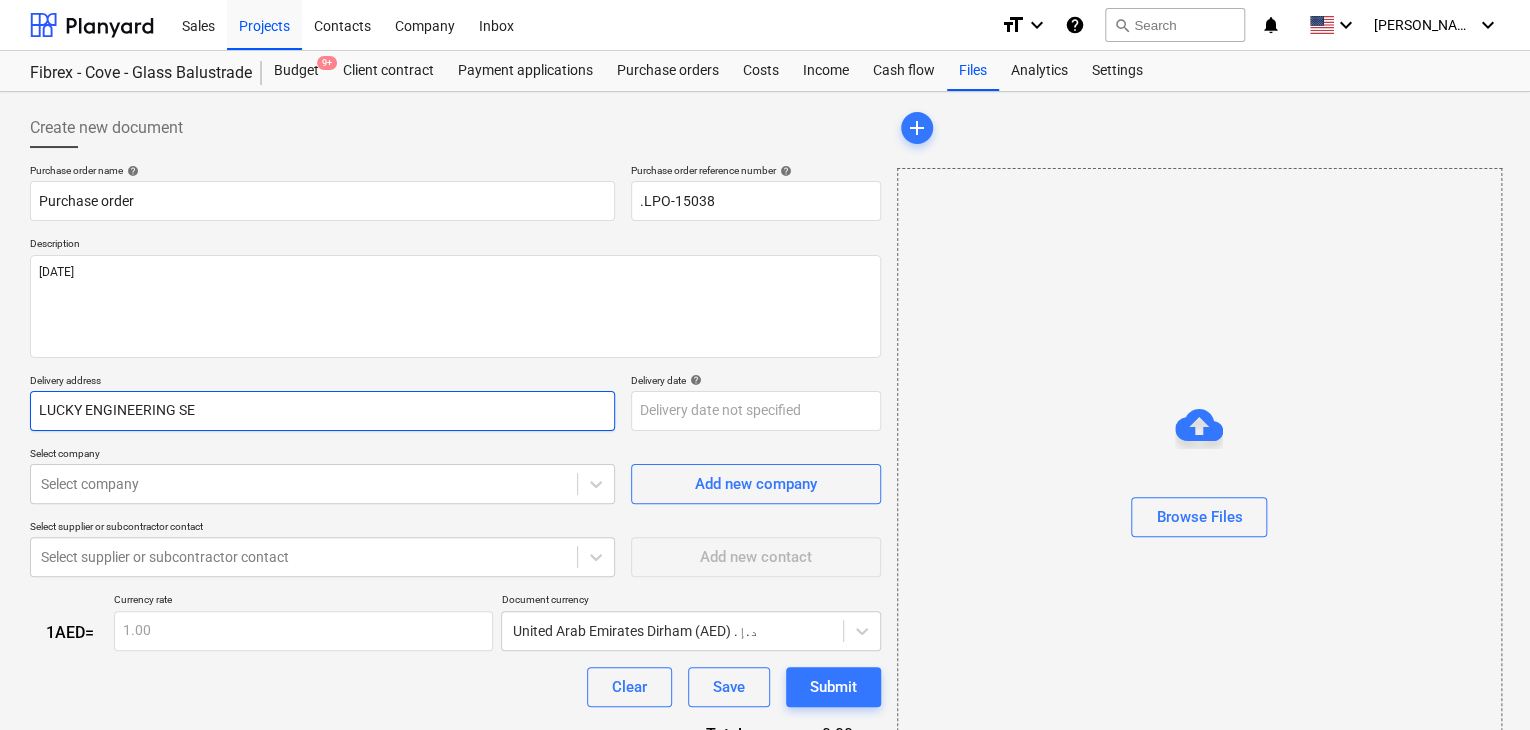 type on "x" 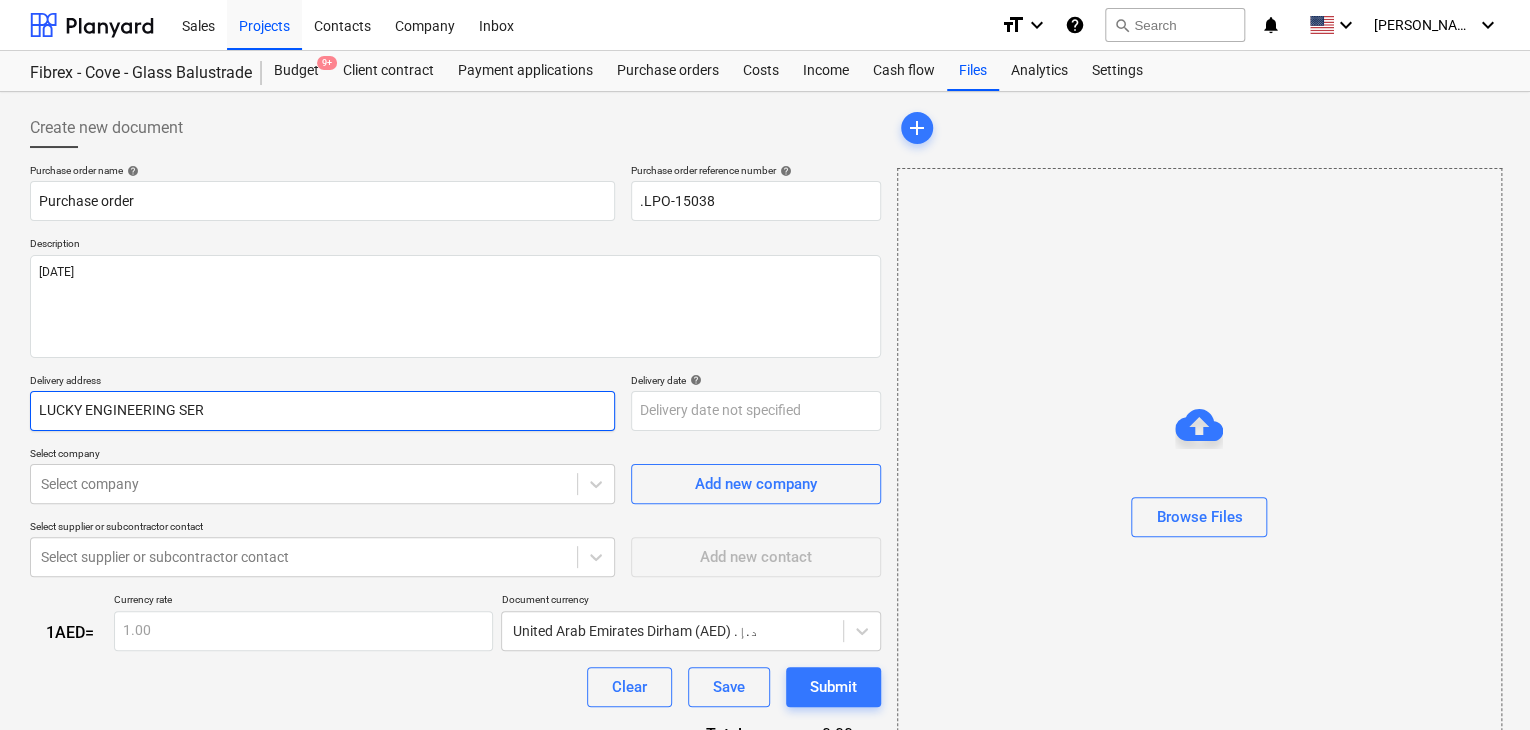 type on "x" 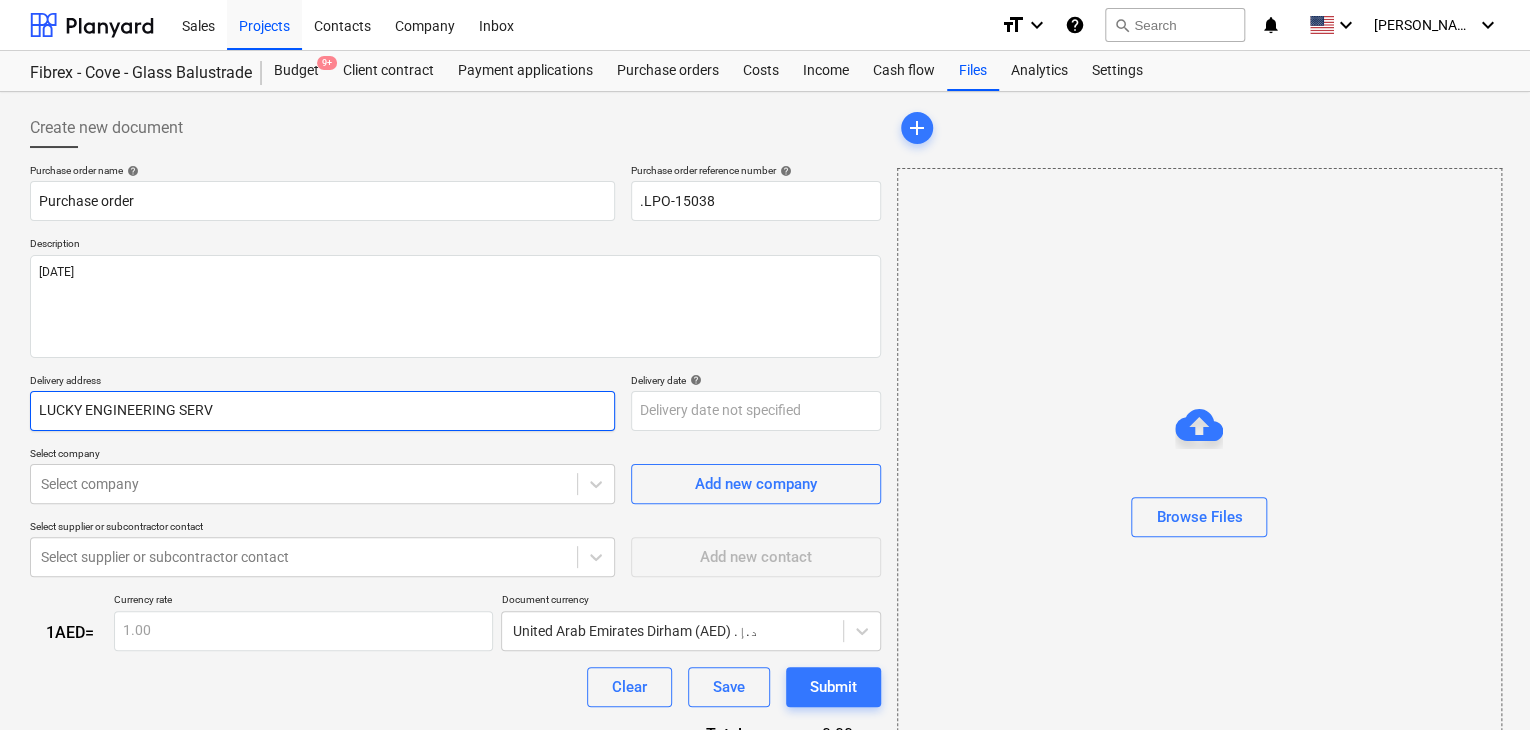 type on "x" 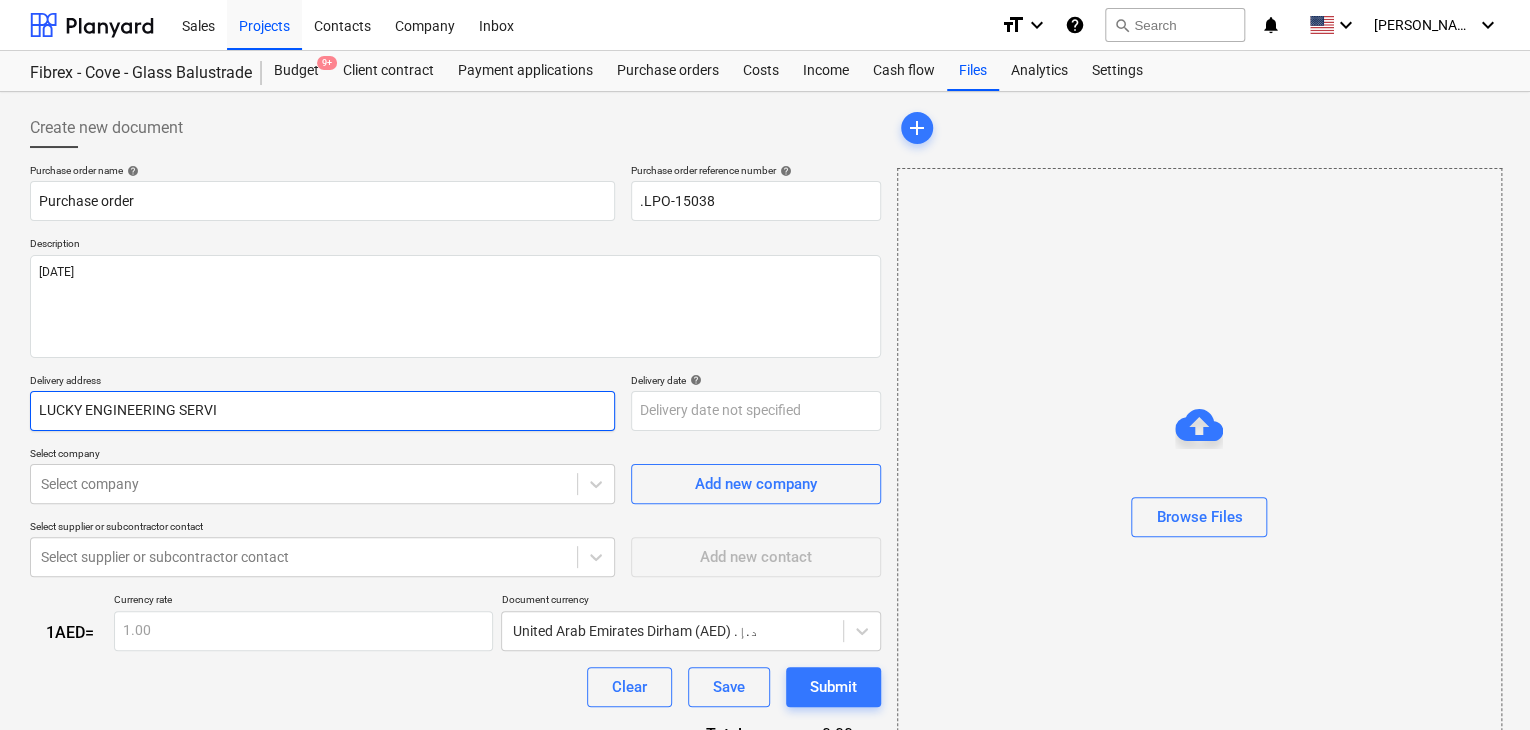 type on "x" 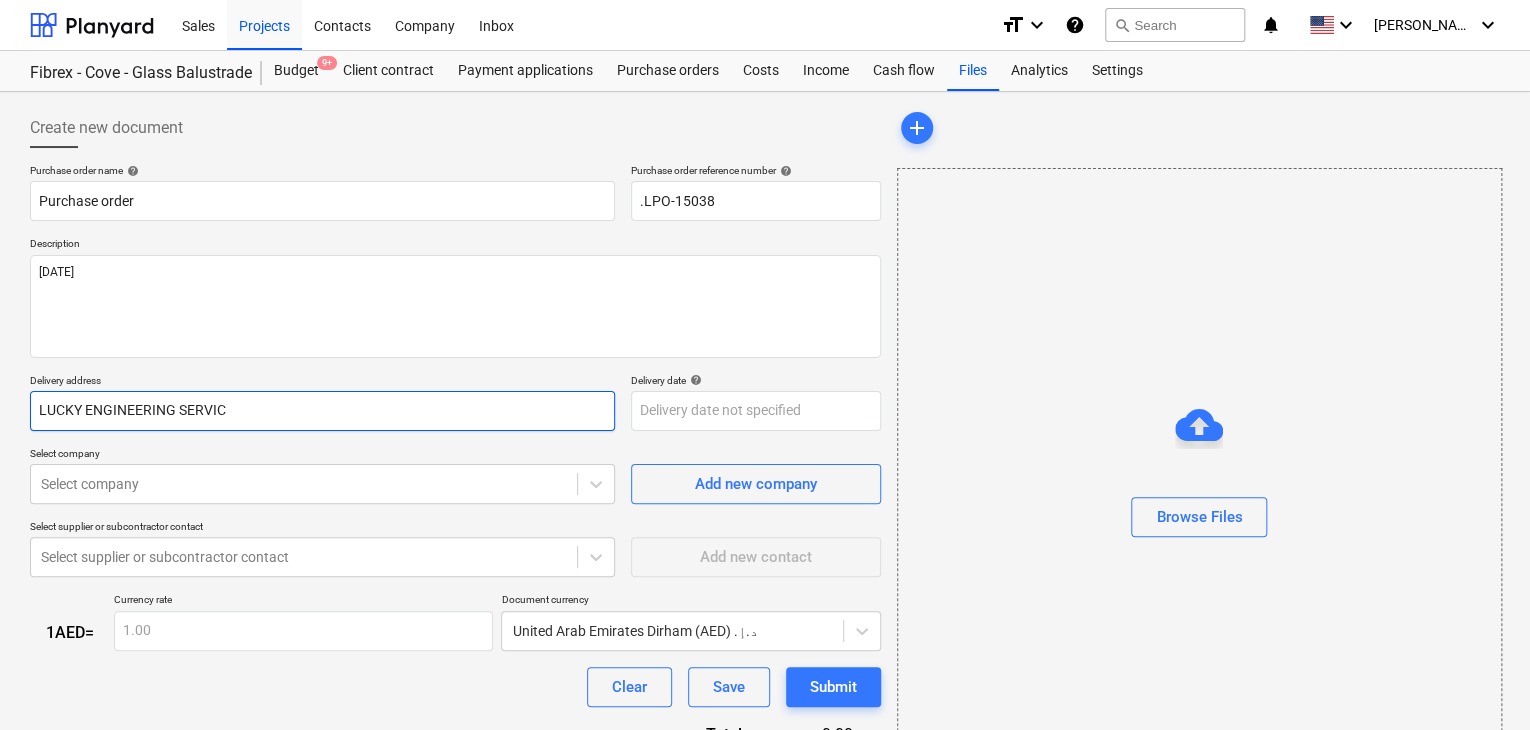type on "x" 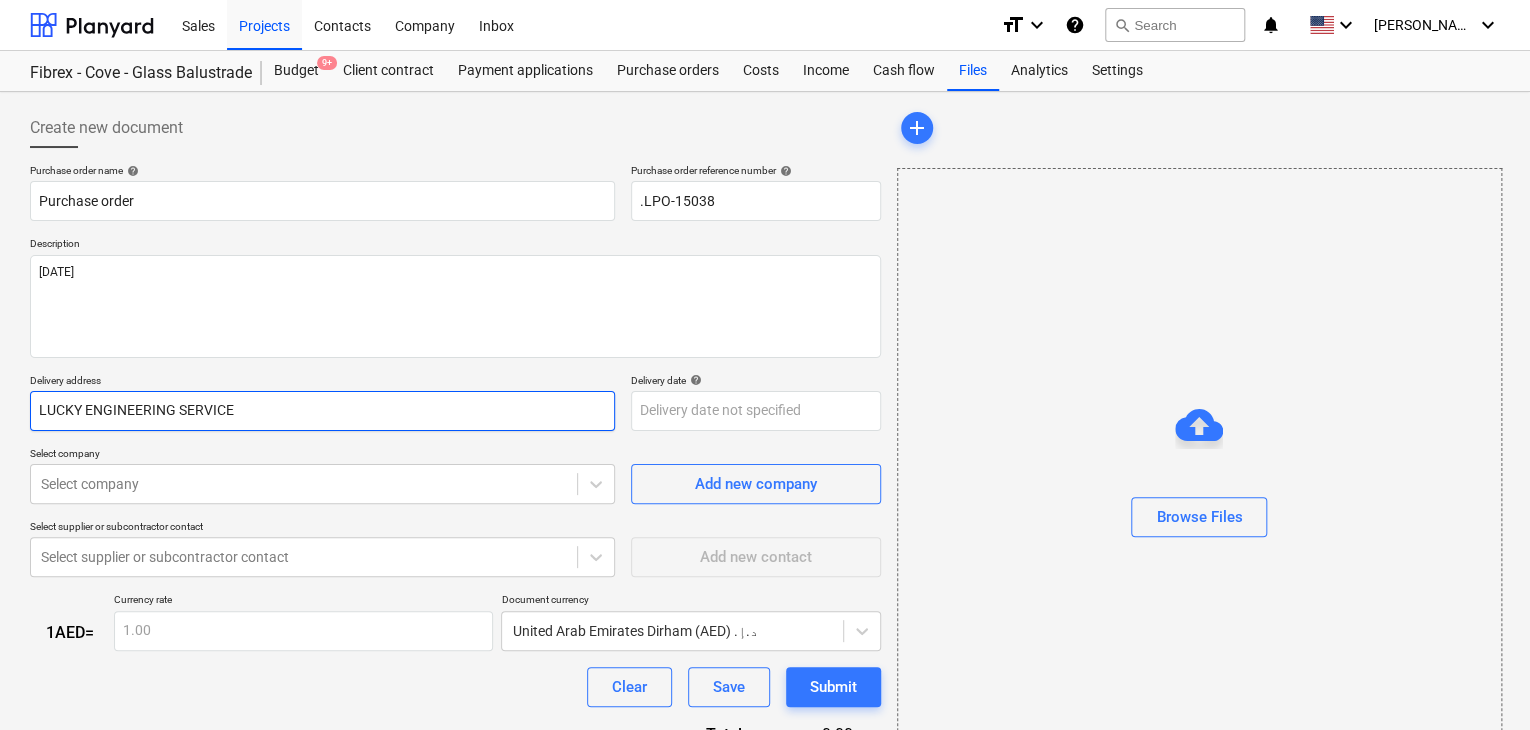 type on "x" 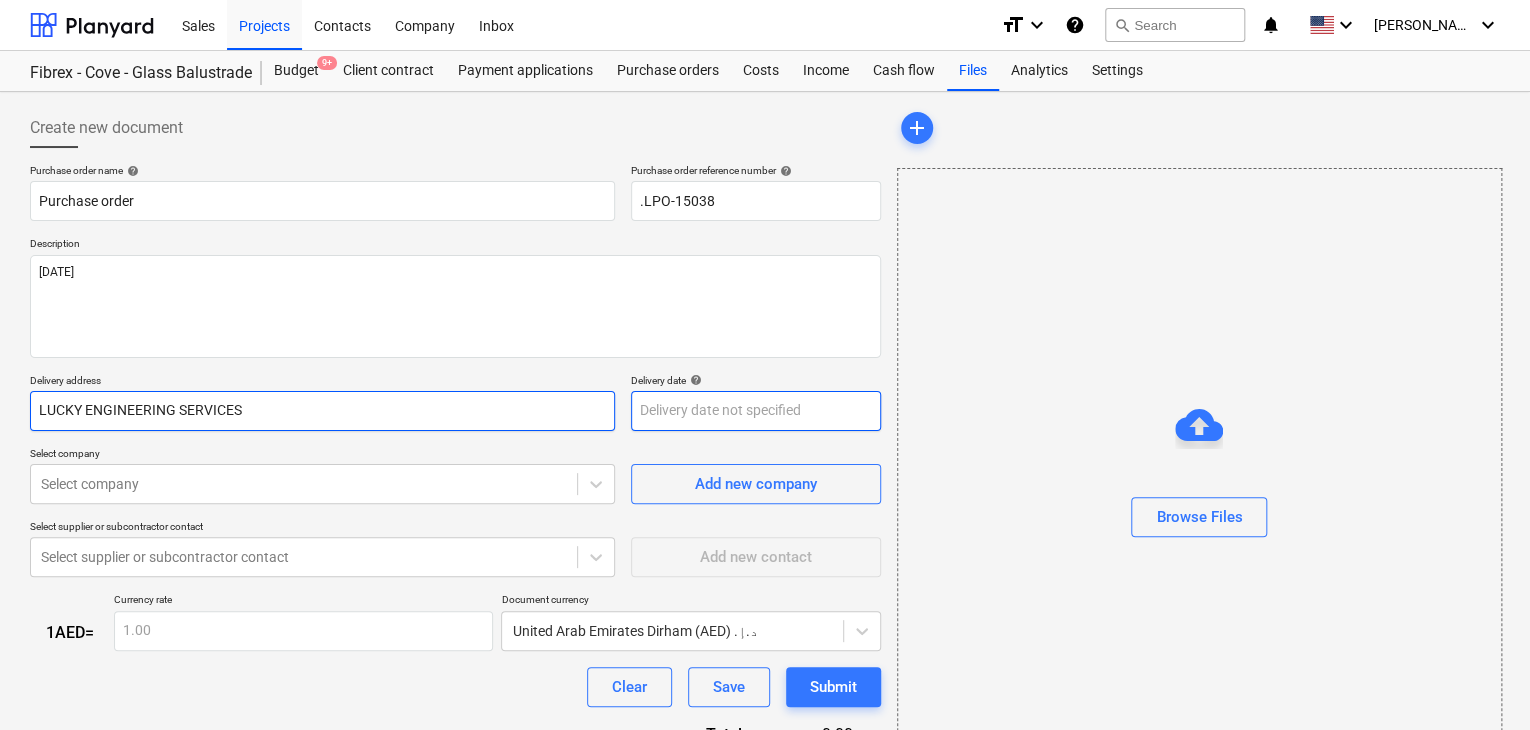 type on "LUCKY ENGINEERING SERVICES" 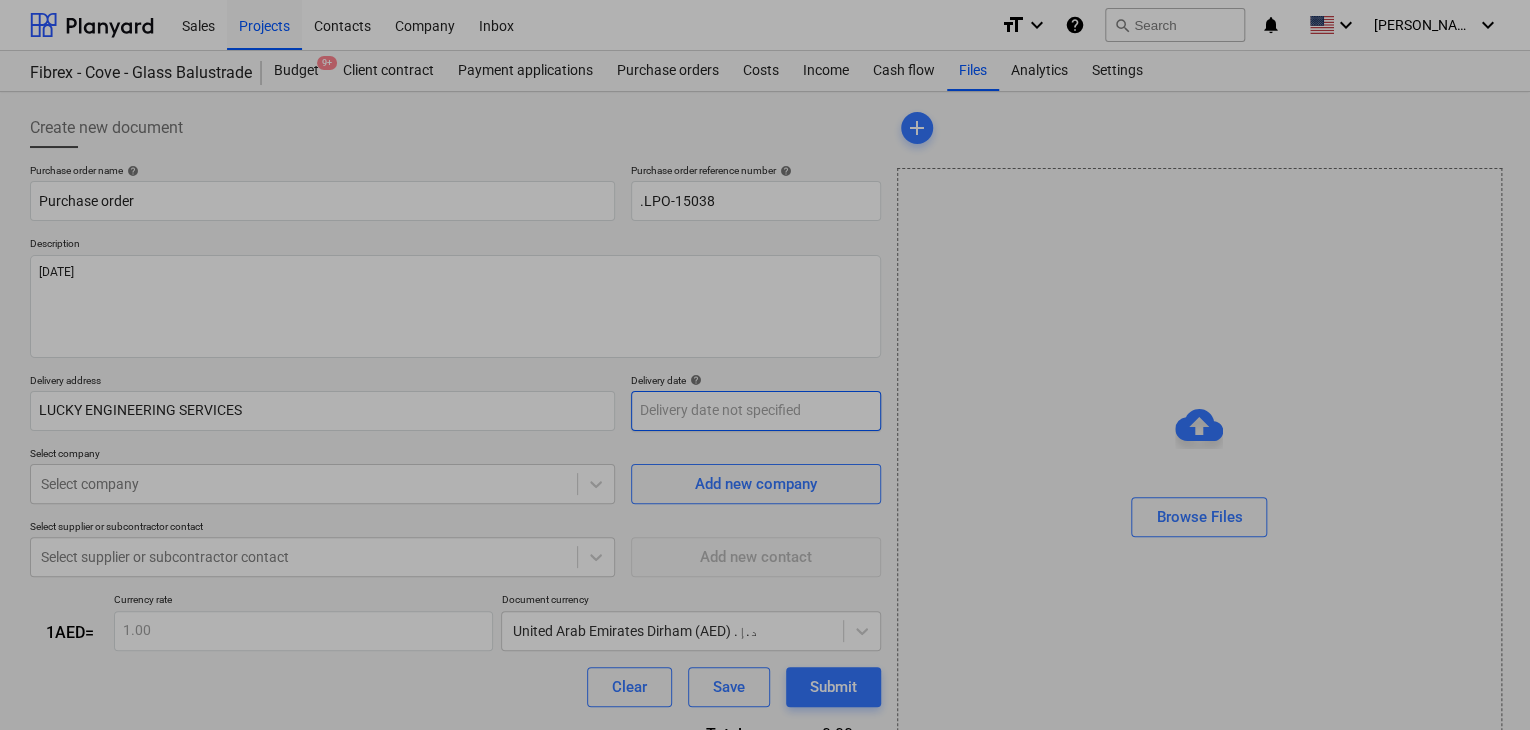 click on "Sales Projects Contacts Company Inbox format_size keyboard_arrow_down help search Search notifications 0 keyboard_arrow_down [PERSON_NAME] keyboard_arrow_down Fibrex - Cove - Glass Balustrade Budget 9+ Client contract Payment applications Purchase orders Costs Income Cash flow Files Analytics Settings Create new document Purchase order name help Purchase order Purchase order reference number help .LPO-15038 Description [DATE] Delivery address LUCKY ENGINEERING SERVICES Delivery date help Press the down arrow key to interact with the calendar and
select a date. Press the question mark key to get the keyboard shortcuts for changing dates. Select company Select company Add new company Select supplier or subcontractor contact Select supplier or subcontractor contact Add new contact 1  AED  = Currency rate 1.00 Document currency [GEOGRAPHIC_DATA] Dirham (AED) د.إ.‏ Clear Save Submit Total 0.00د.إ.‏ Select line-items to add help Search or select a line-item Select in bulk add Browse Files
x" at bounding box center [765, 365] 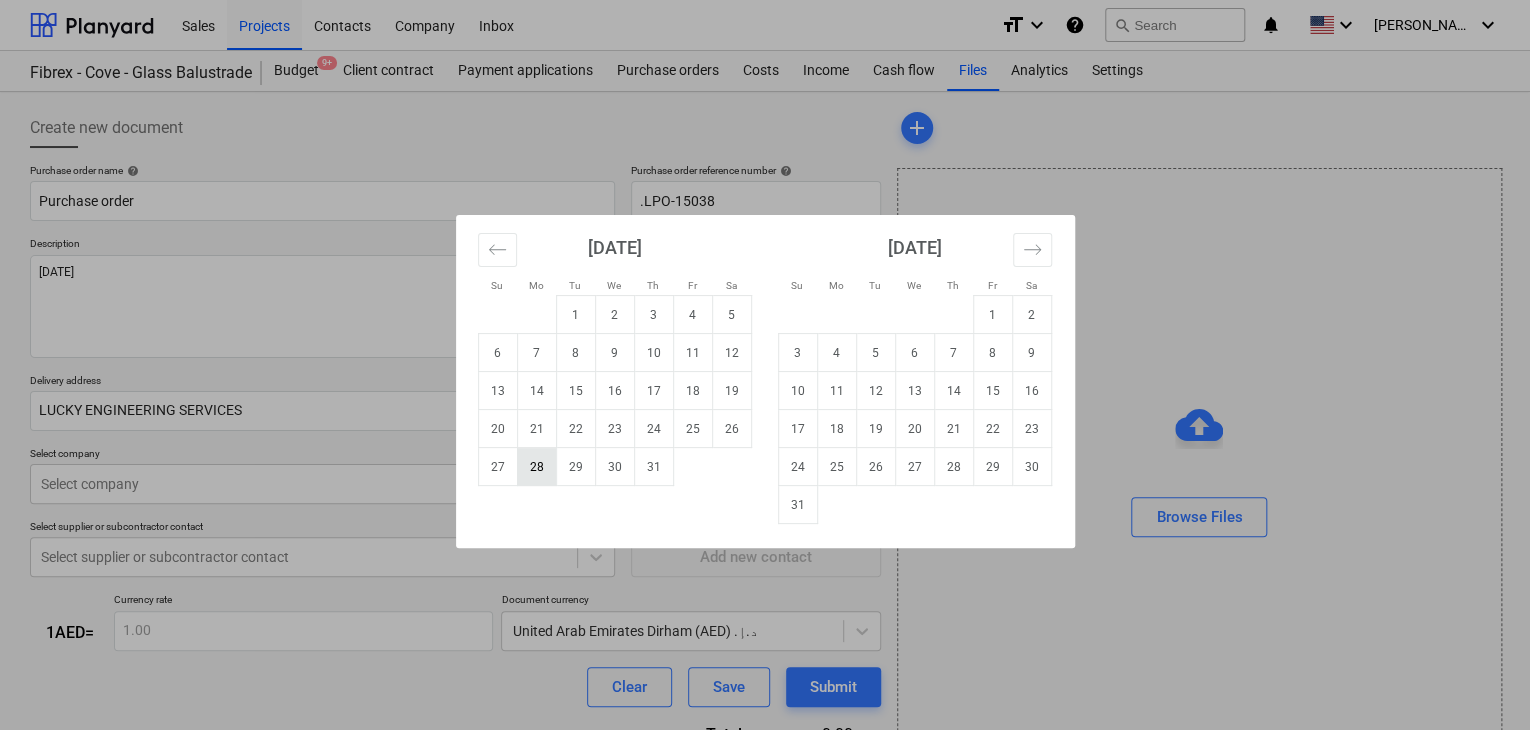 drag, startPoint x: 578, startPoint y: 470, endPoint x: 524, endPoint y: 469, distance: 54.00926 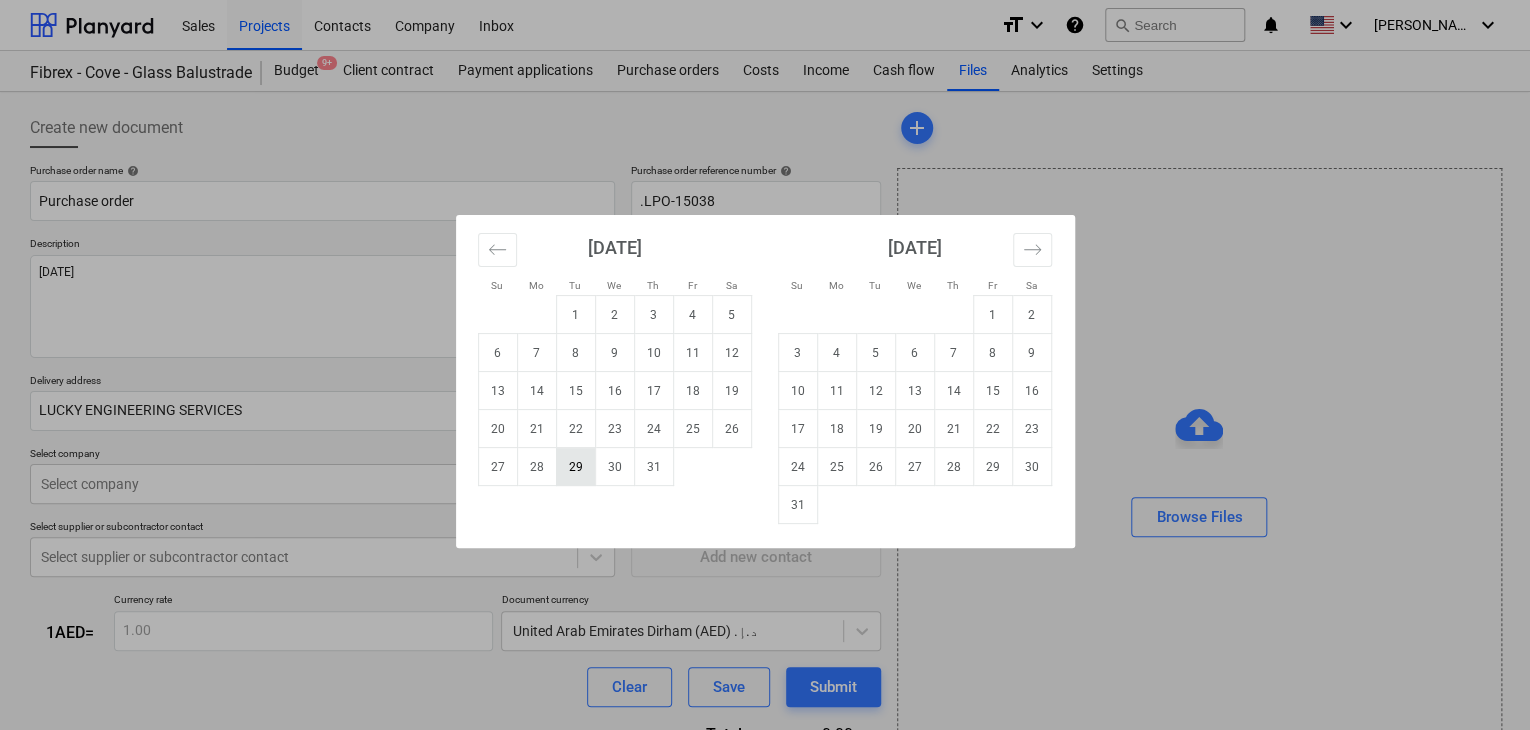 click on "29" at bounding box center (575, 467) 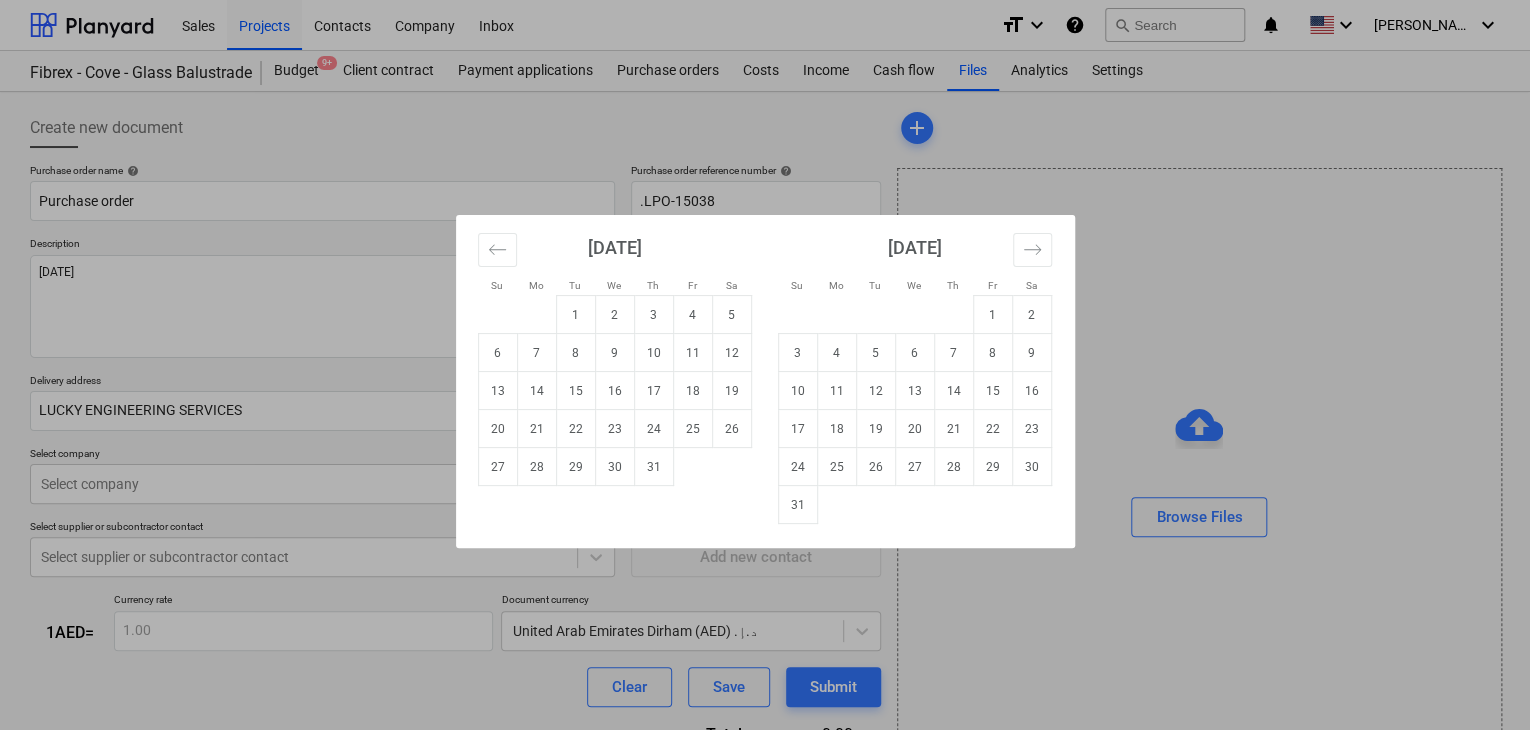 type on "x" 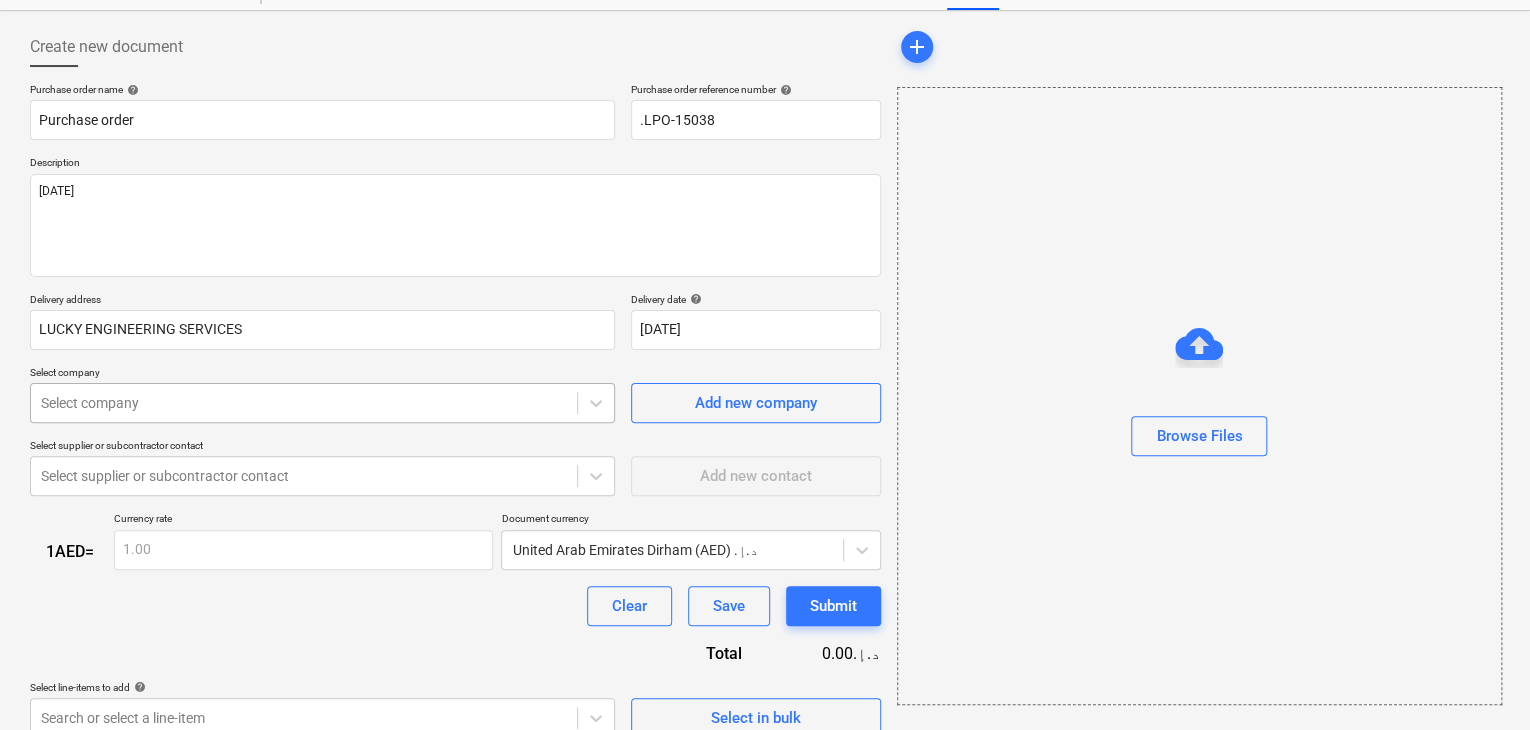 click on "Sales Projects Contacts Company Inbox format_size keyboard_arrow_down help search Search notifications 0 keyboard_arrow_down [PERSON_NAME] keyboard_arrow_down Fibrex - Cove - Glass Balustrade Budget 9+ Client contract Payment applications Purchase orders Costs Income Cash flow Files Analytics Settings Create new document Purchase order name help Purchase order Purchase order reference number help .LPO-15038 Description [DATE] Delivery address LUCKY ENGINEERING SERVICES Delivery date help [DATE] [DATE] Press the down arrow key to interact with the calendar and
select a date. Press the question mark key to get the keyboard shortcuts for changing dates. Select company Select company Add new company Select supplier or subcontractor contact Select supplier or subcontractor contact Add new contact 1  AED  = Currency rate 1.00 Document currency [GEOGRAPHIC_DATA] Dirham (AED) د.إ.‏ Clear Save Submit Total 0.00د.إ.‏ Select line-items to add help Search or select a line-item Select in bulk x" at bounding box center (765, 284) 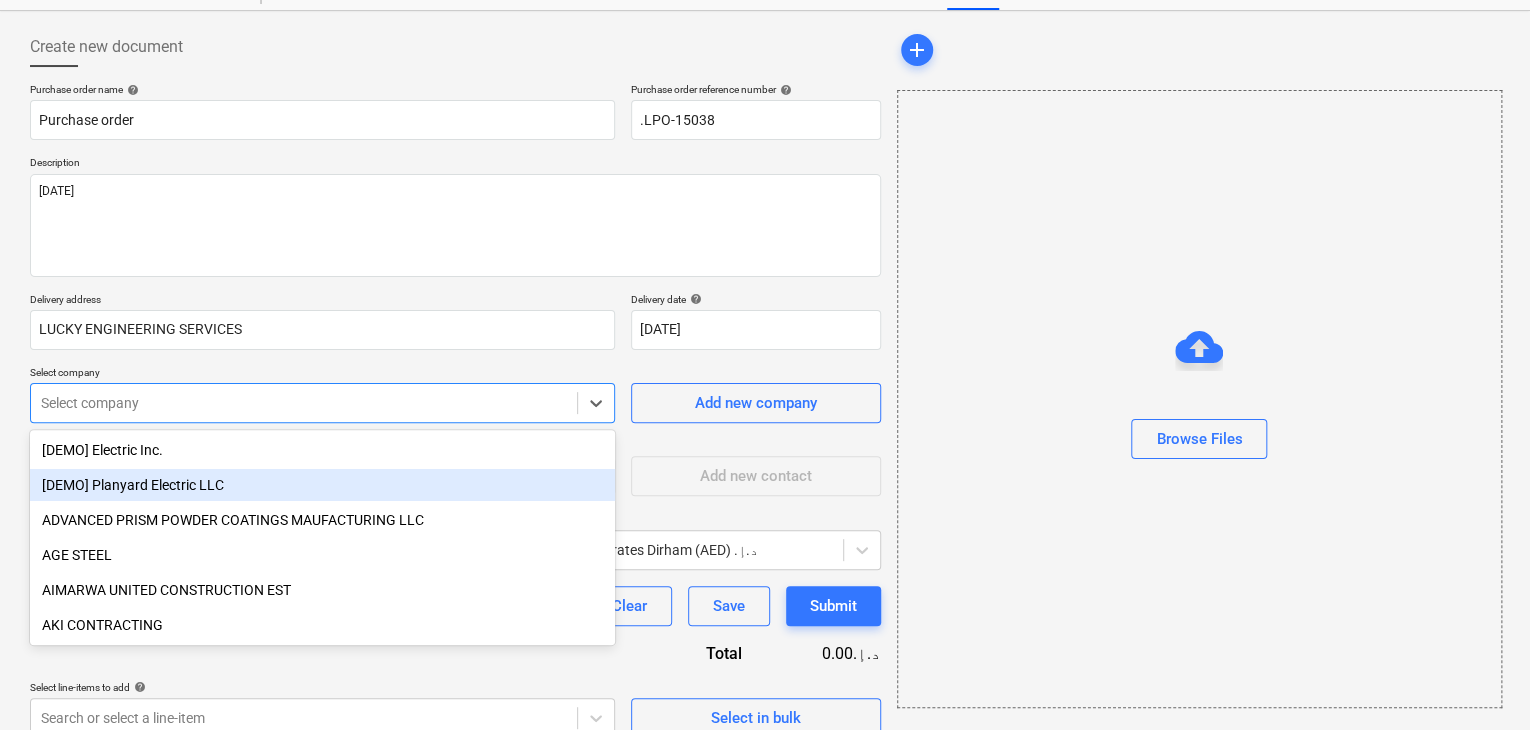 scroll, scrollTop: 93, scrollLeft: 0, axis: vertical 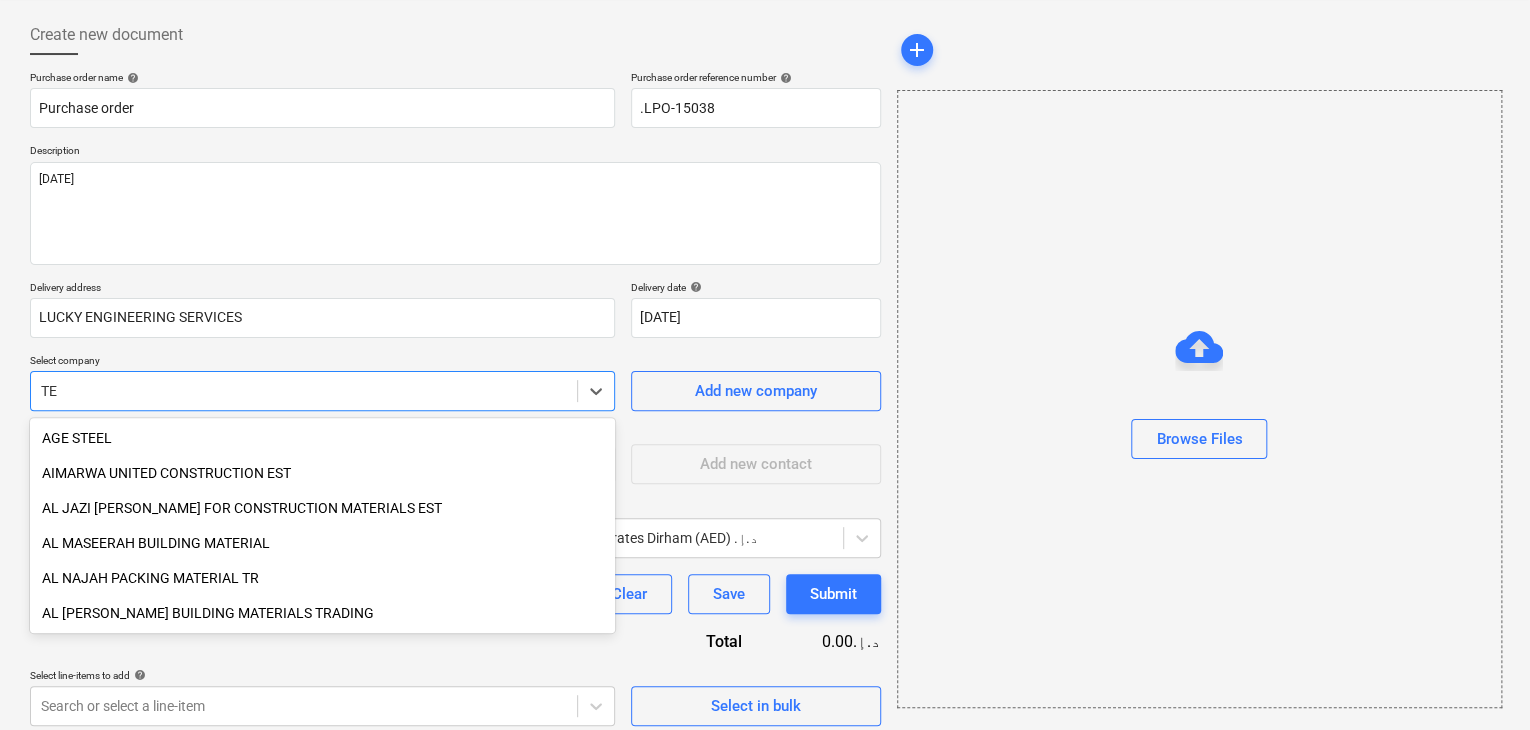 type on "T" 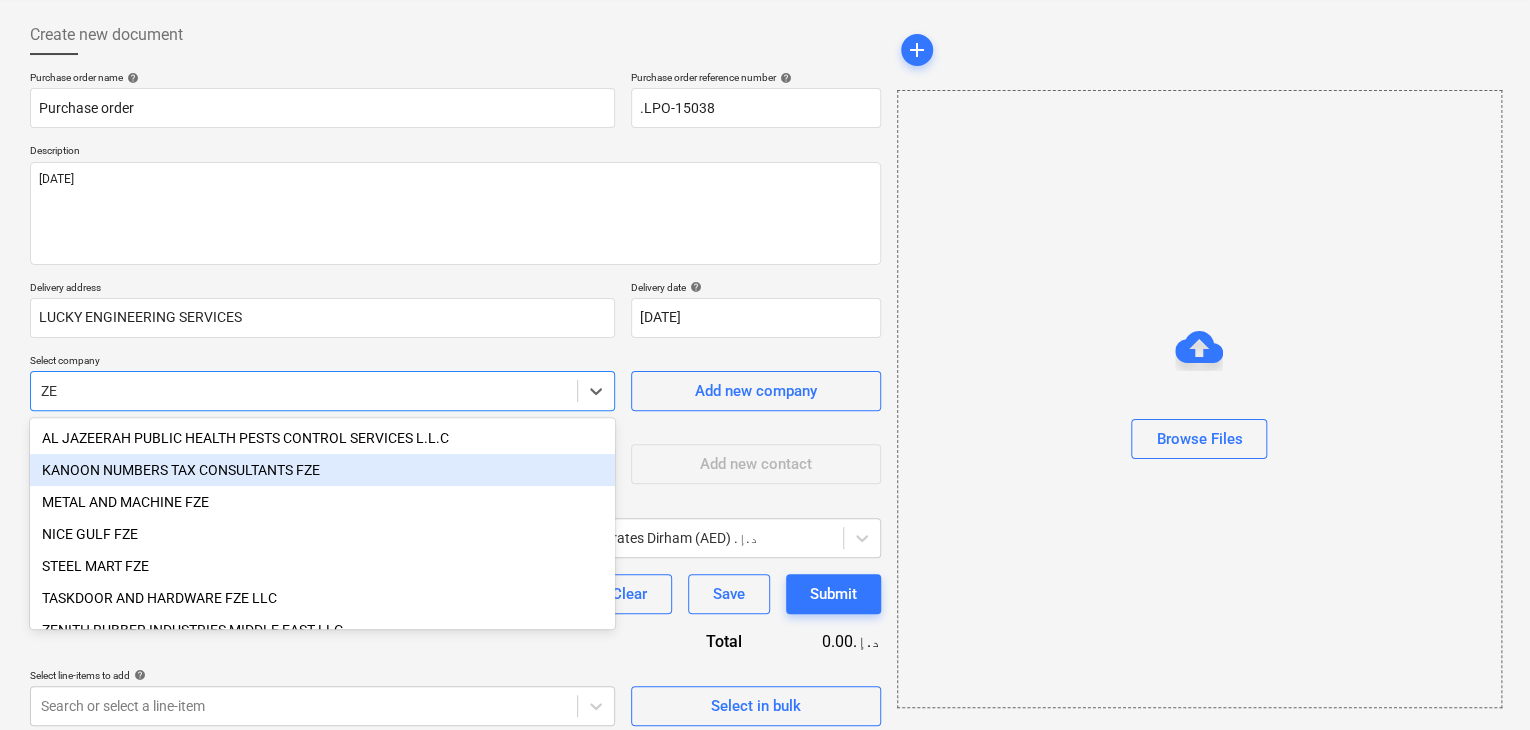 type on "[DEMOGRAPHIC_DATA]" 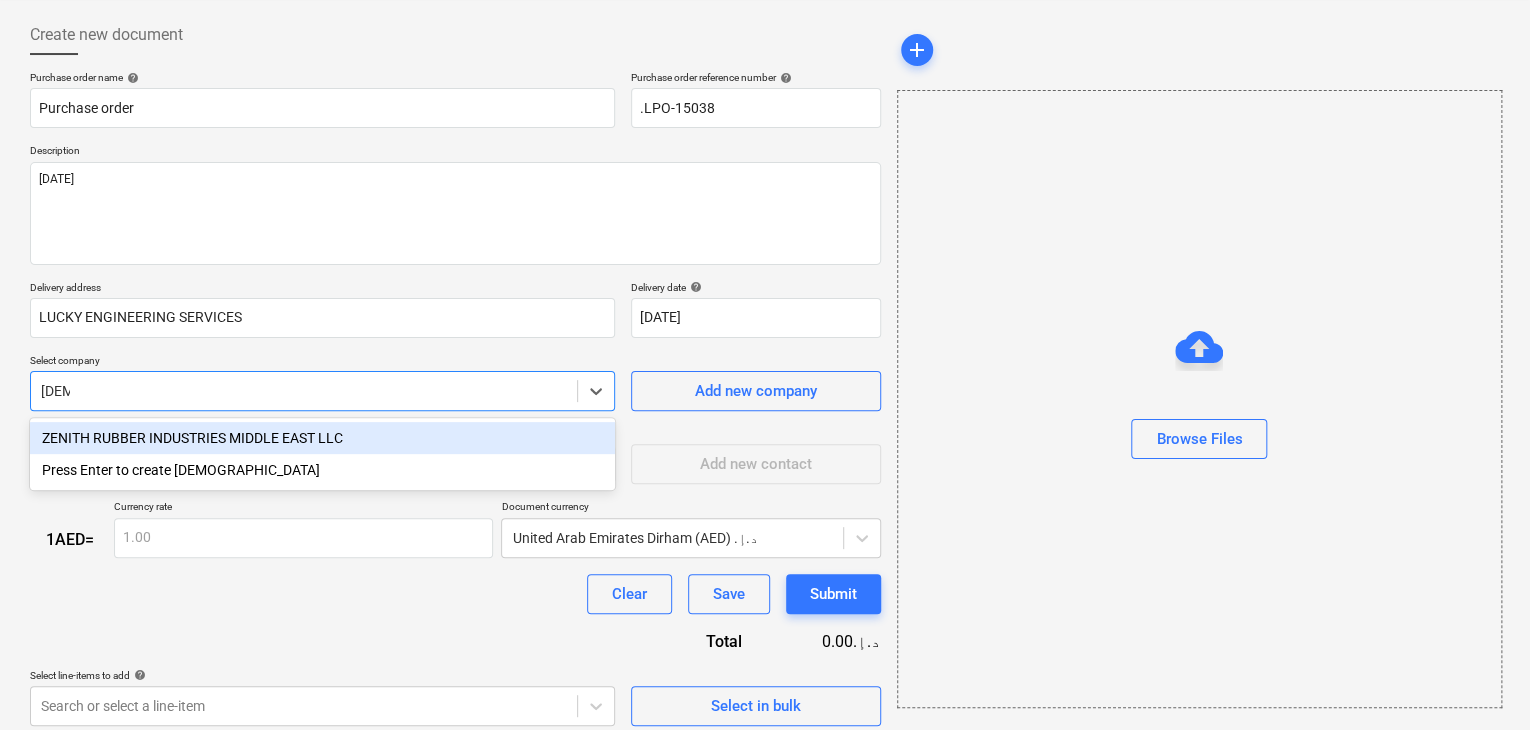 click on "ZENITH RUBBER INDUSTRIES MIDDLE EAST LLC" at bounding box center [322, 438] 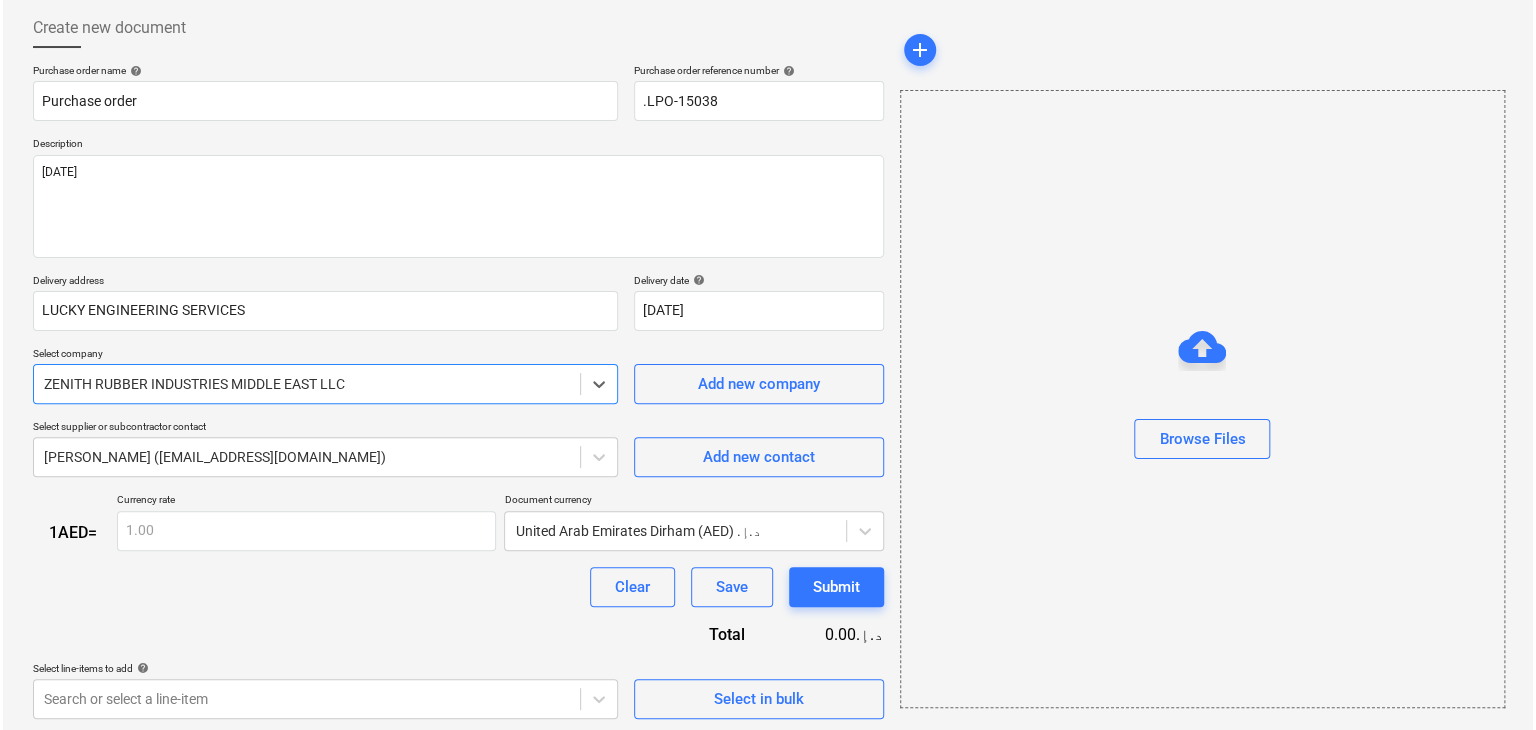 scroll, scrollTop: 104, scrollLeft: 0, axis: vertical 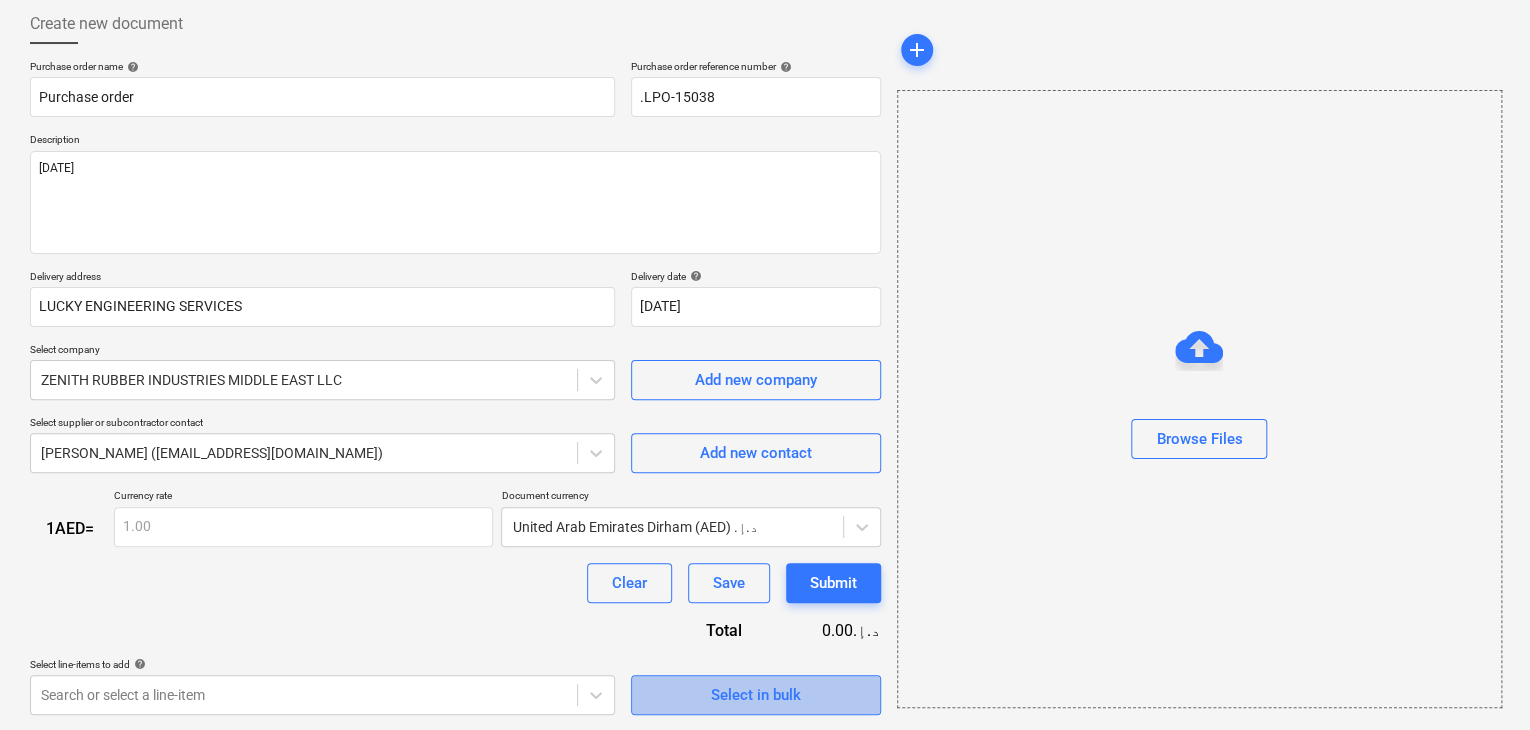 click on "Select in bulk" at bounding box center (756, 695) 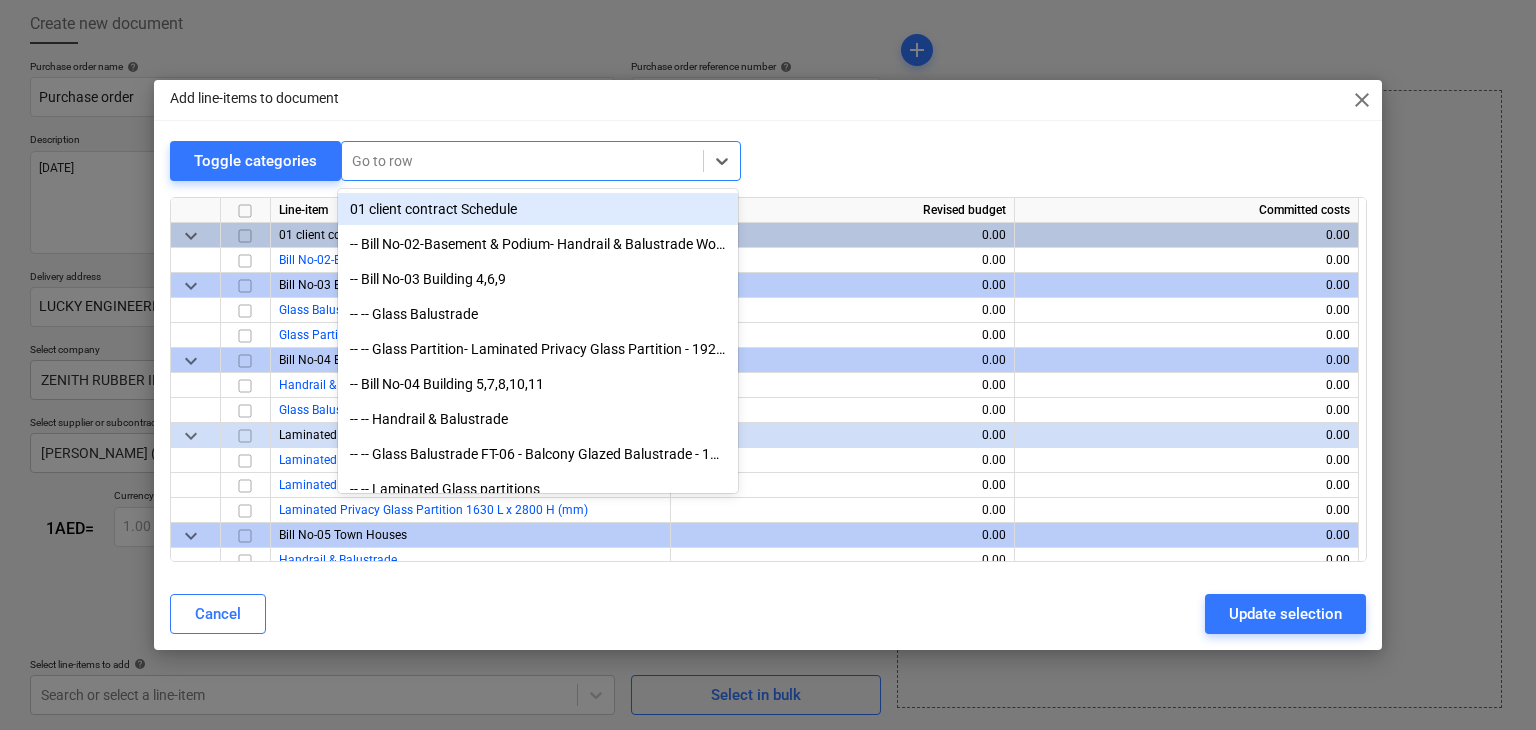 click on "Go to row" at bounding box center (541, 161) 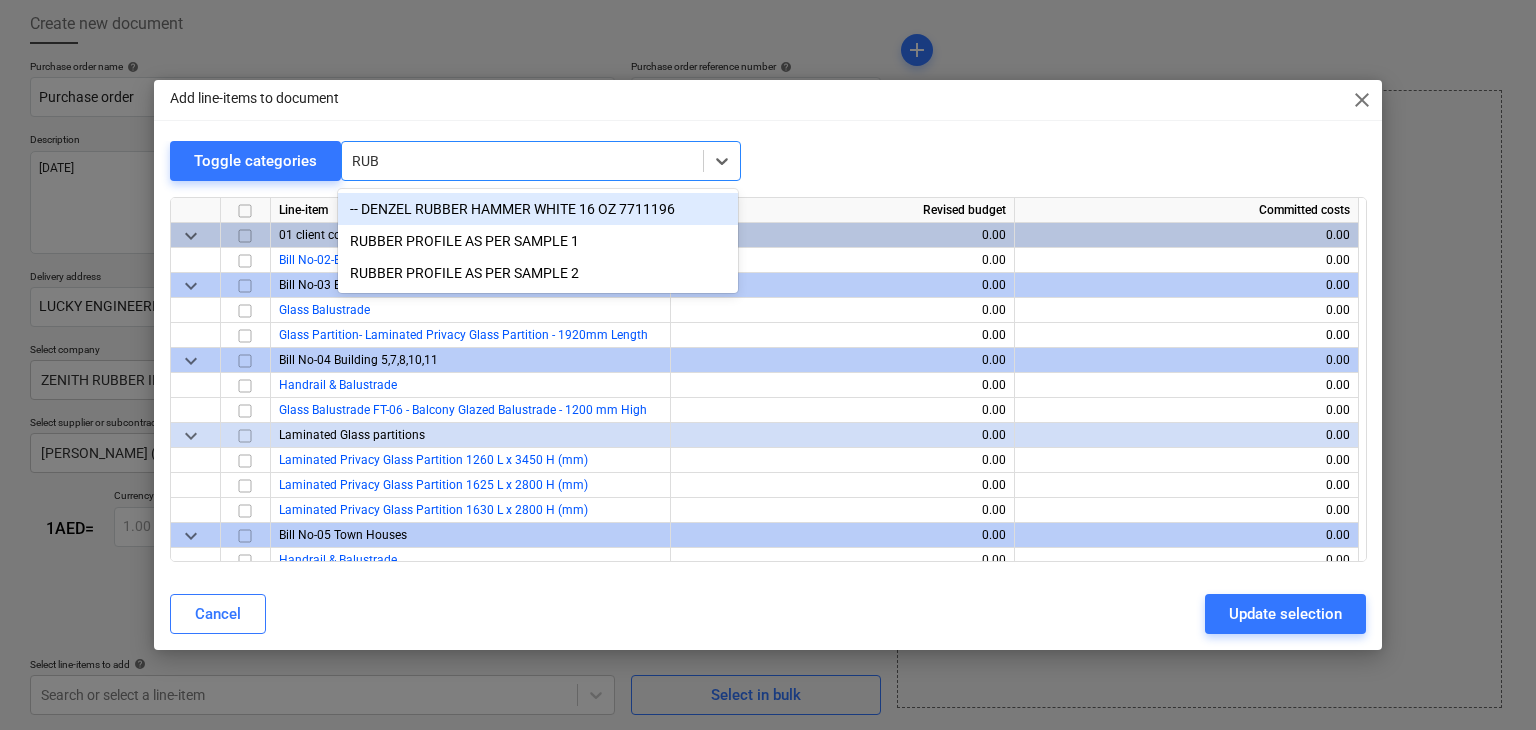 type on "RUBB" 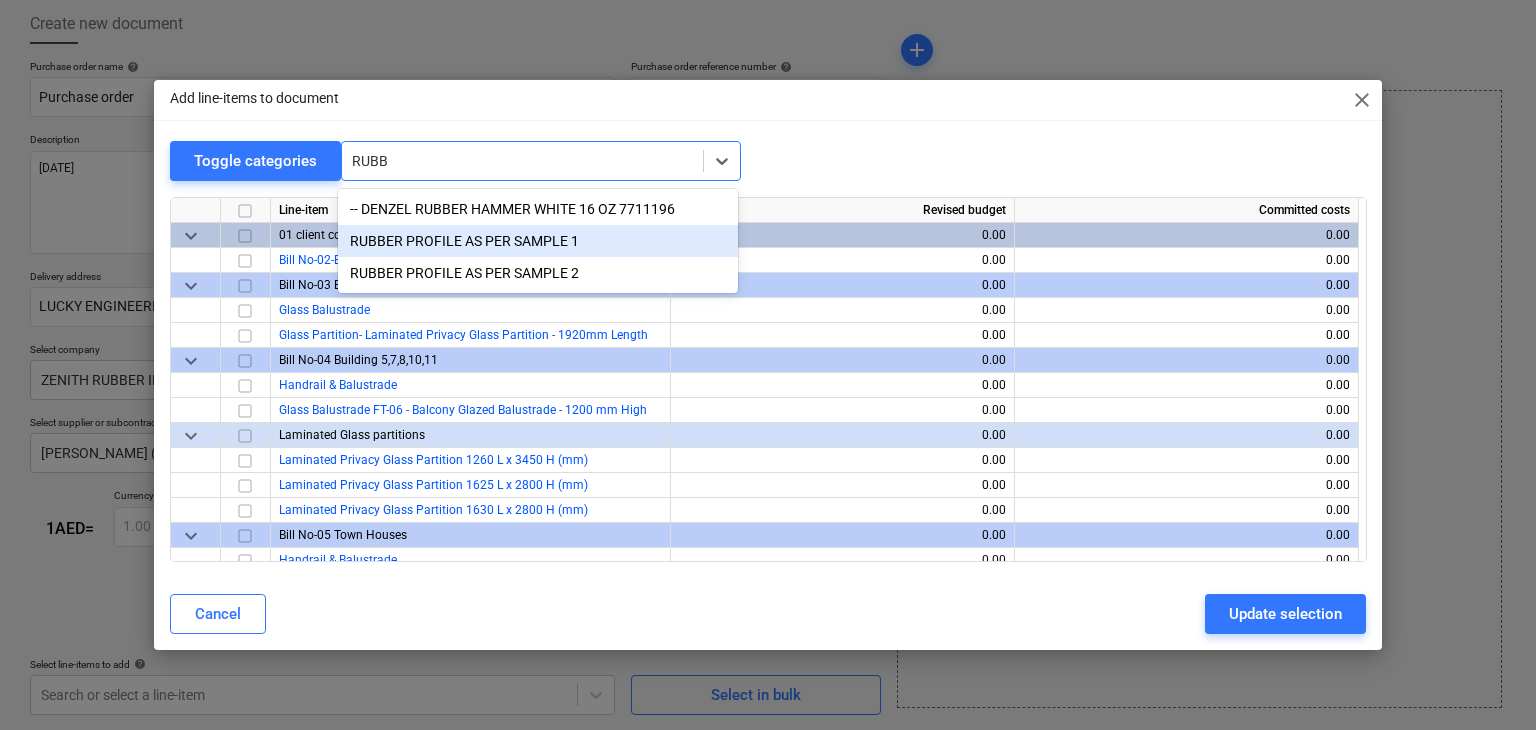 click on "RUBBER PROFILE AS PER SAMPLE 1" at bounding box center [538, 241] 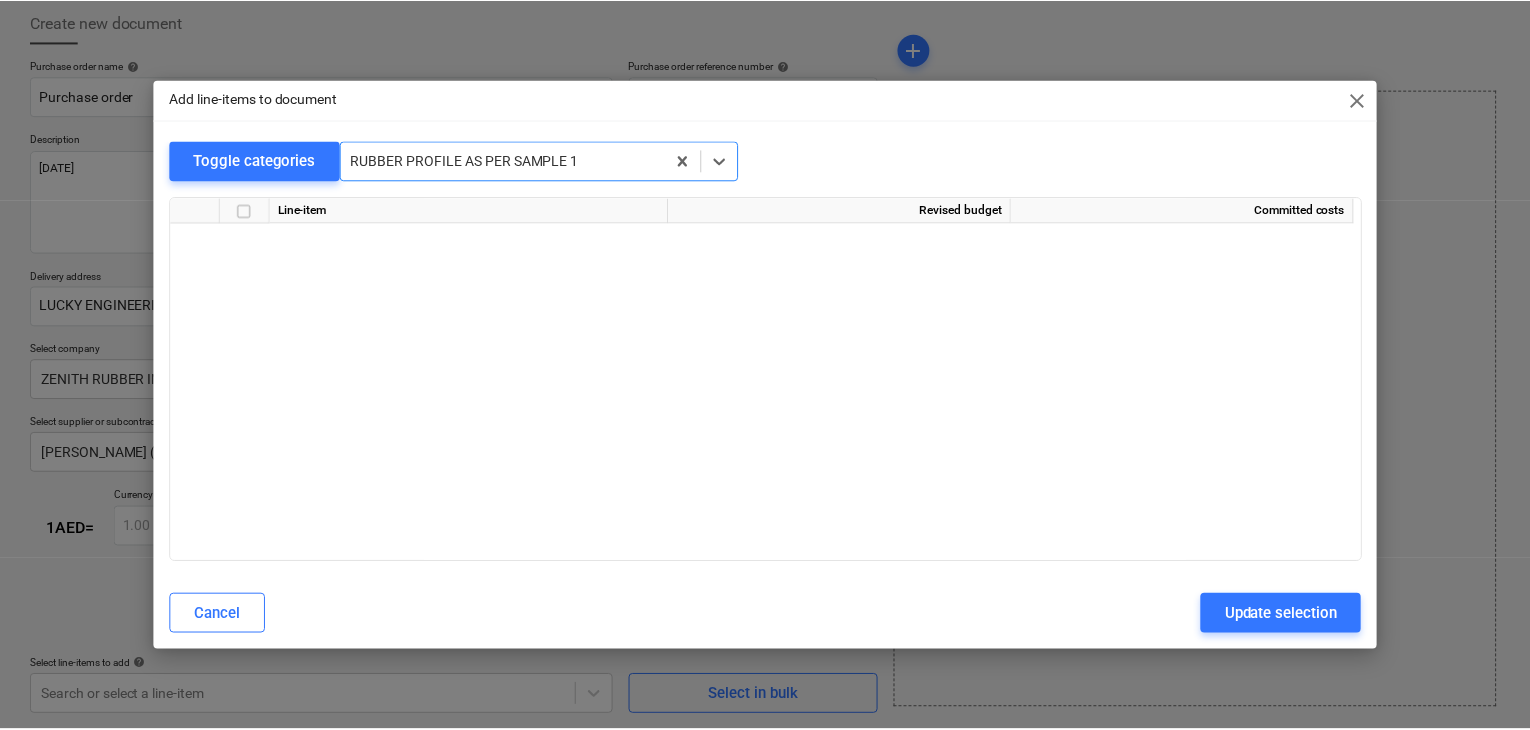 scroll, scrollTop: 6450, scrollLeft: 0, axis: vertical 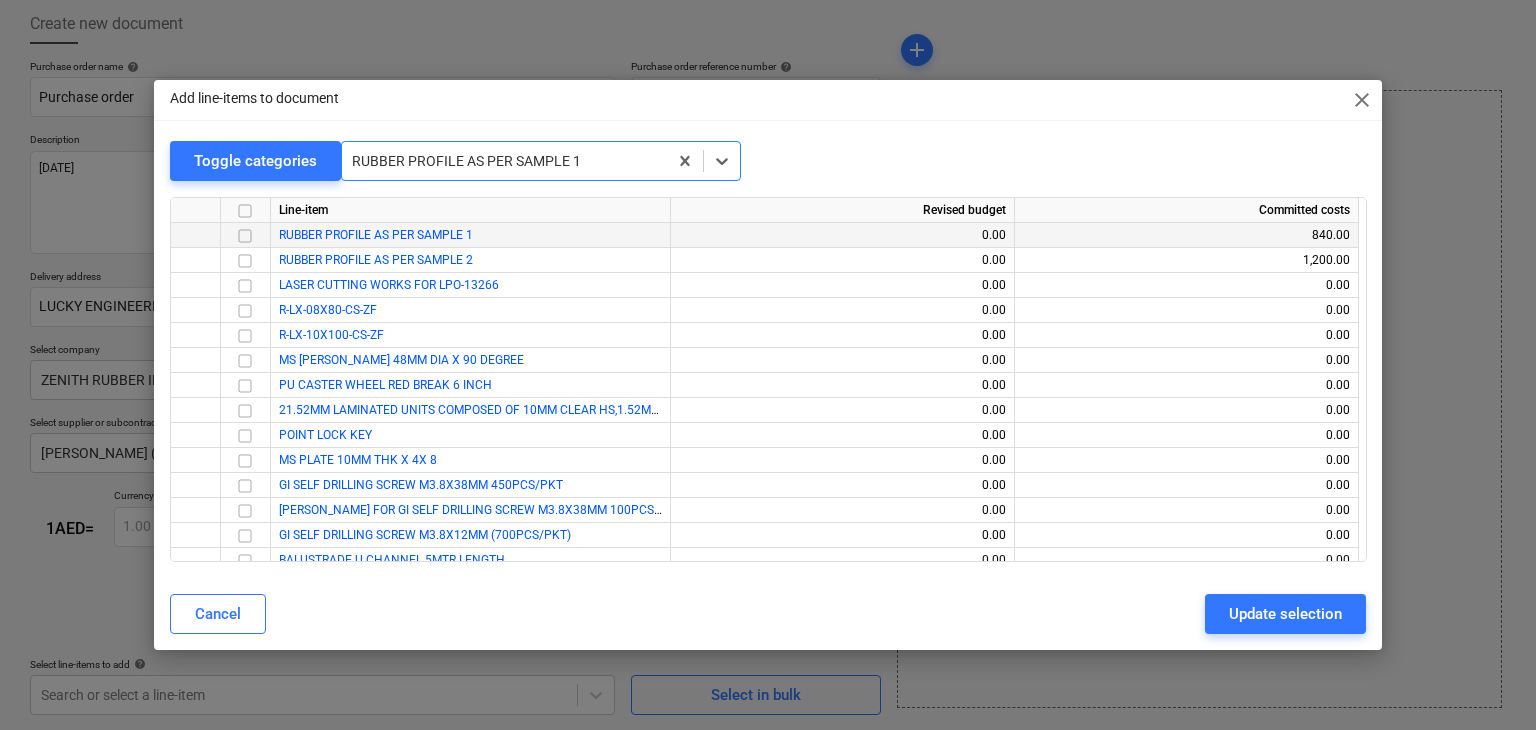 click at bounding box center (245, 236) 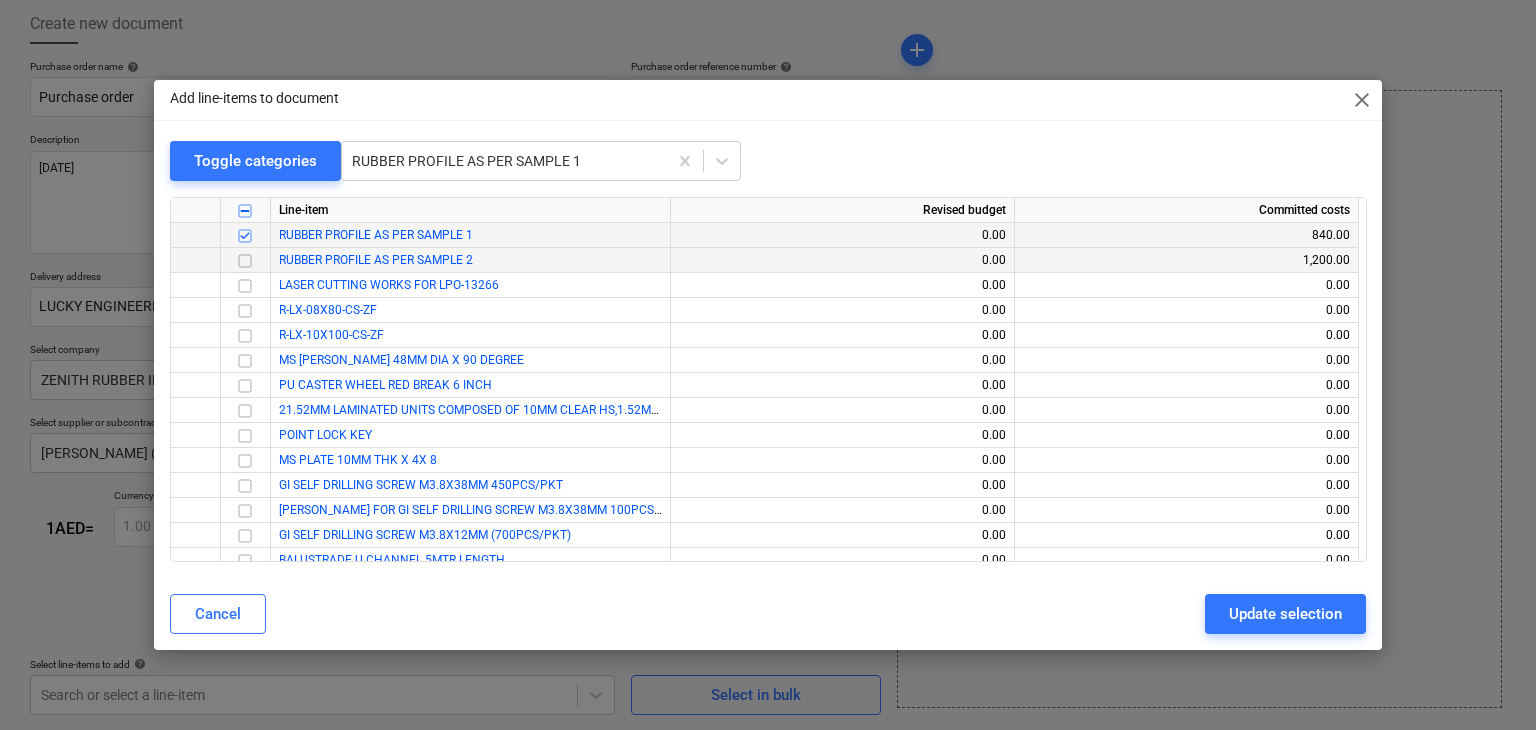 click at bounding box center (245, 261) 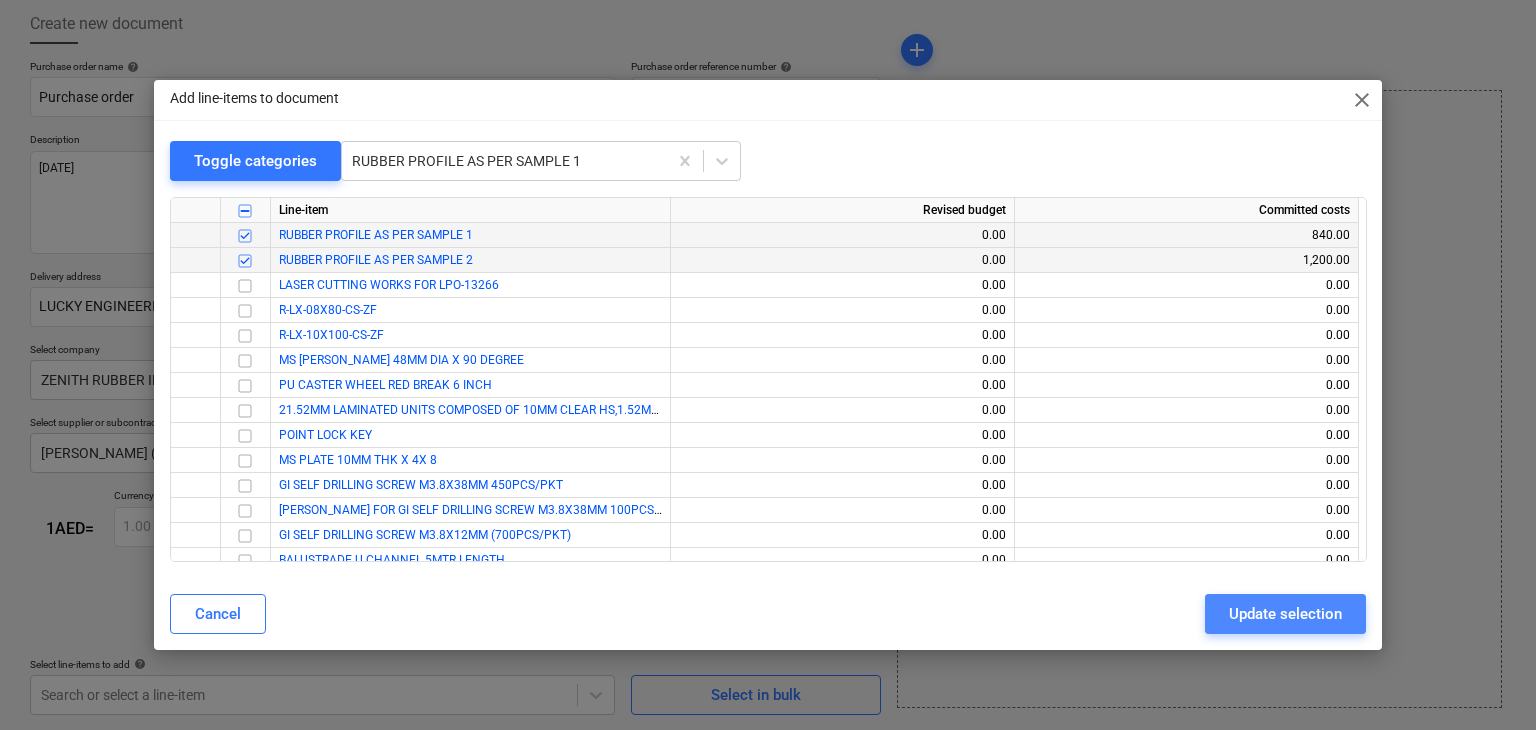 click on "Update selection" at bounding box center (1285, 614) 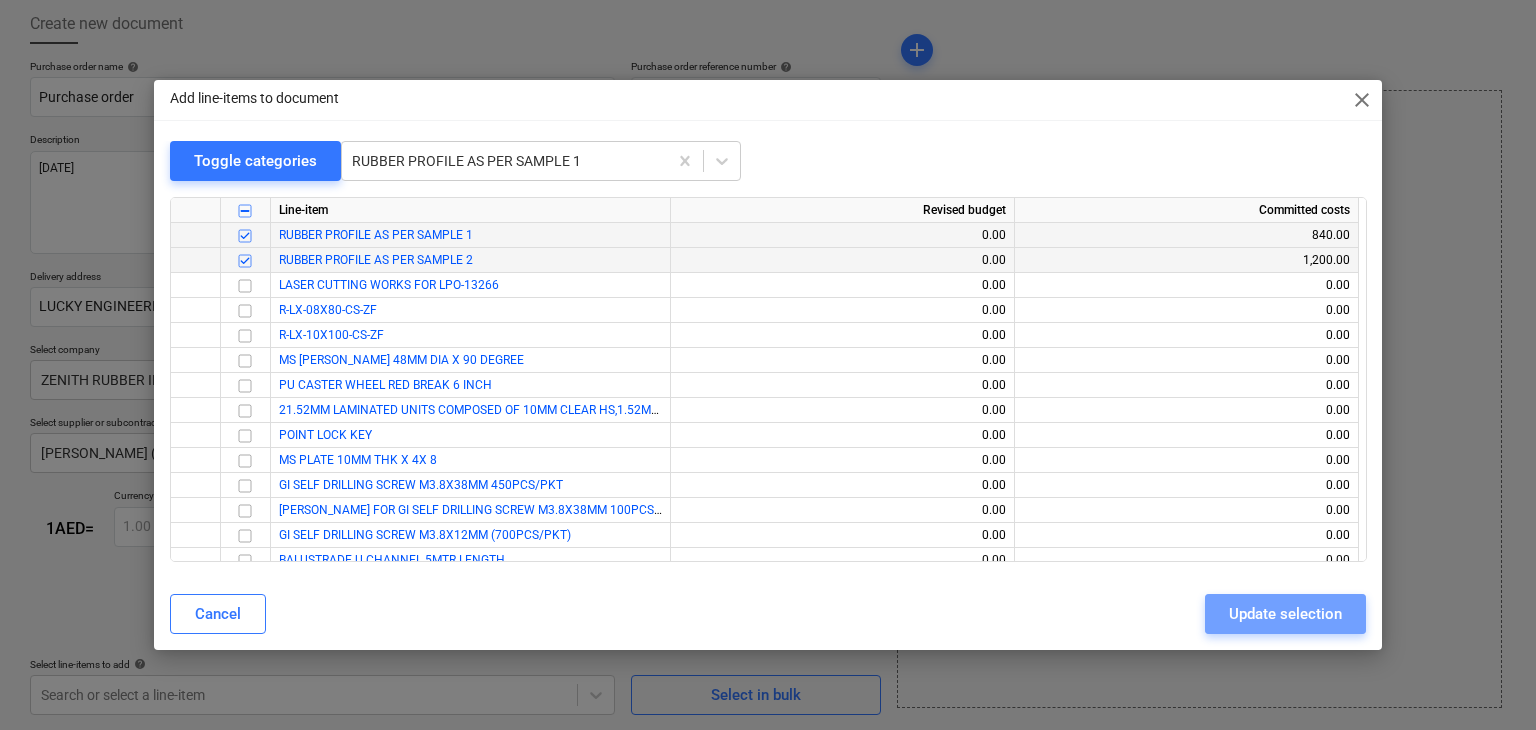 type on "x" 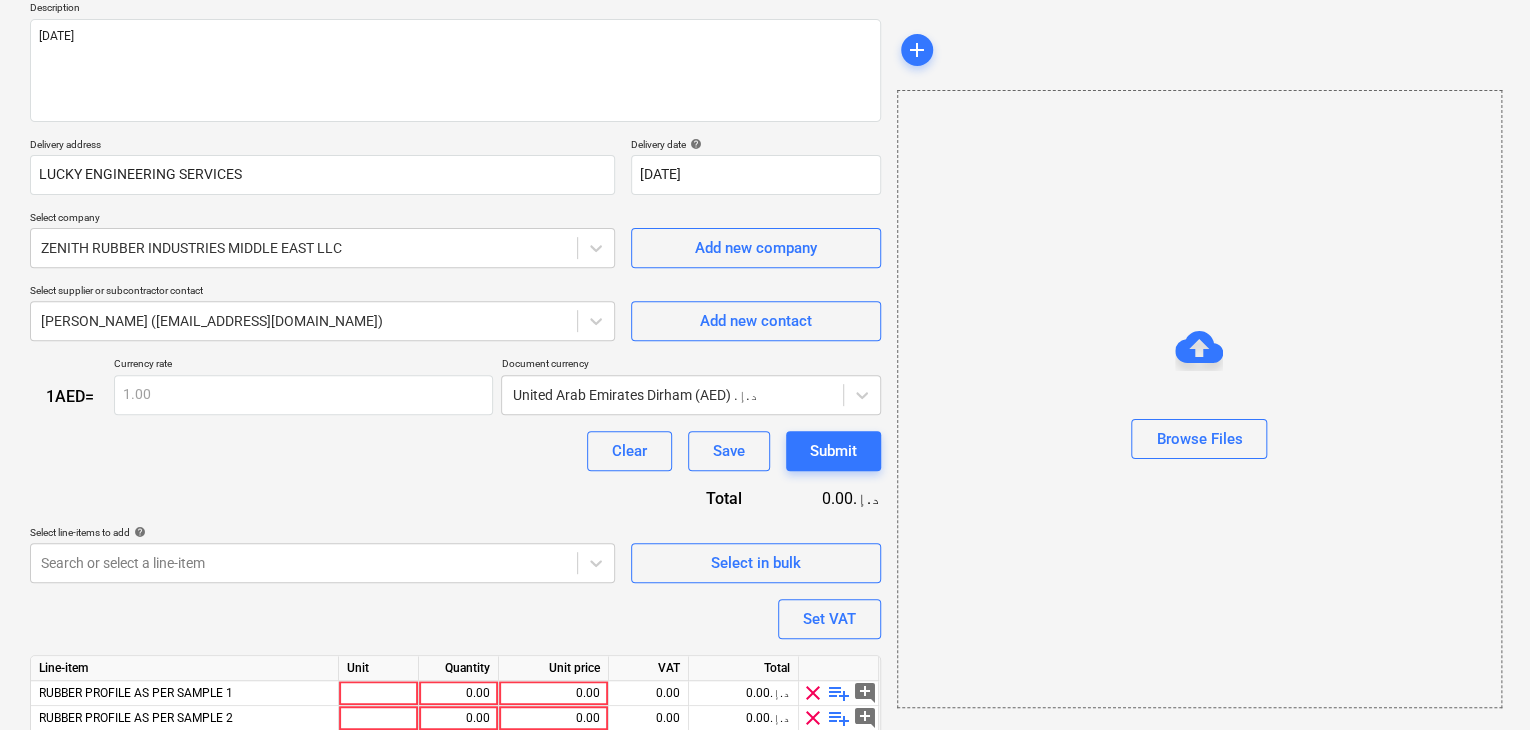 scroll, scrollTop: 317, scrollLeft: 0, axis: vertical 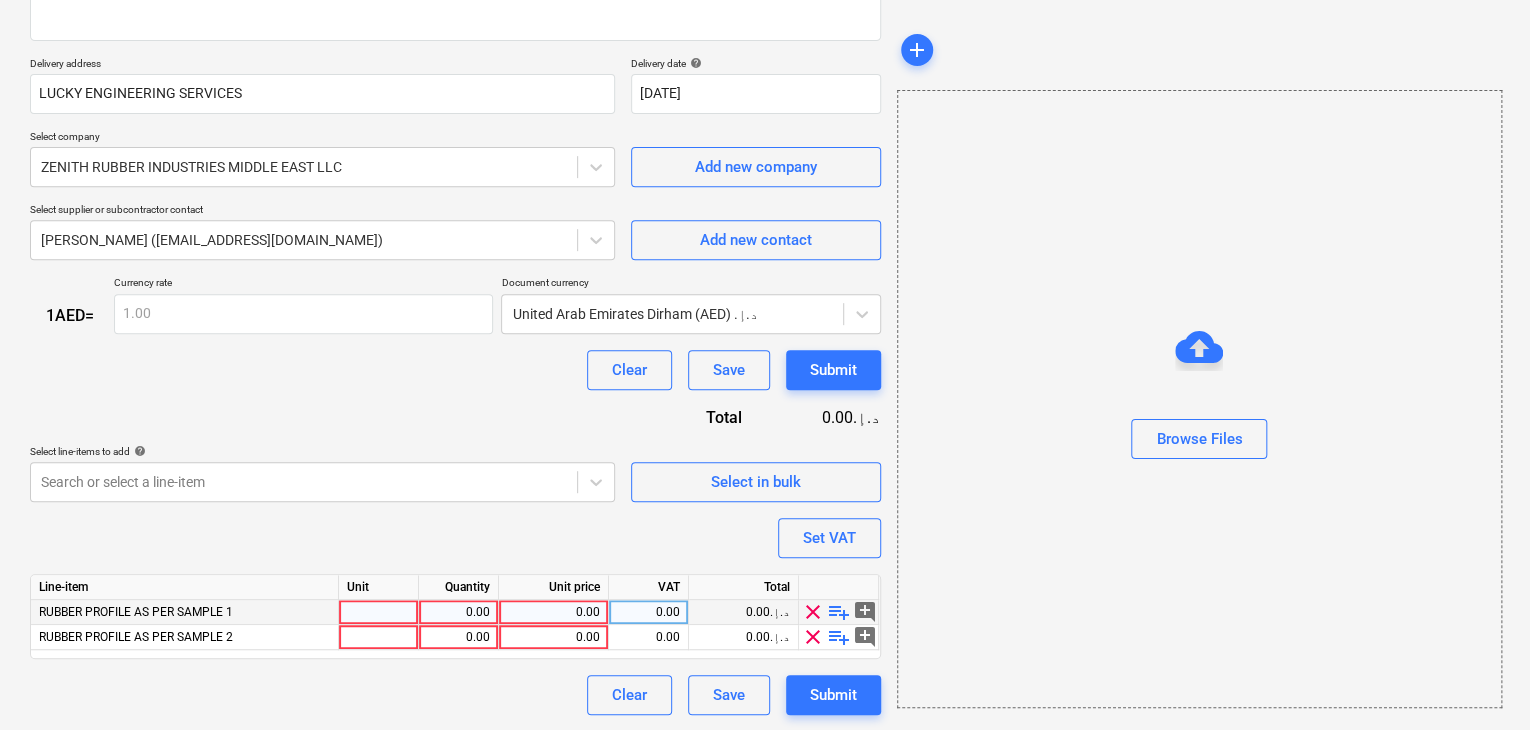 click at bounding box center (379, 612) 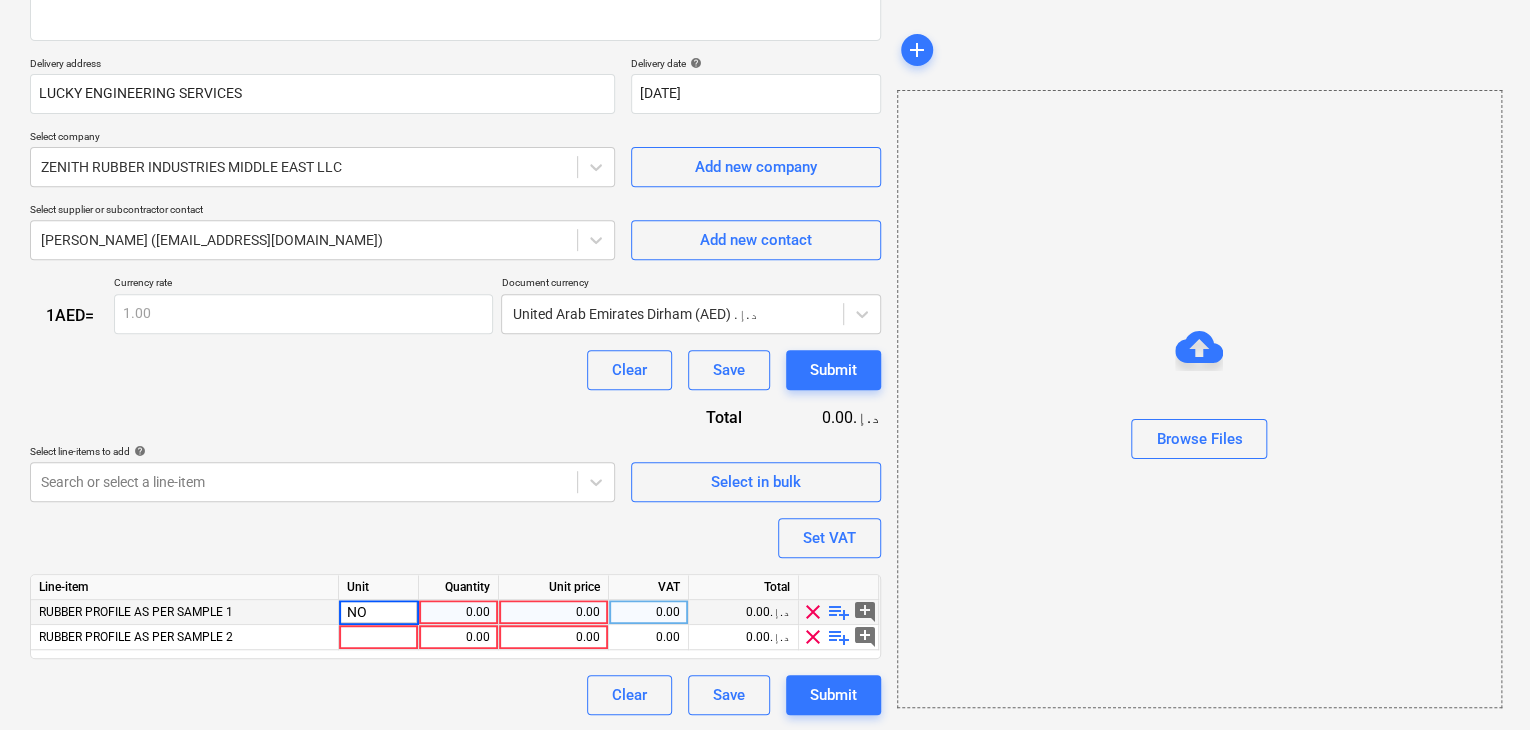 type on "NOS" 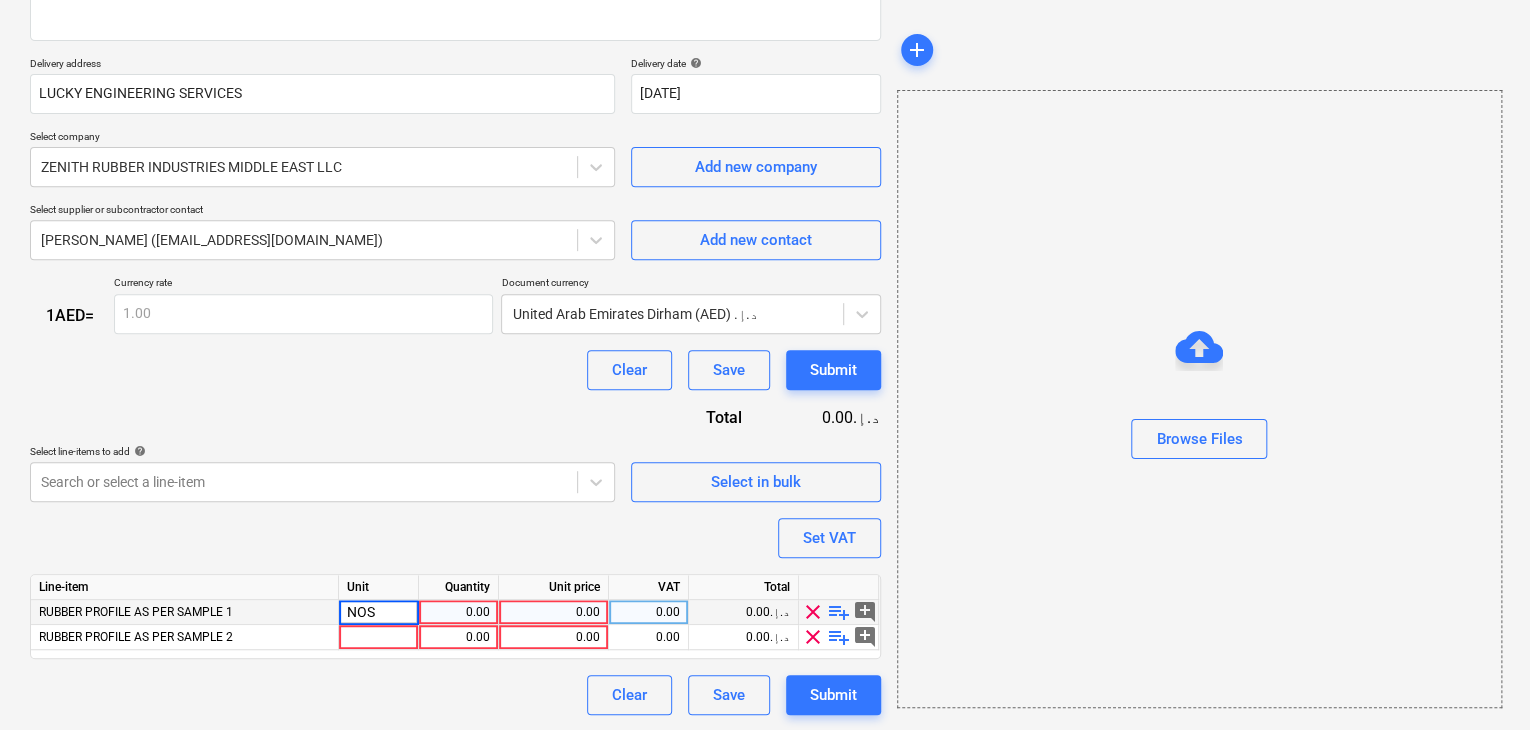 type on "x" 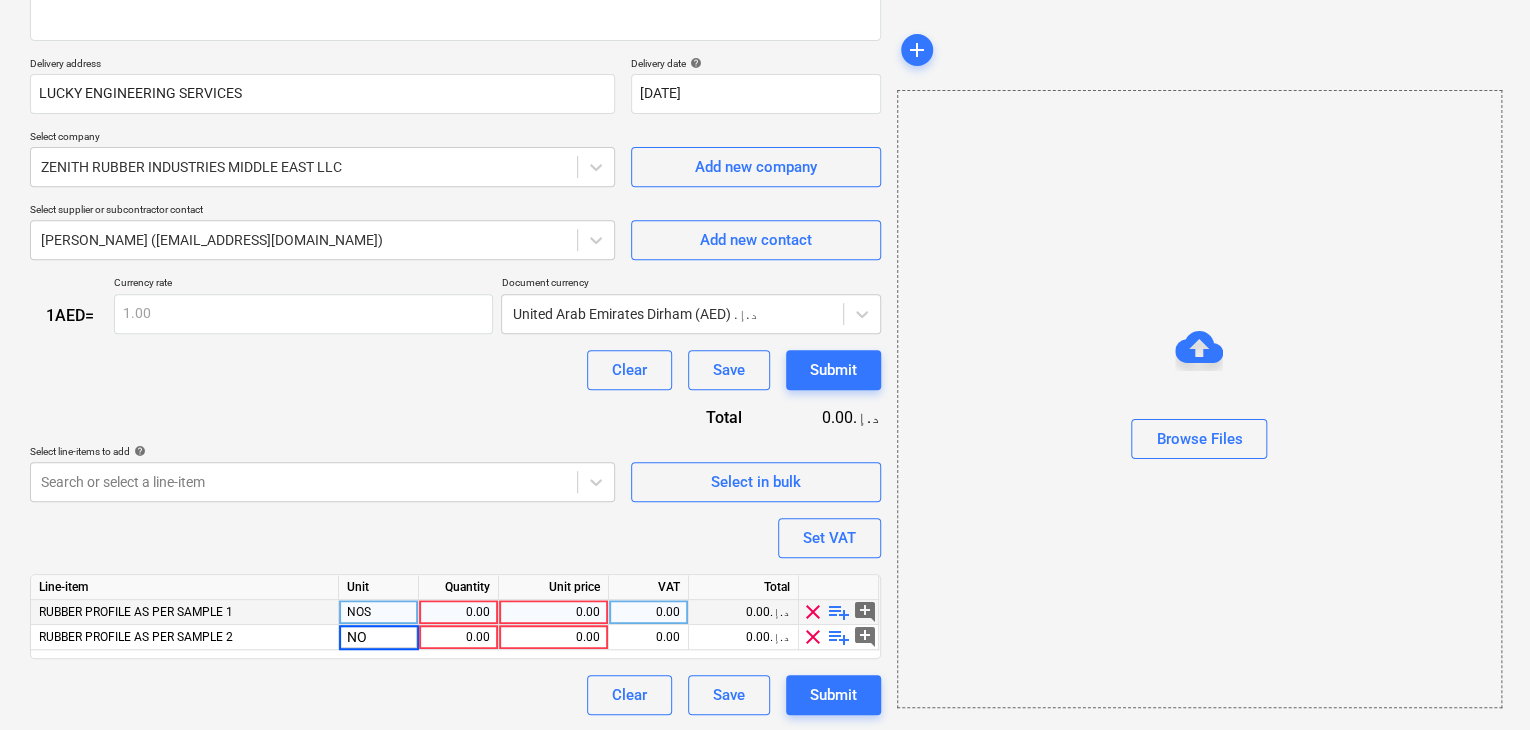 type on "N" 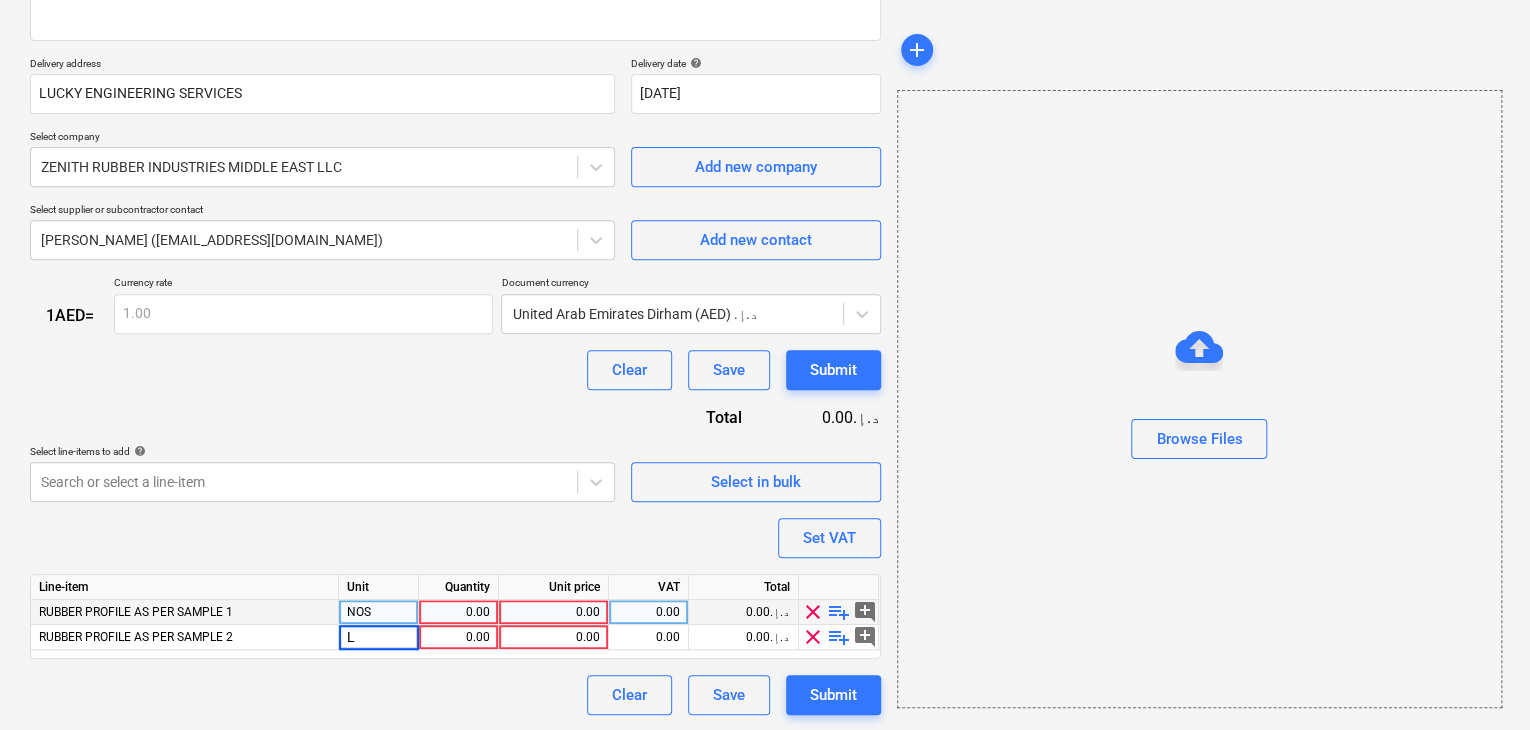 type on "LM" 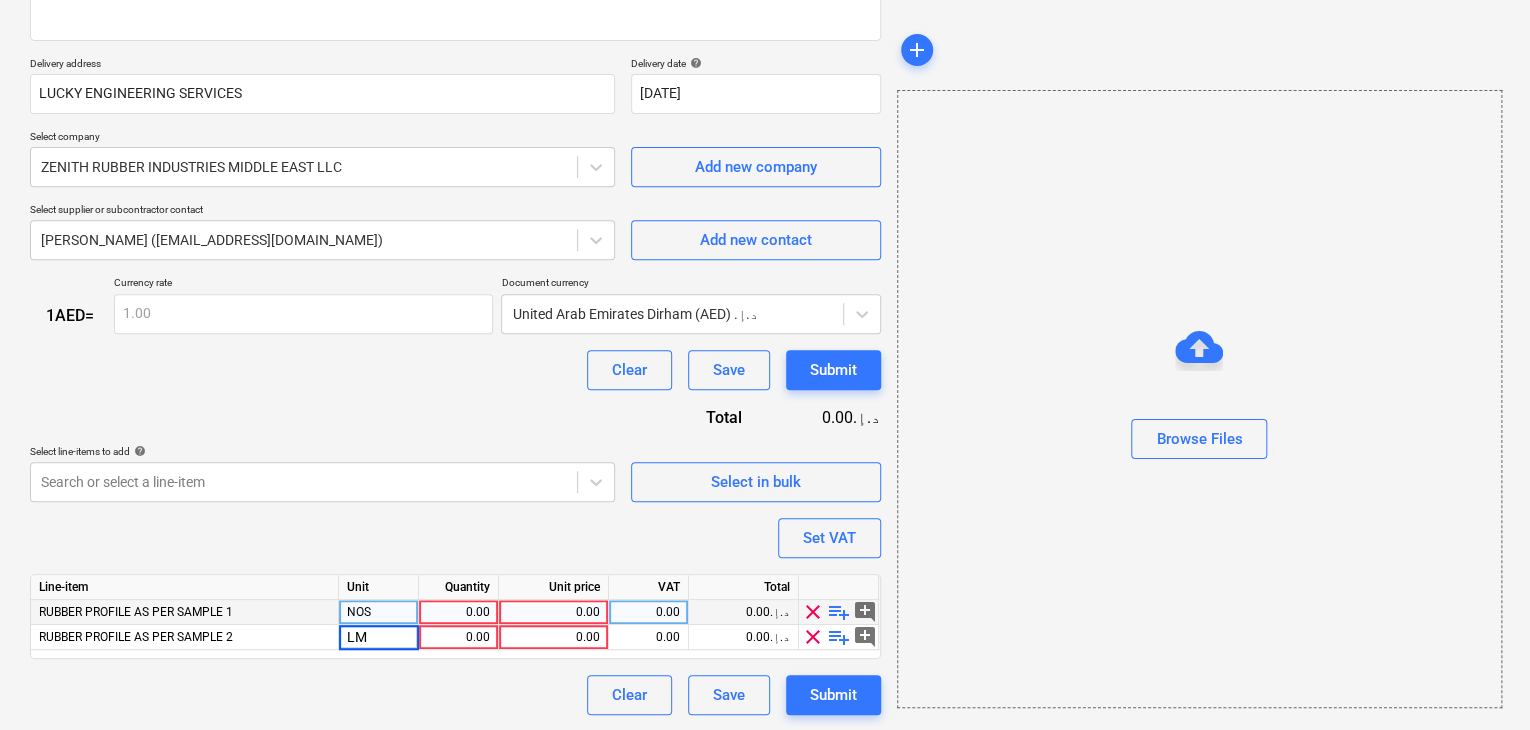 type on "x" 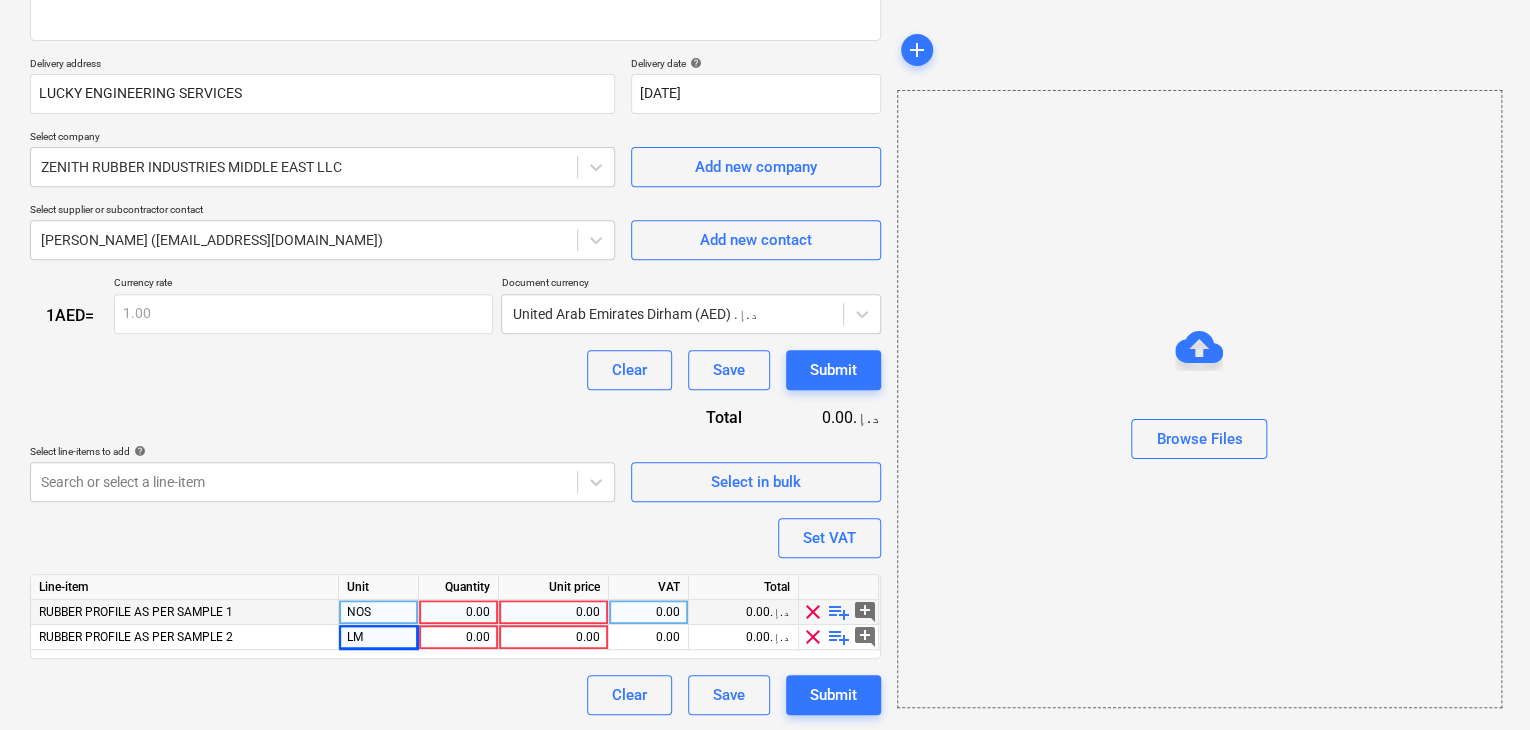 click on "NOS" at bounding box center [379, 612] 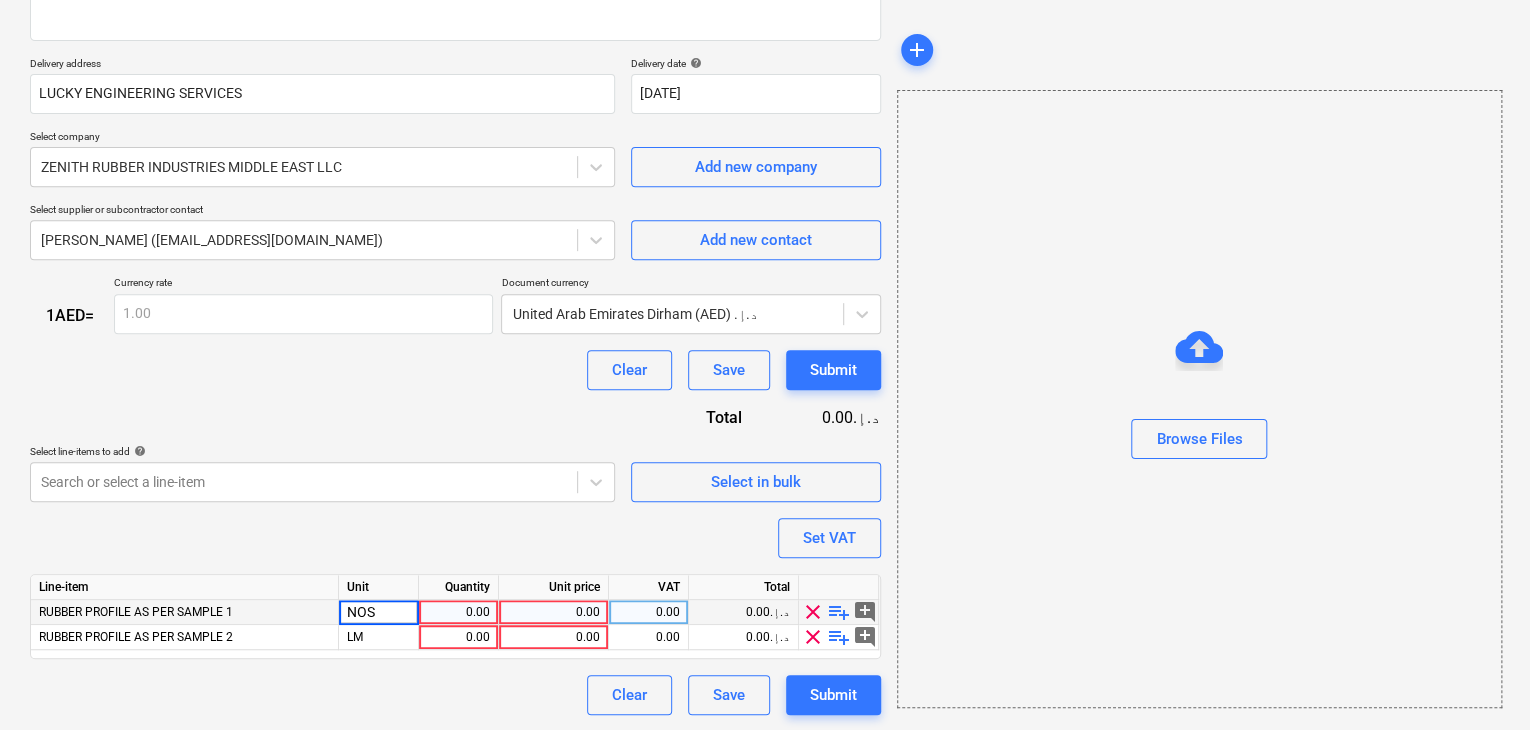 click on "NOS" at bounding box center [378, 612] 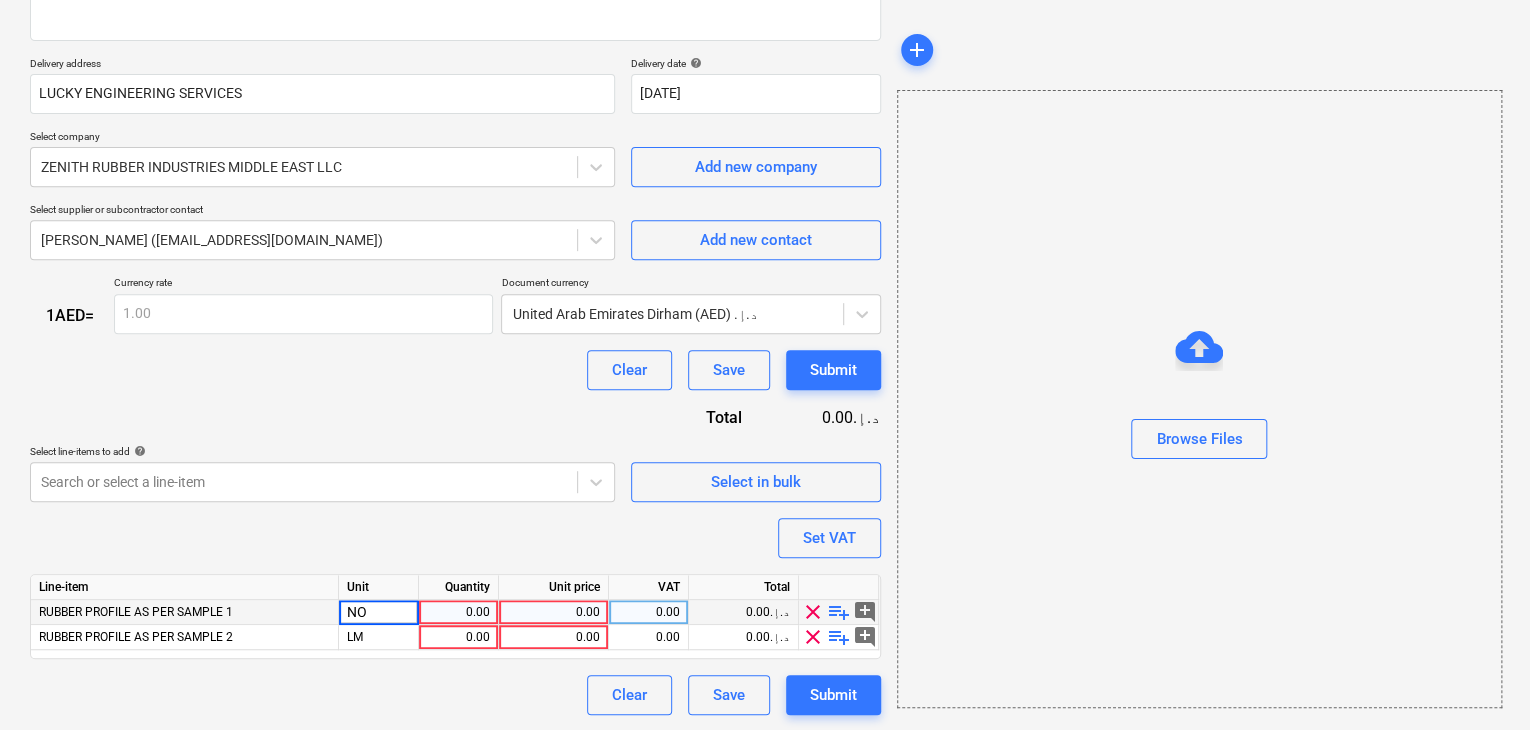 type on "N" 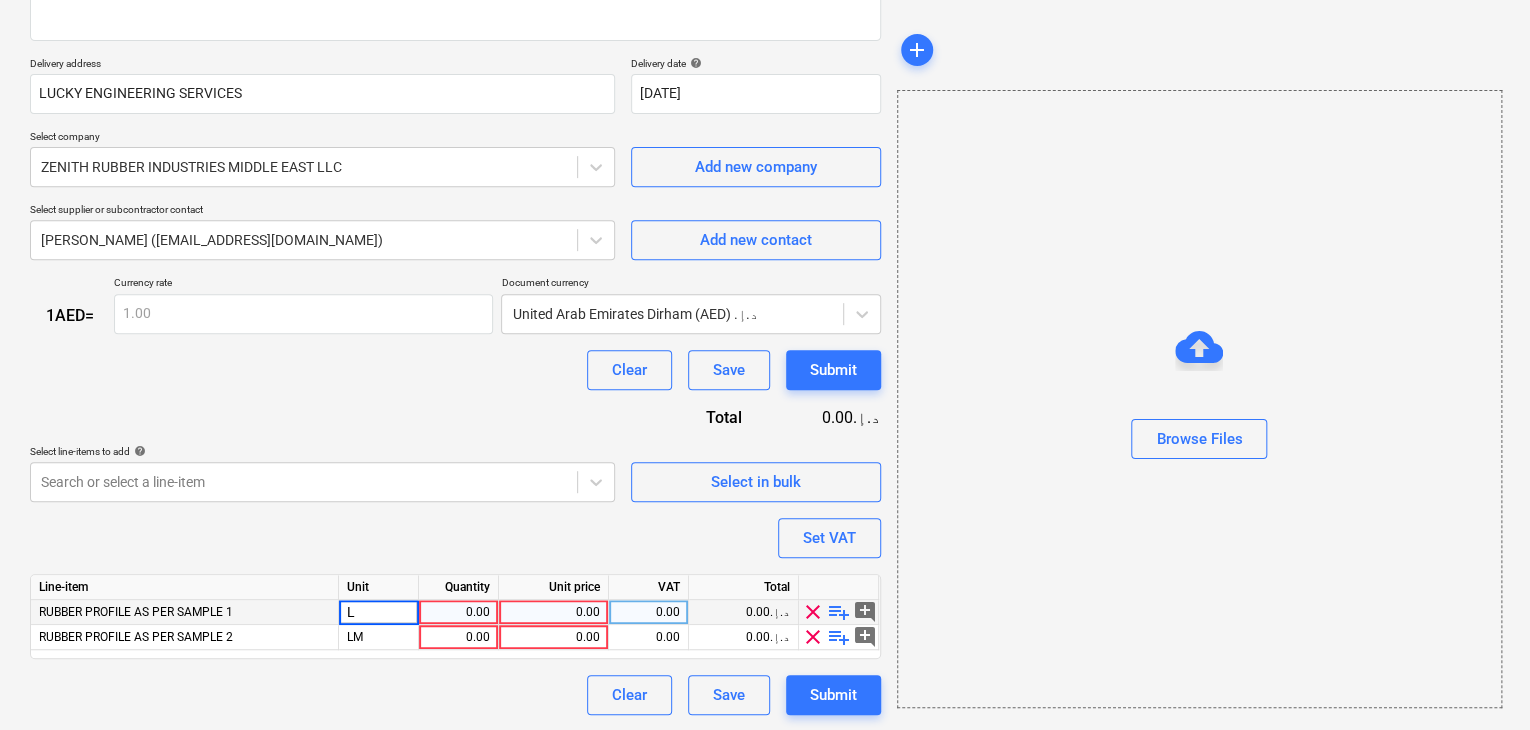 type on "LM" 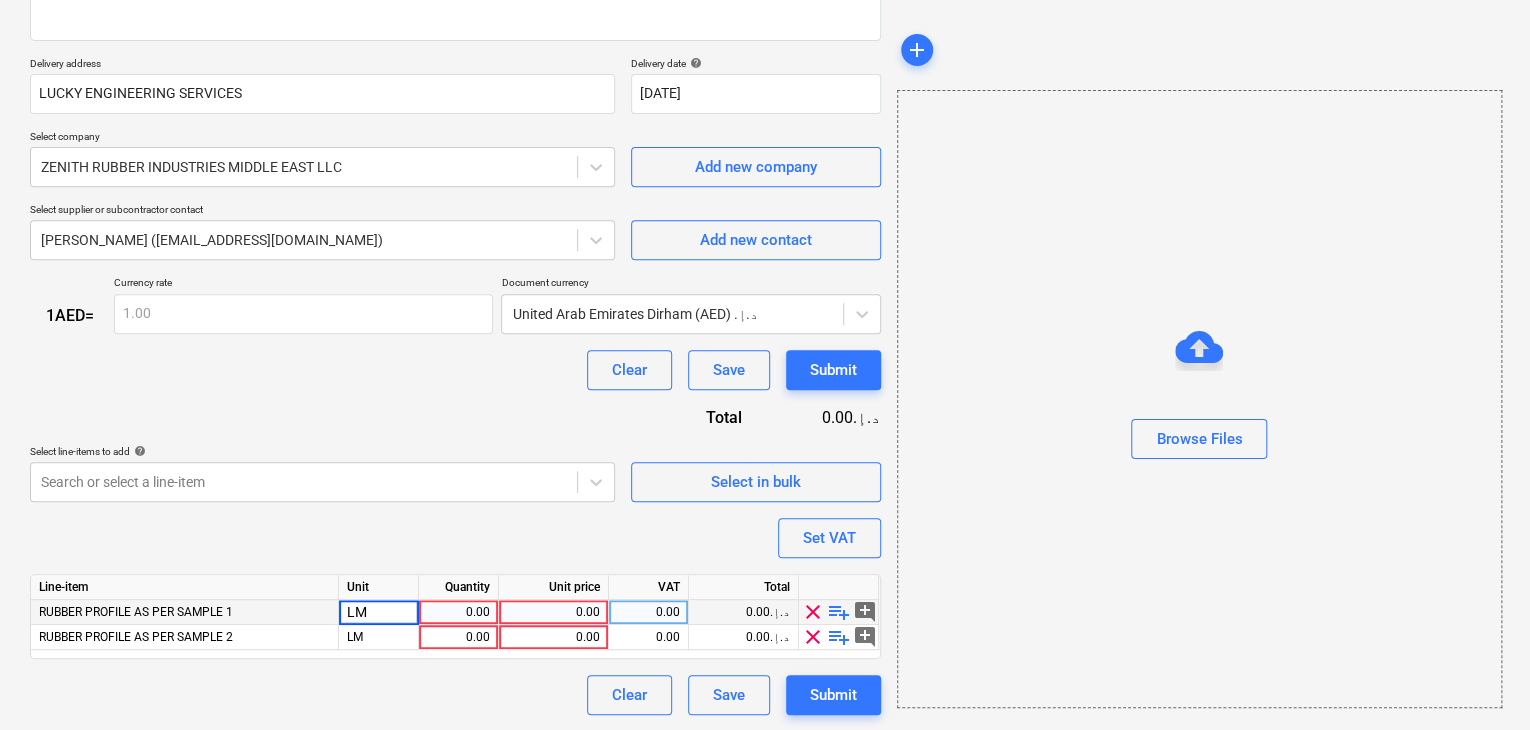 type on "x" 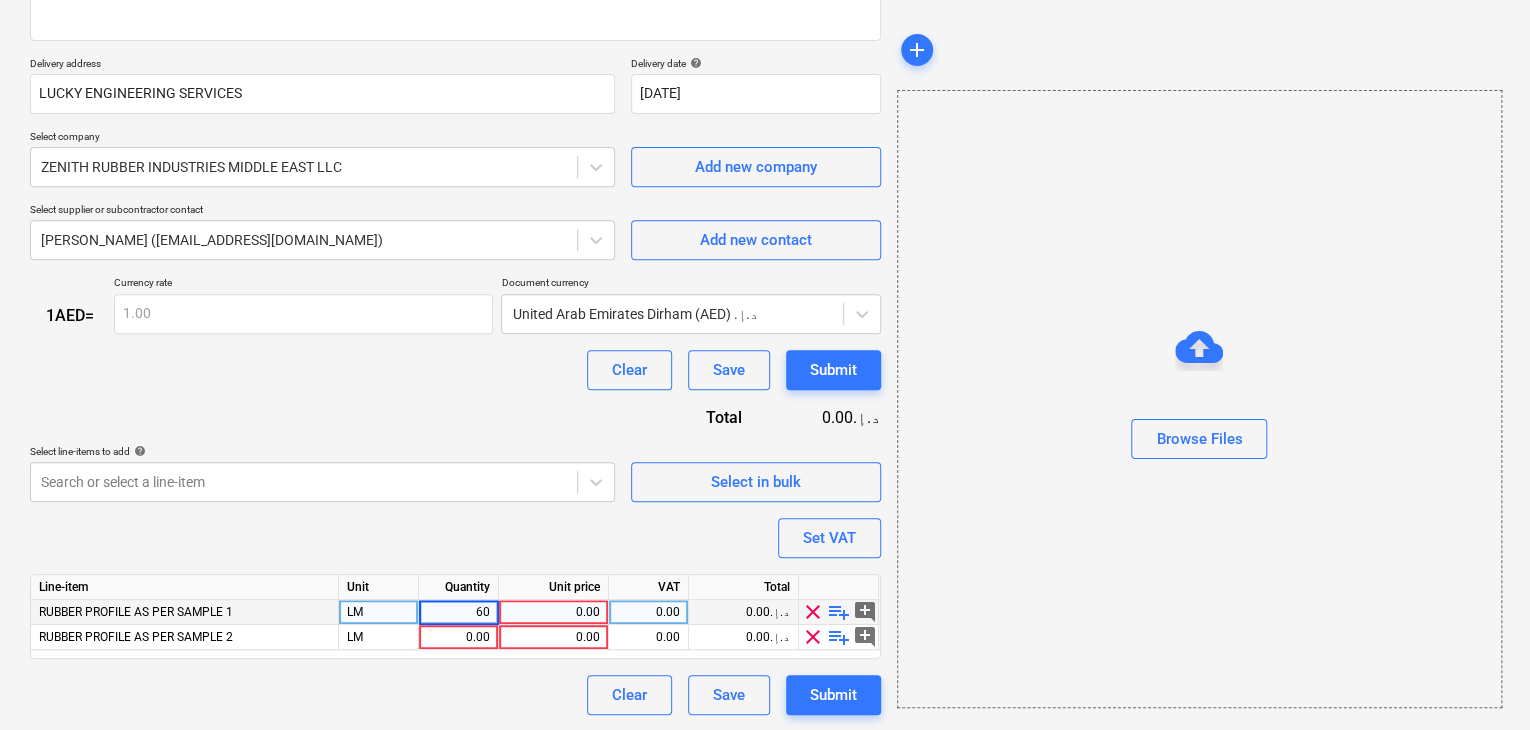 type on "600" 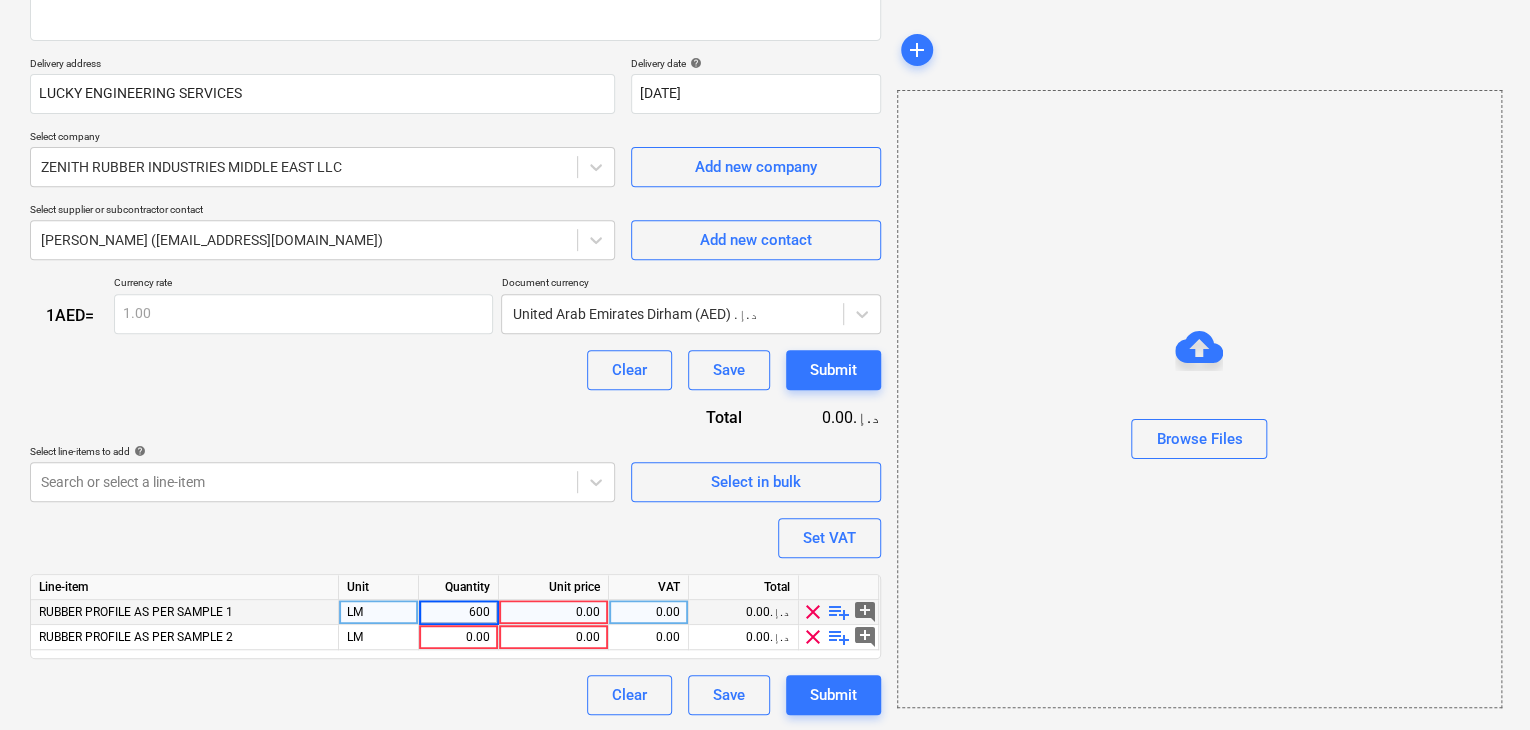 type on "x" 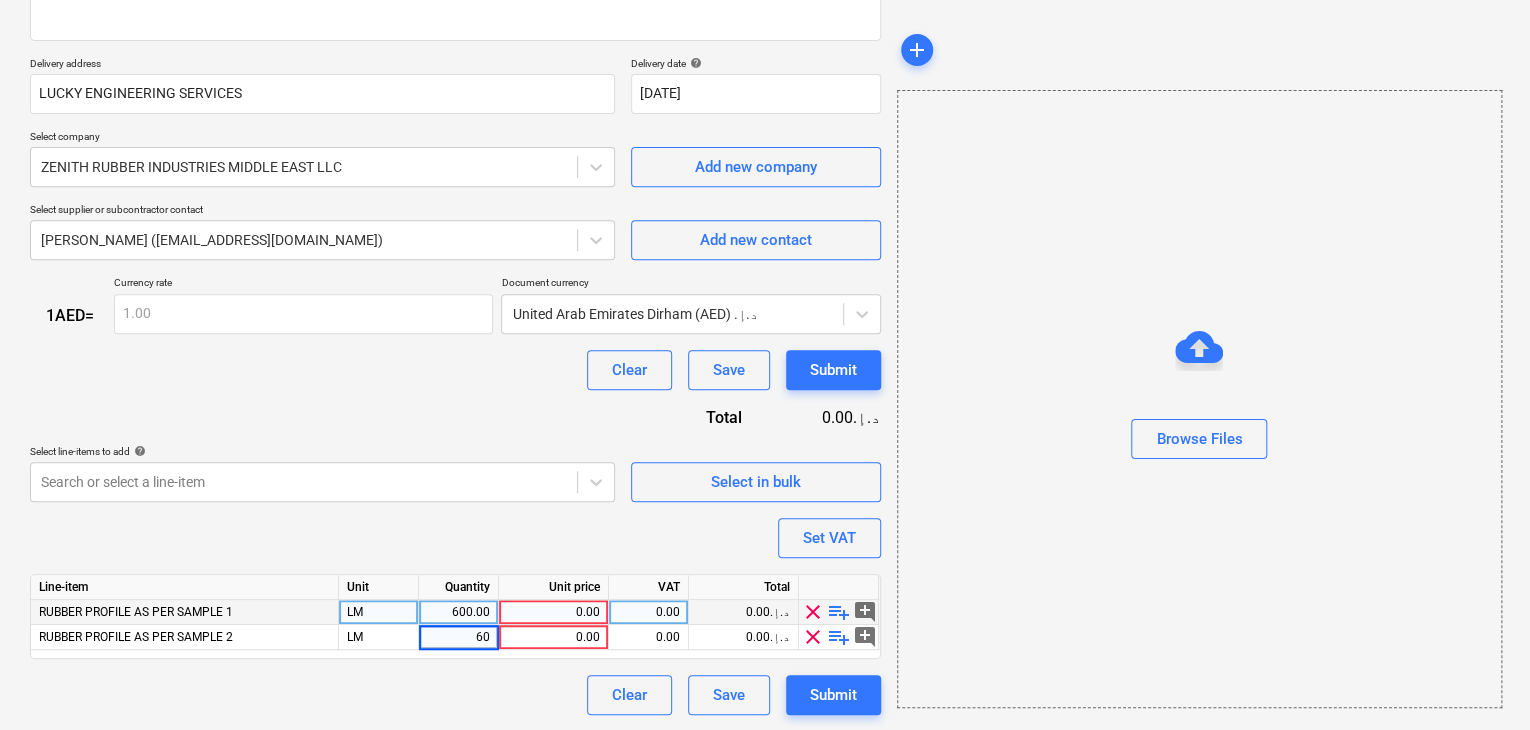 type on "600" 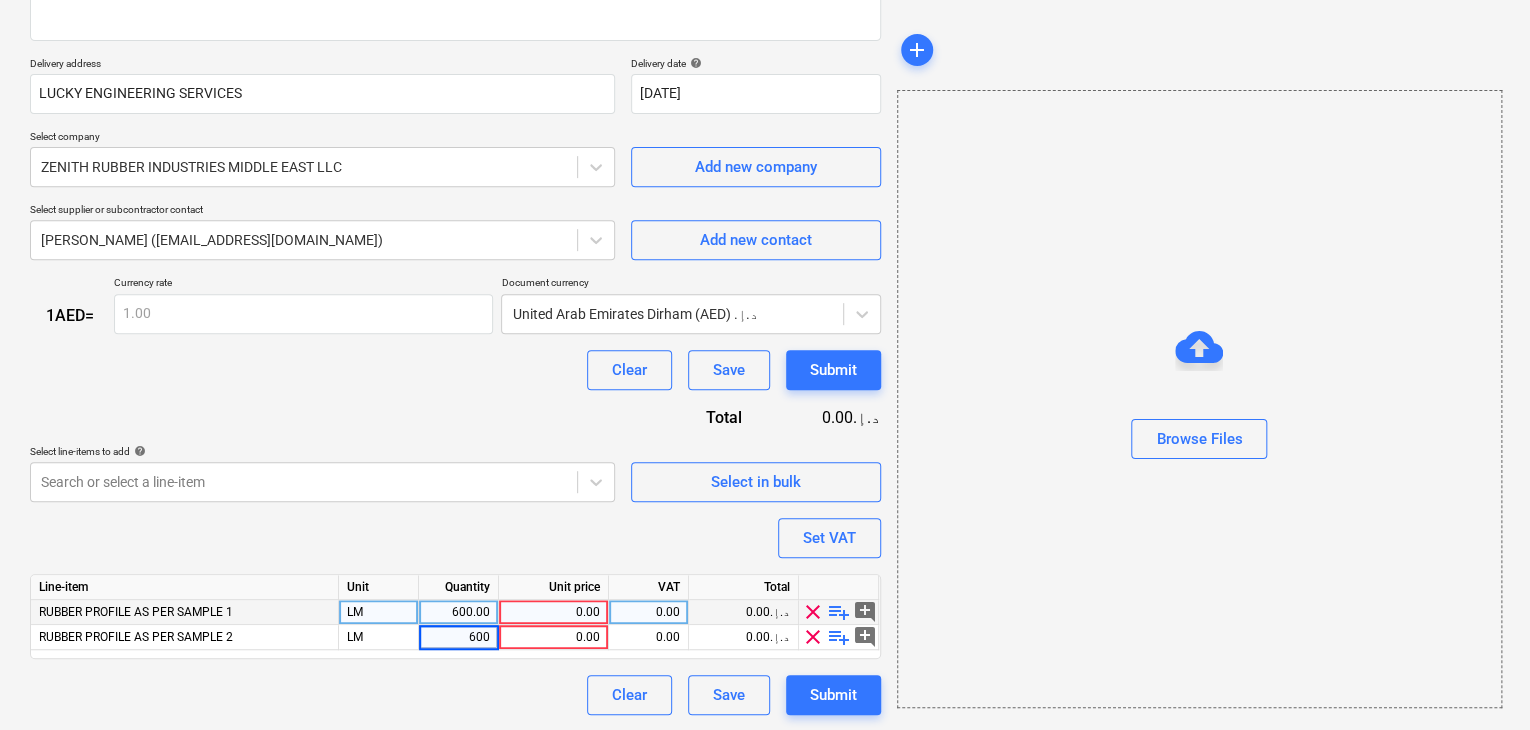type on "x" 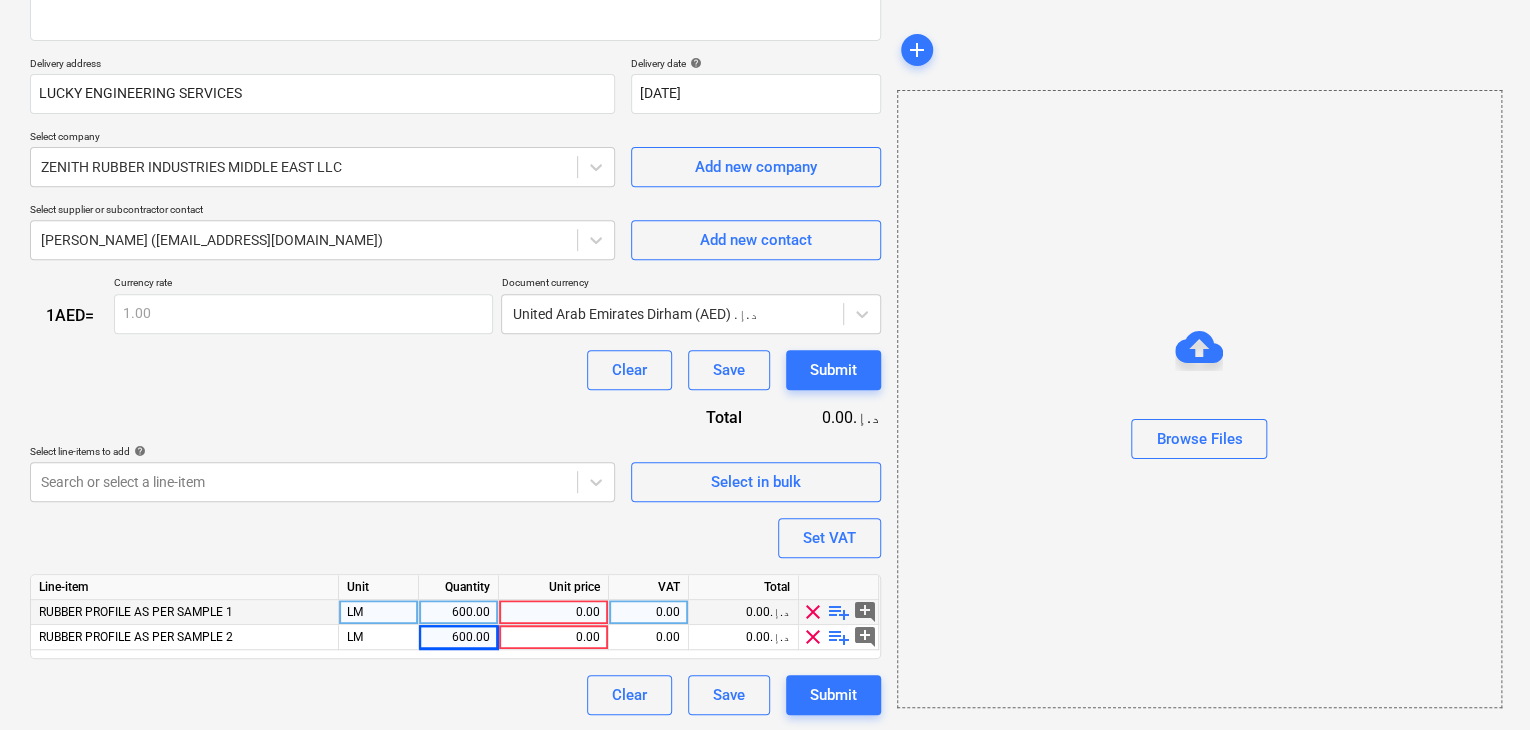 click on "0.00" at bounding box center (553, 612) 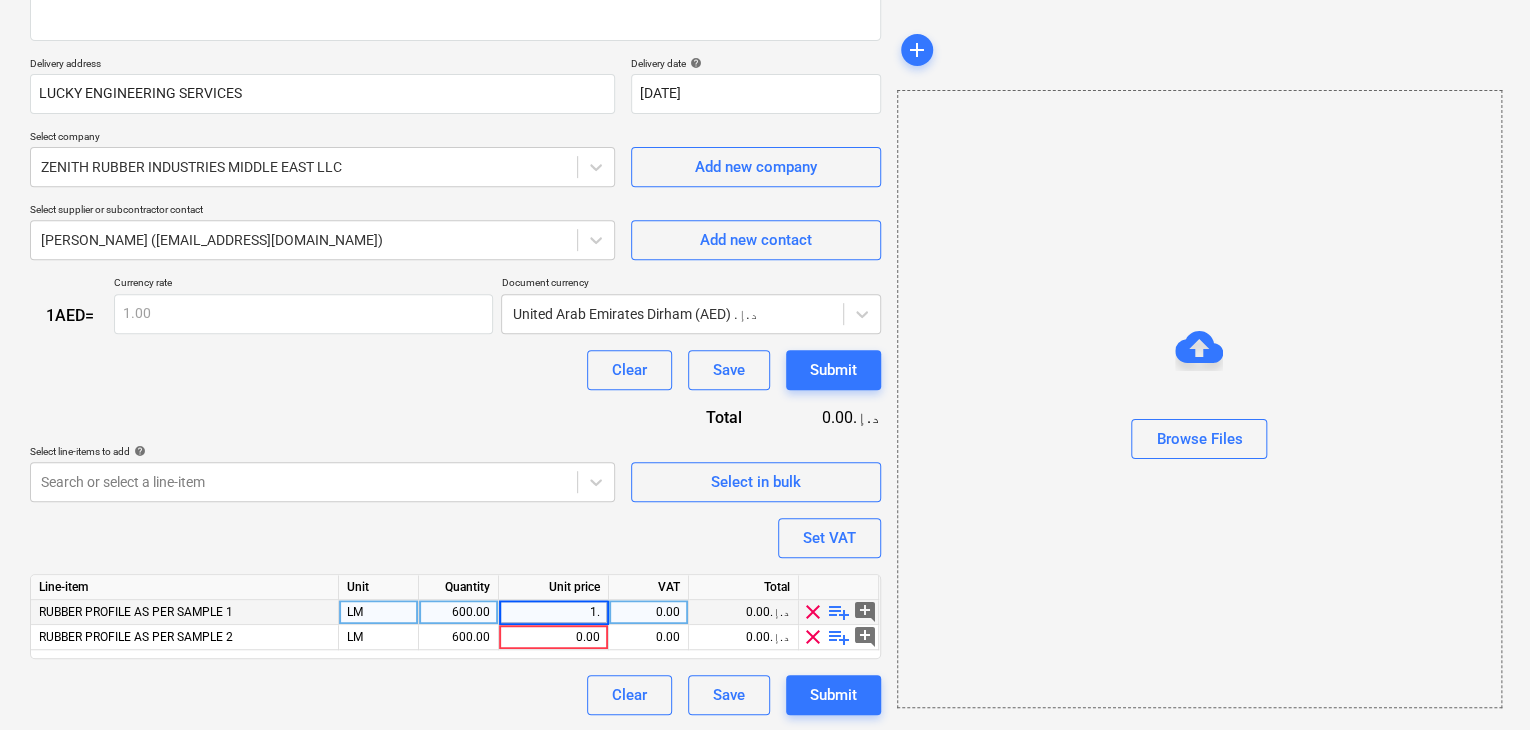 type on "1.4" 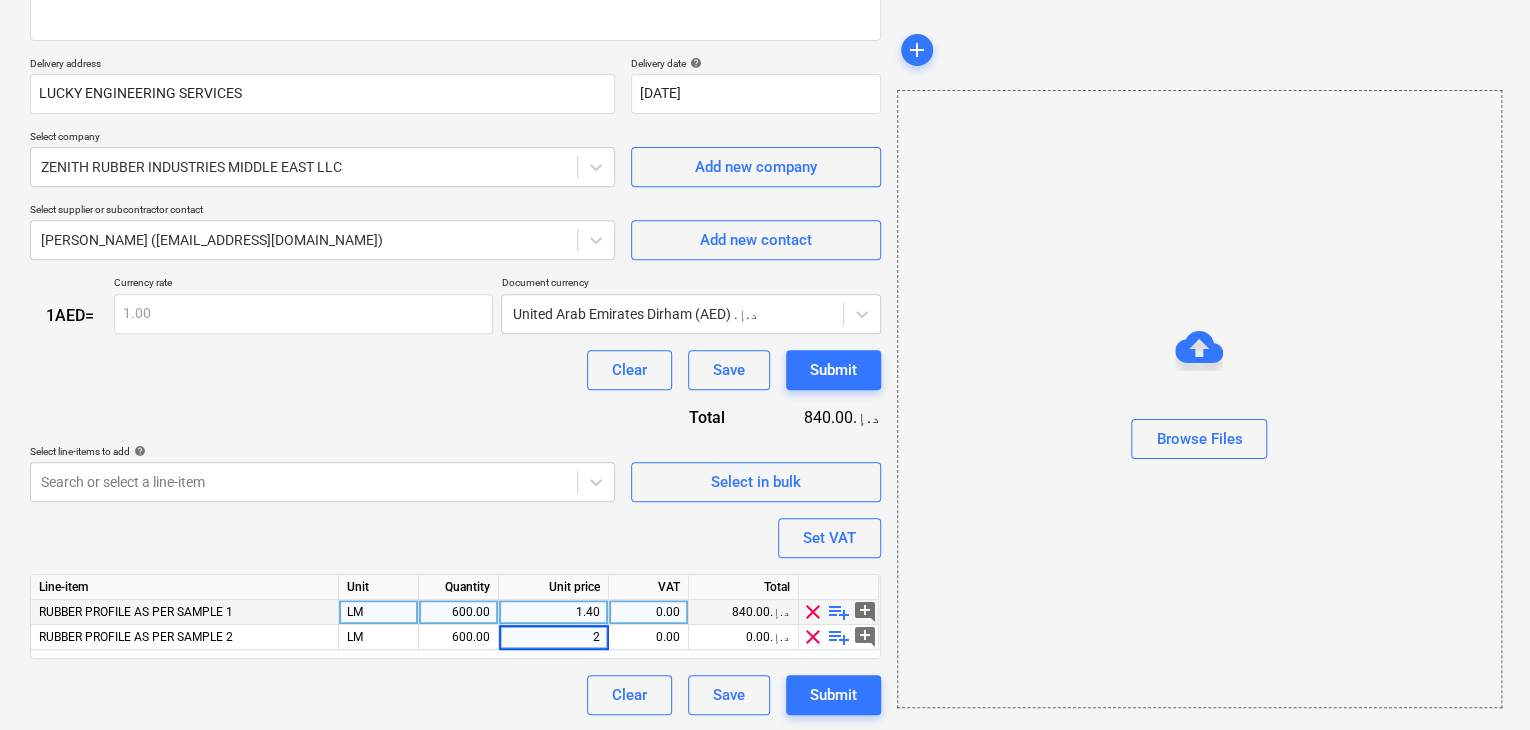 type on "x" 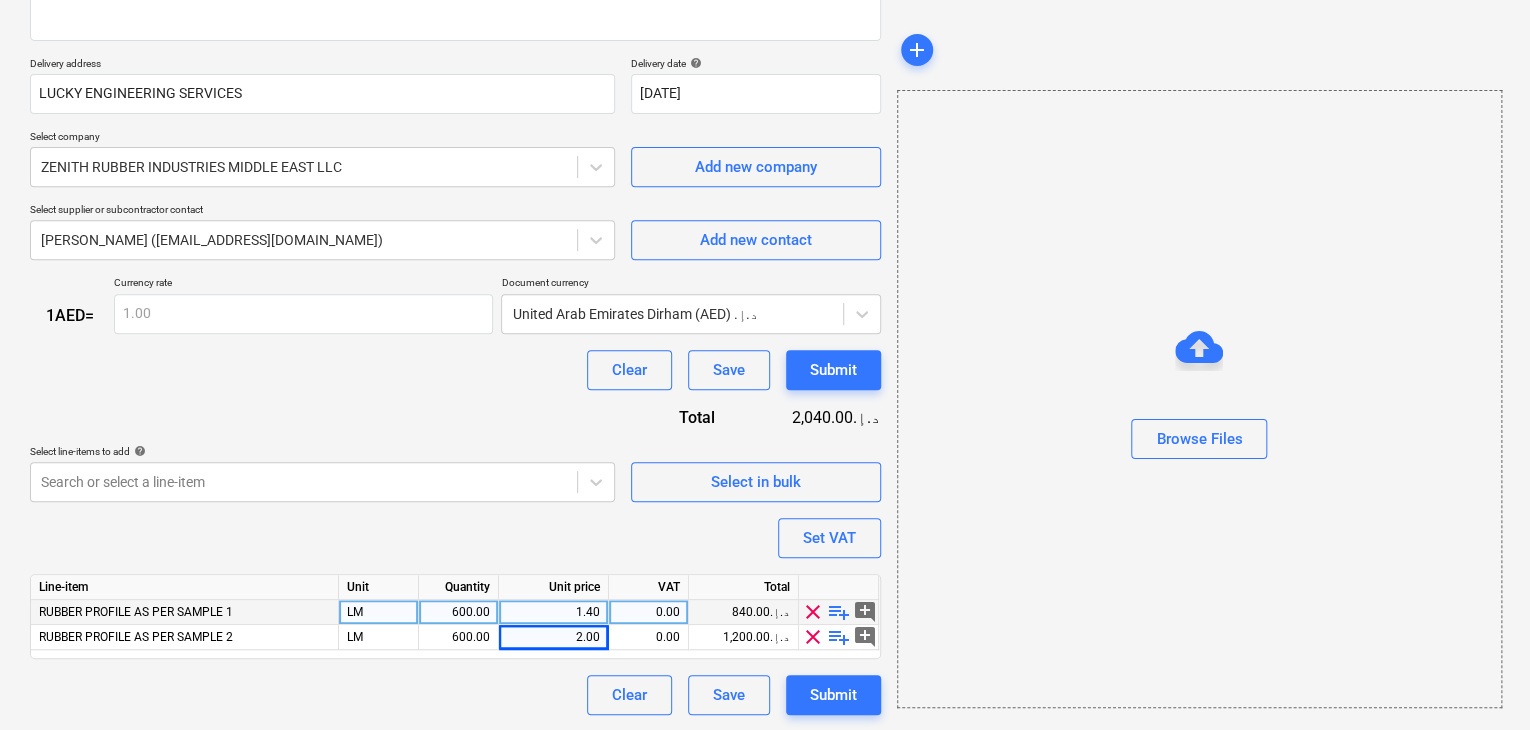 click on "Browse Files" at bounding box center (1199, 399) 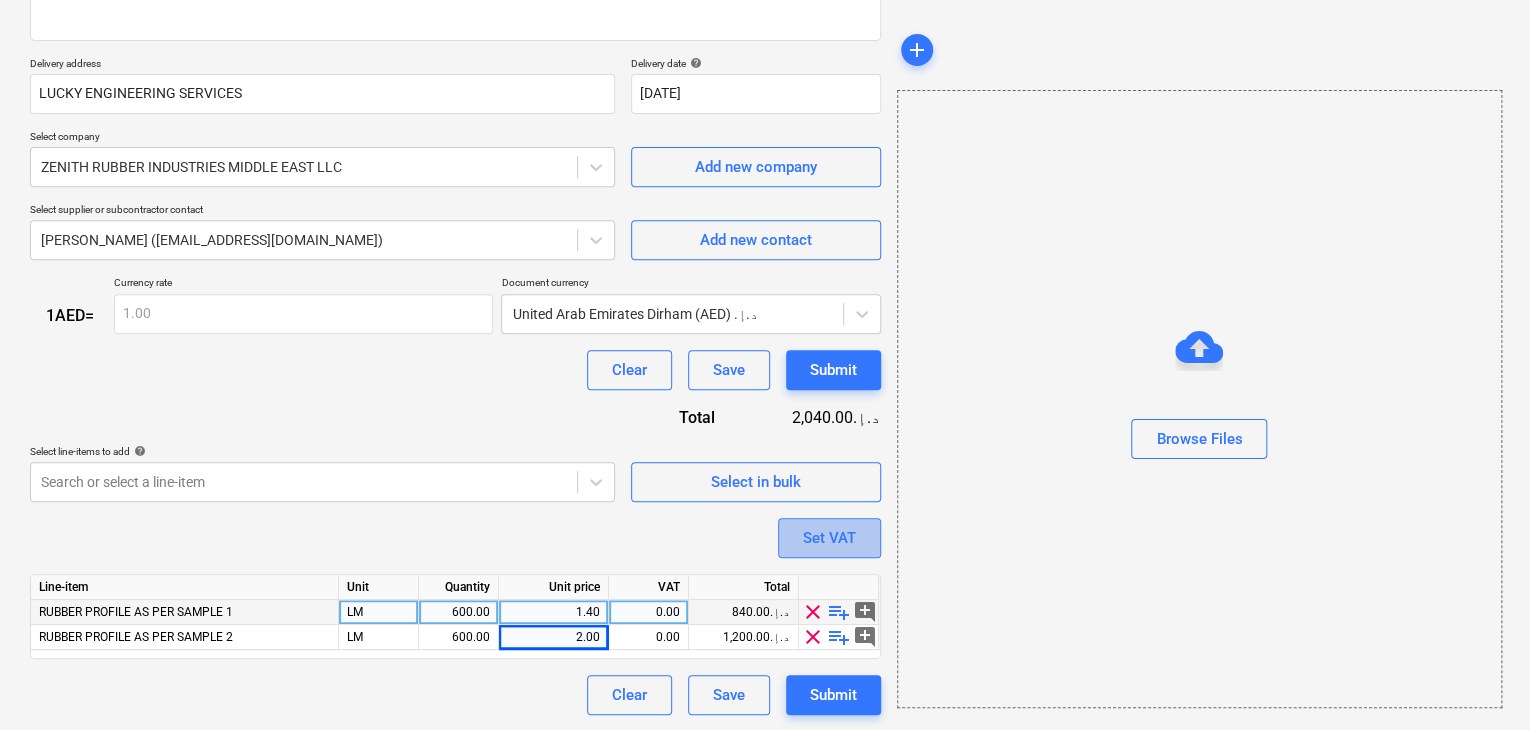 click on "Set VAT" at bounding box center [829, 538] 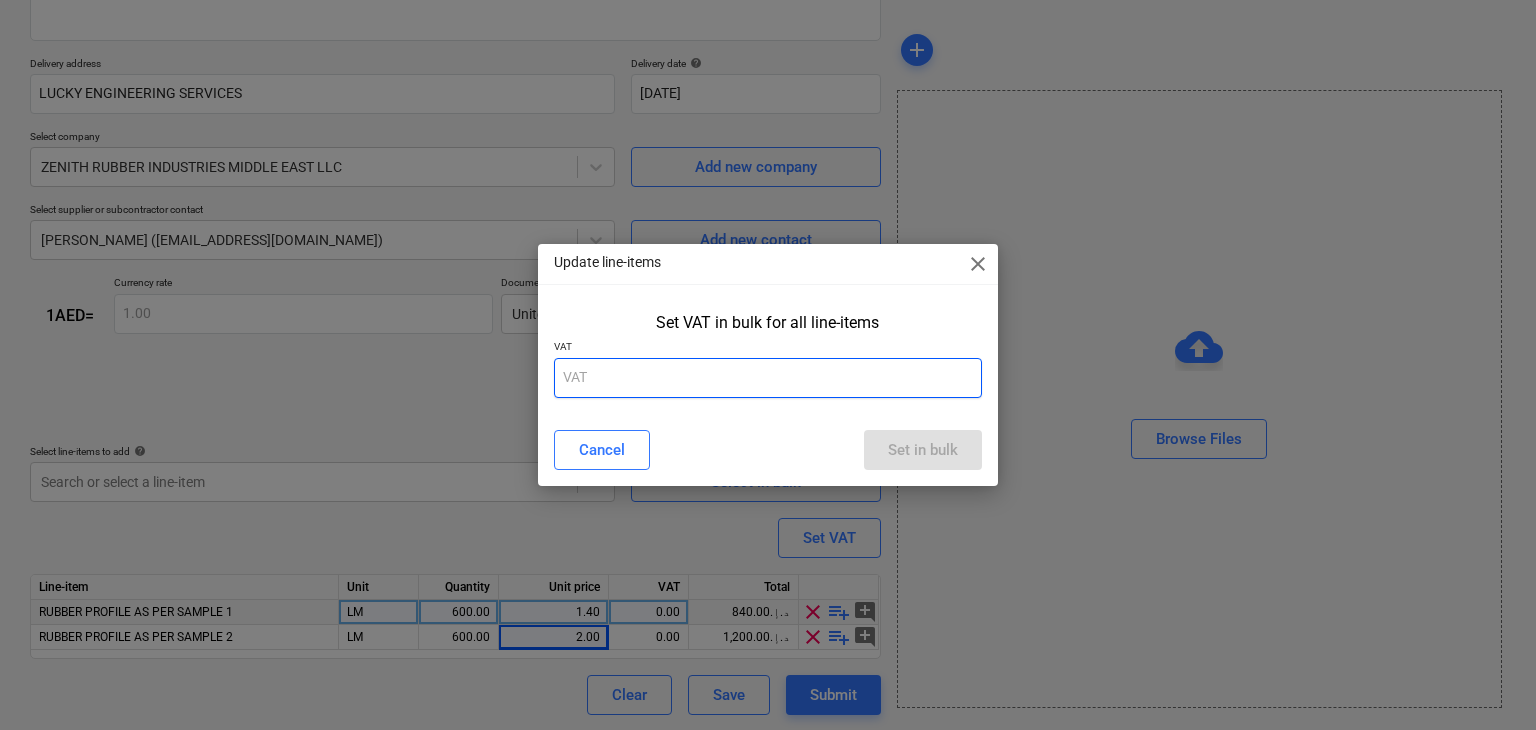click at bounding box center [768, 378] 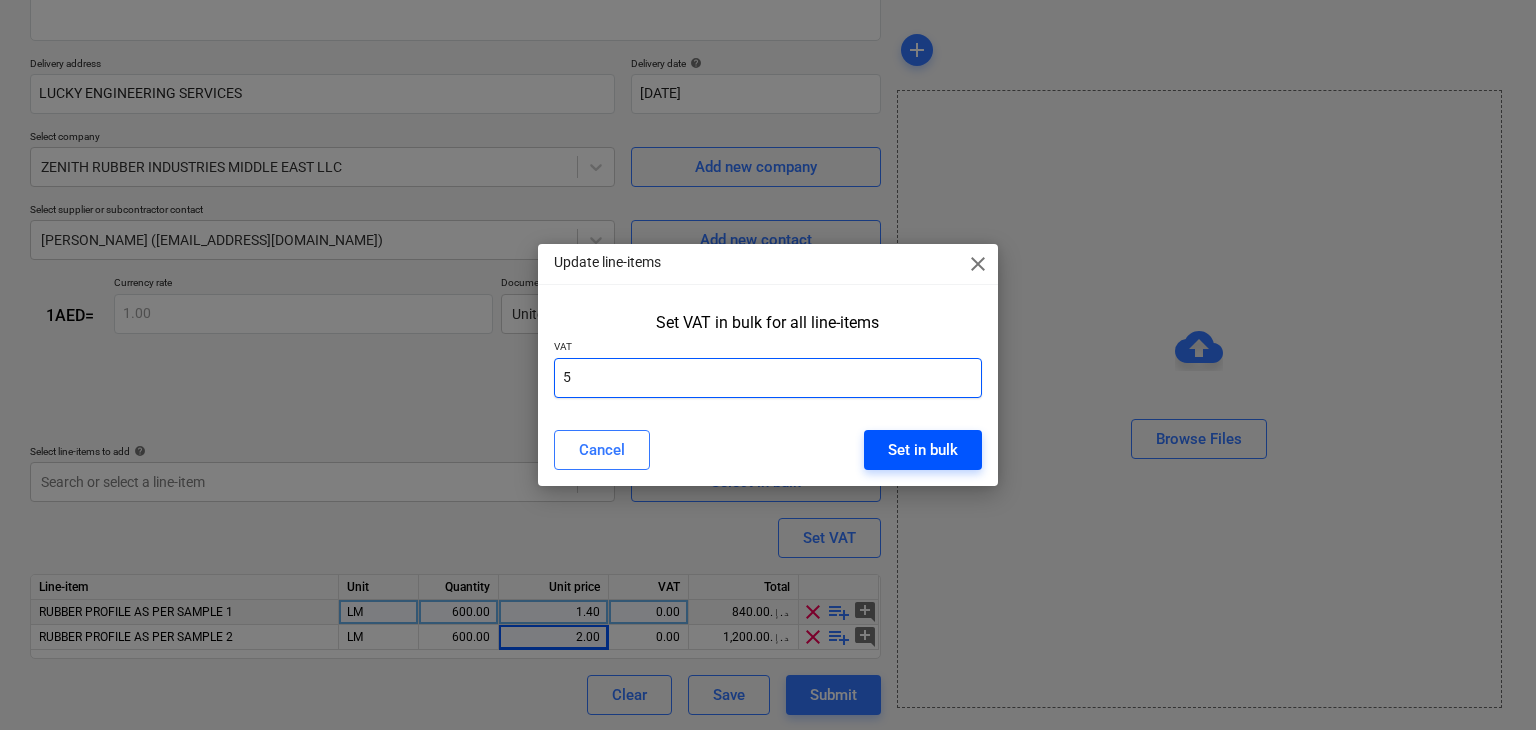 type on "5" 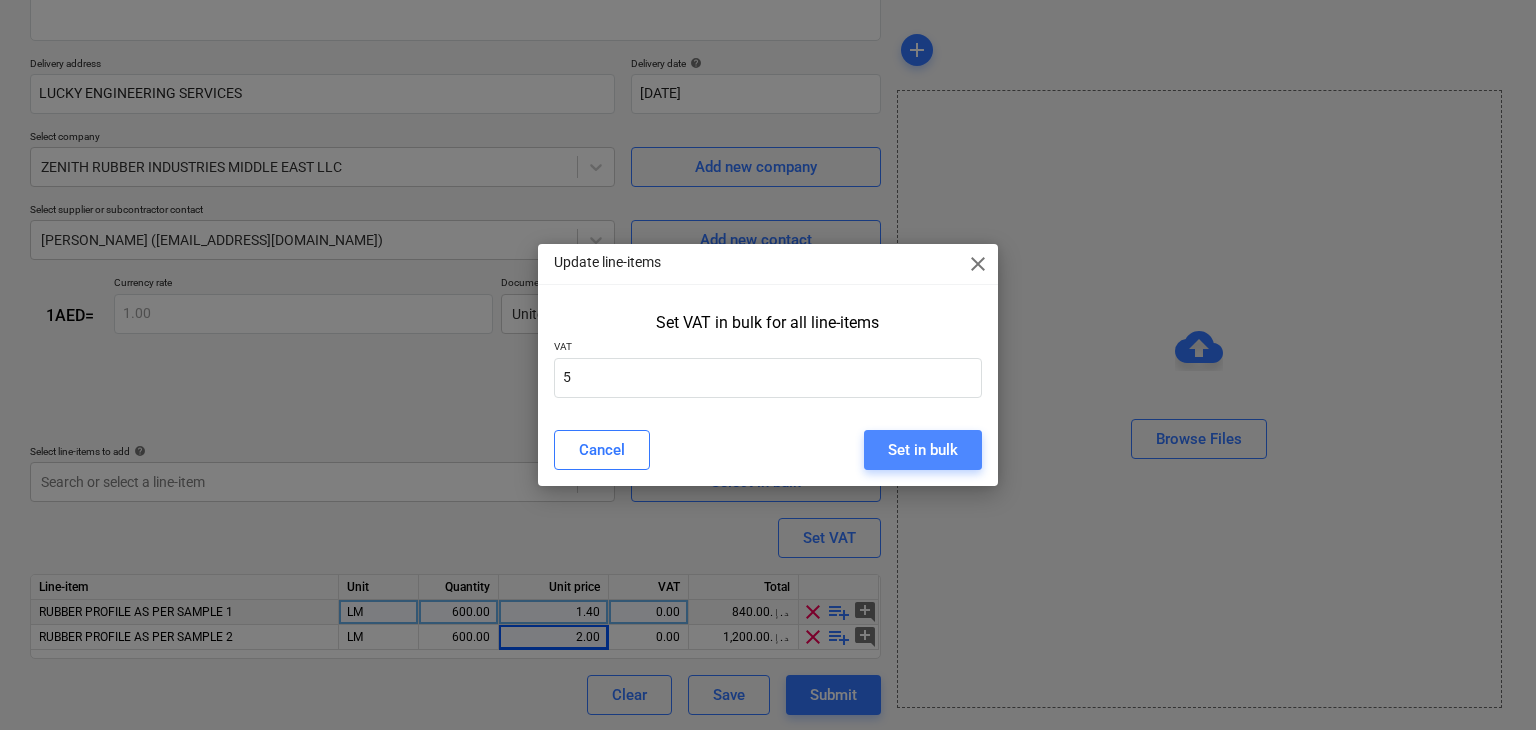 click on "Set in bulk" at bounding box center [923, 450] 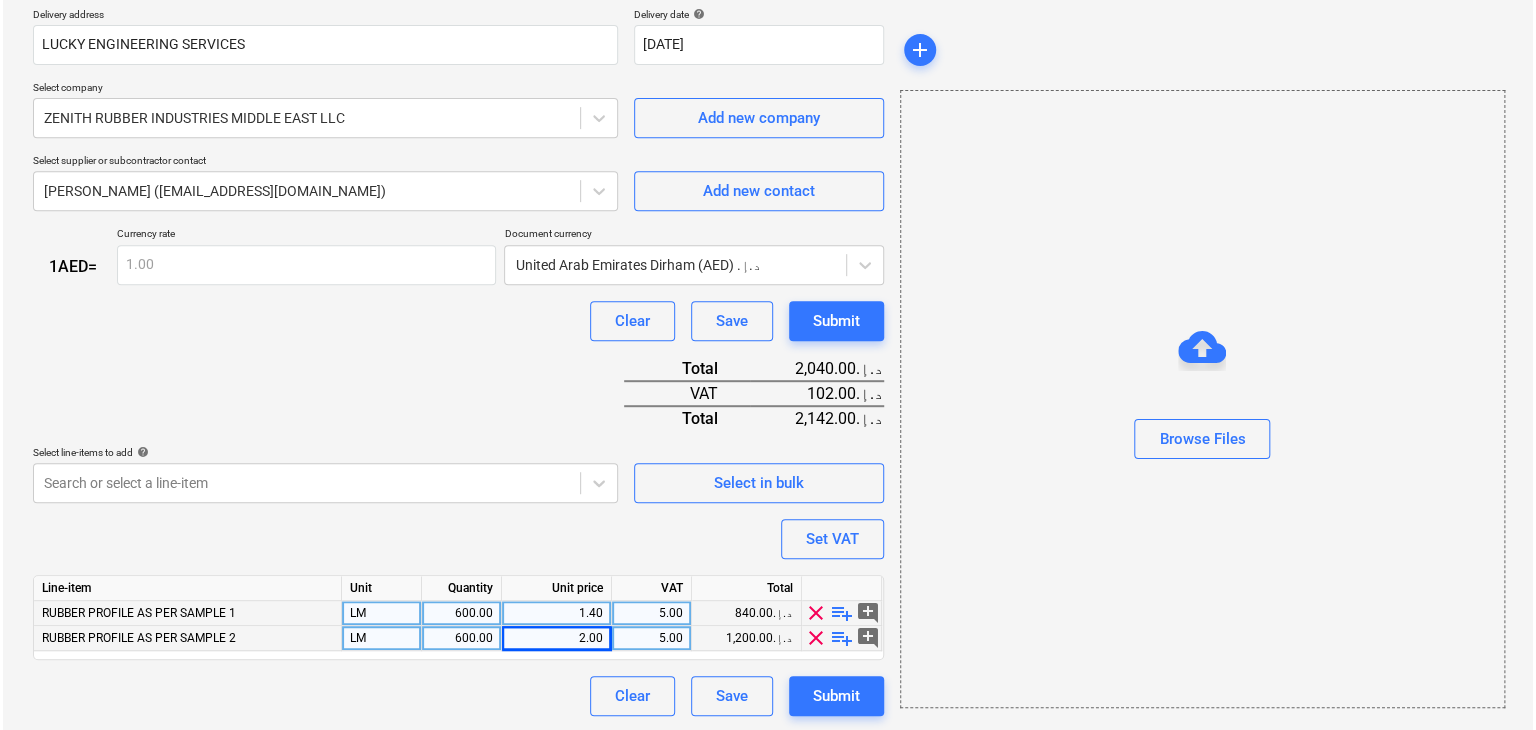 scroll, scrollTop: 367, scrollLeft: 0, axis: vertical 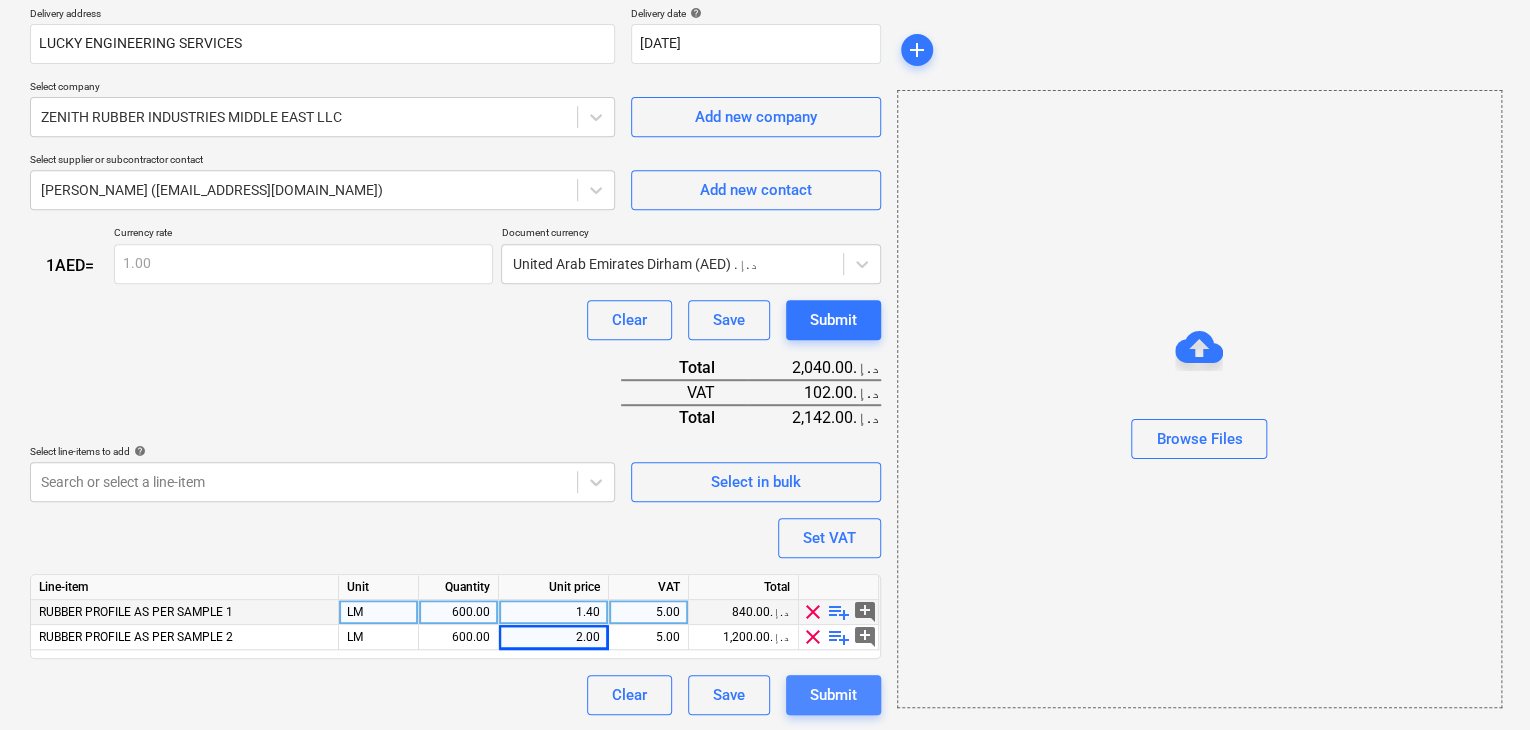 click on "Submit" at bounding box center (833, 695) 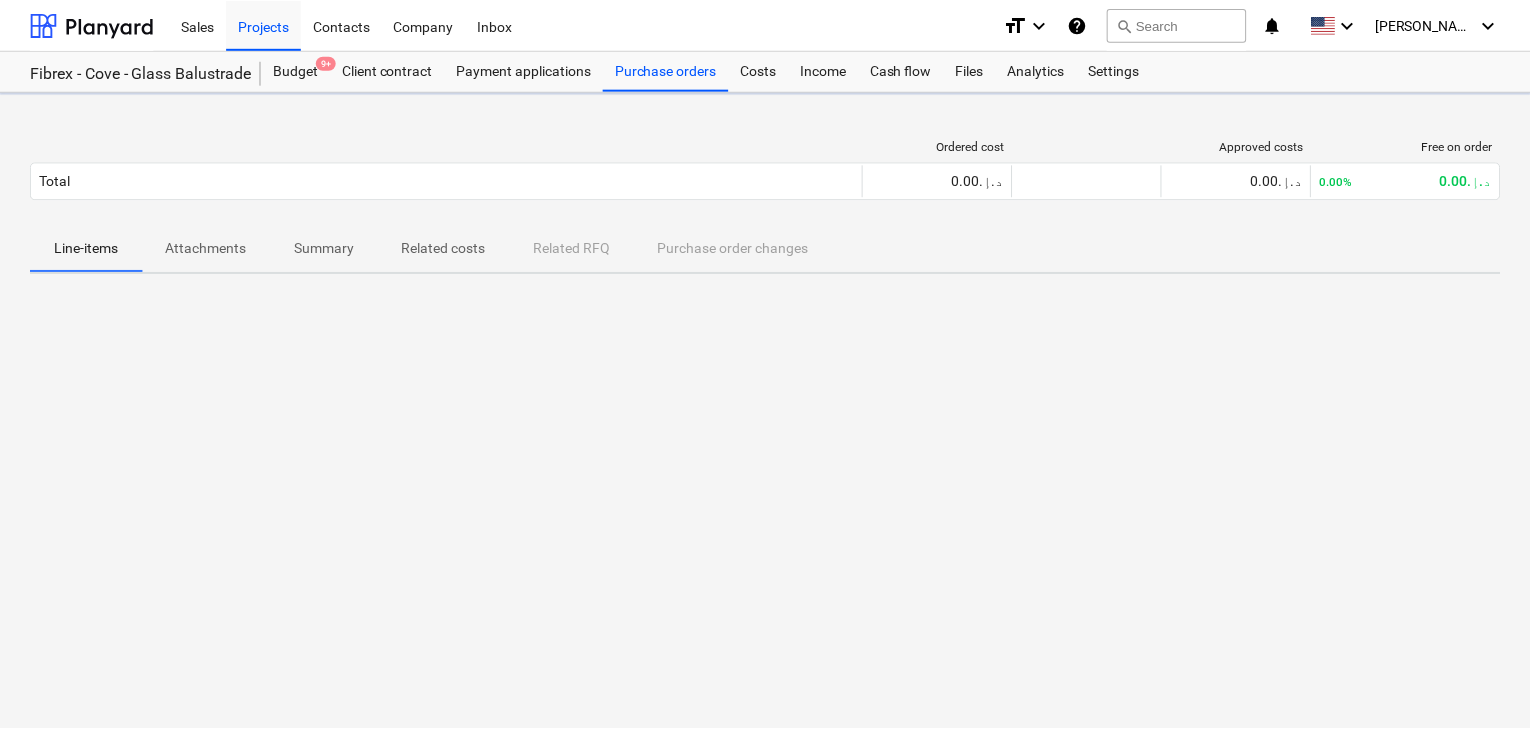 scroll, scrollTop: 0, scrollLeft: 0, axis: both 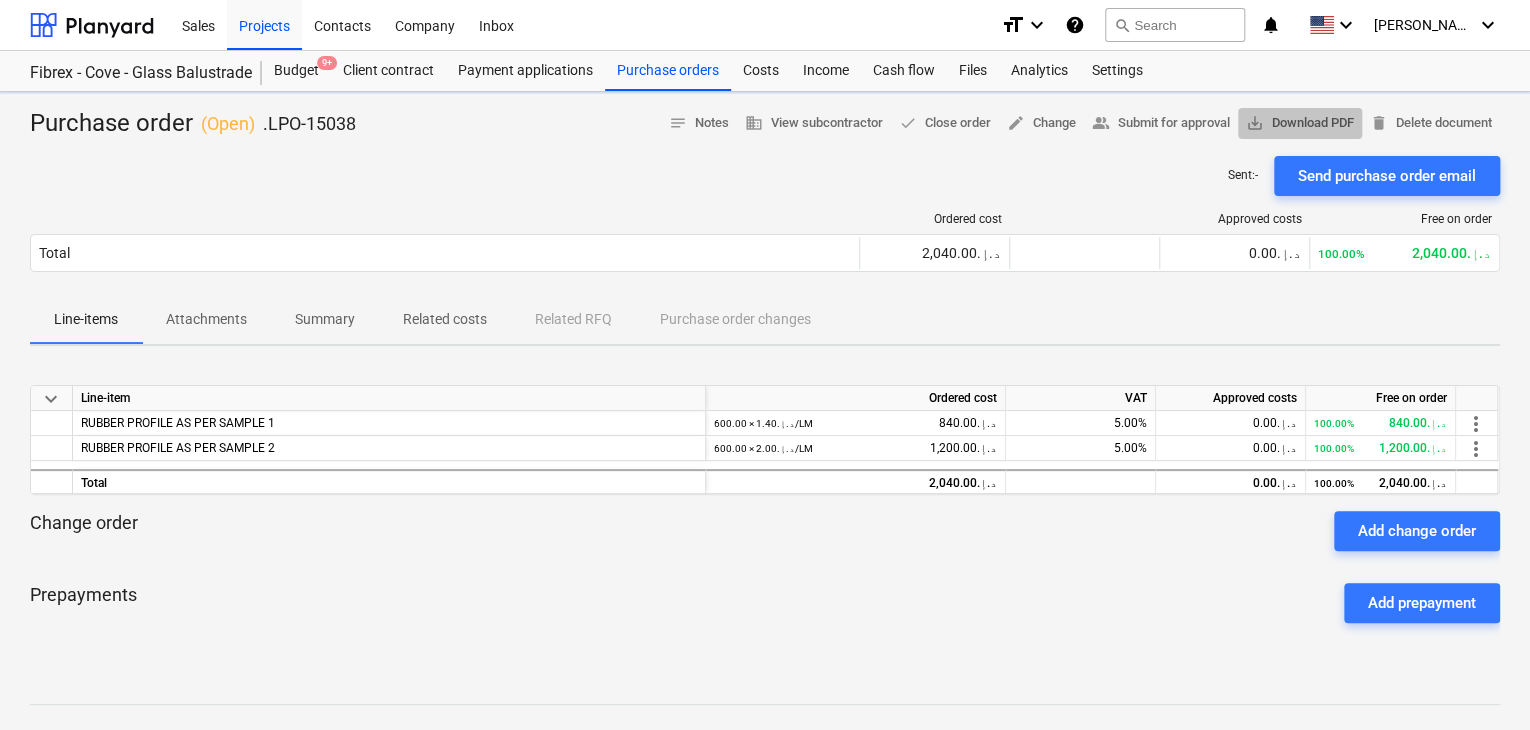 click on "save_alt Download PDF" at bounding box center [1300, 123] 